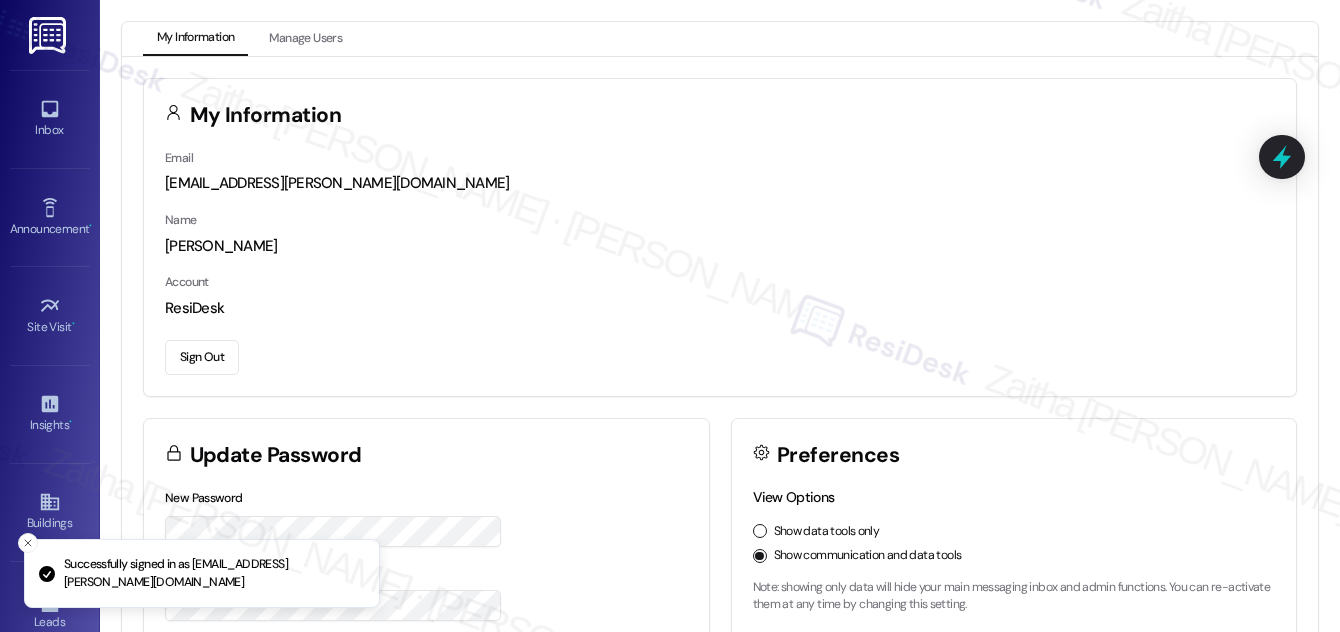 scroll, scrollTop: 0, scrollLeft: 0, axis: both 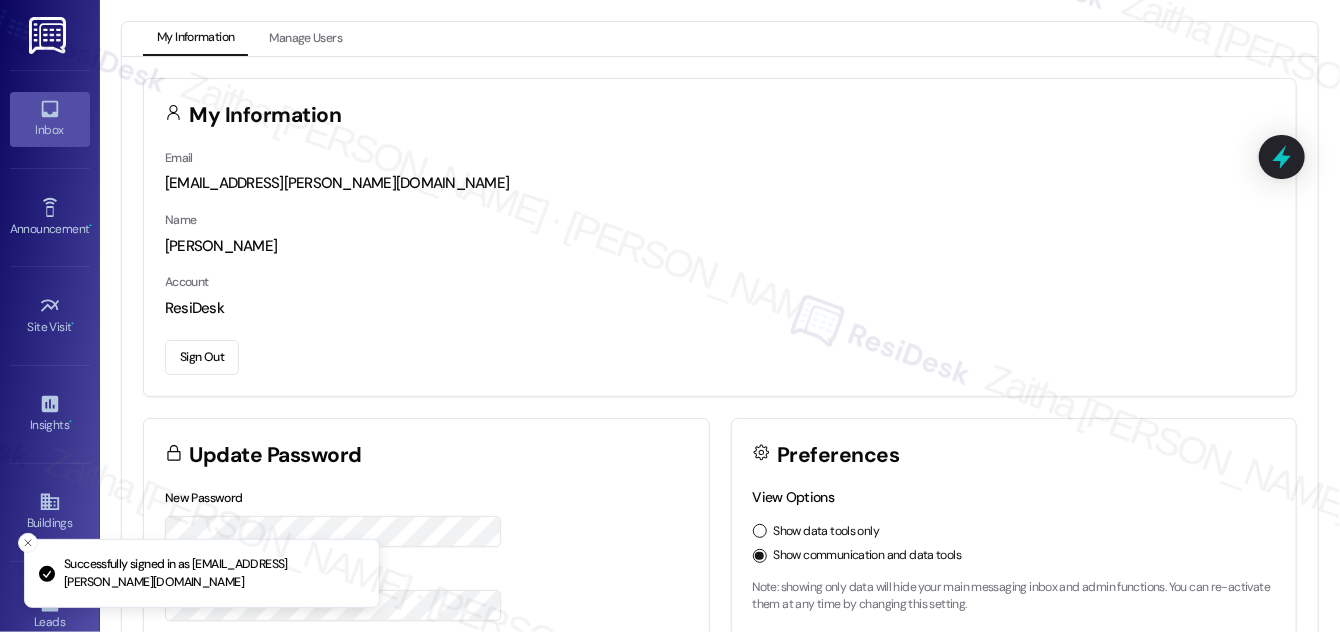 click on "Inbox" at bounding box center (50, 119) 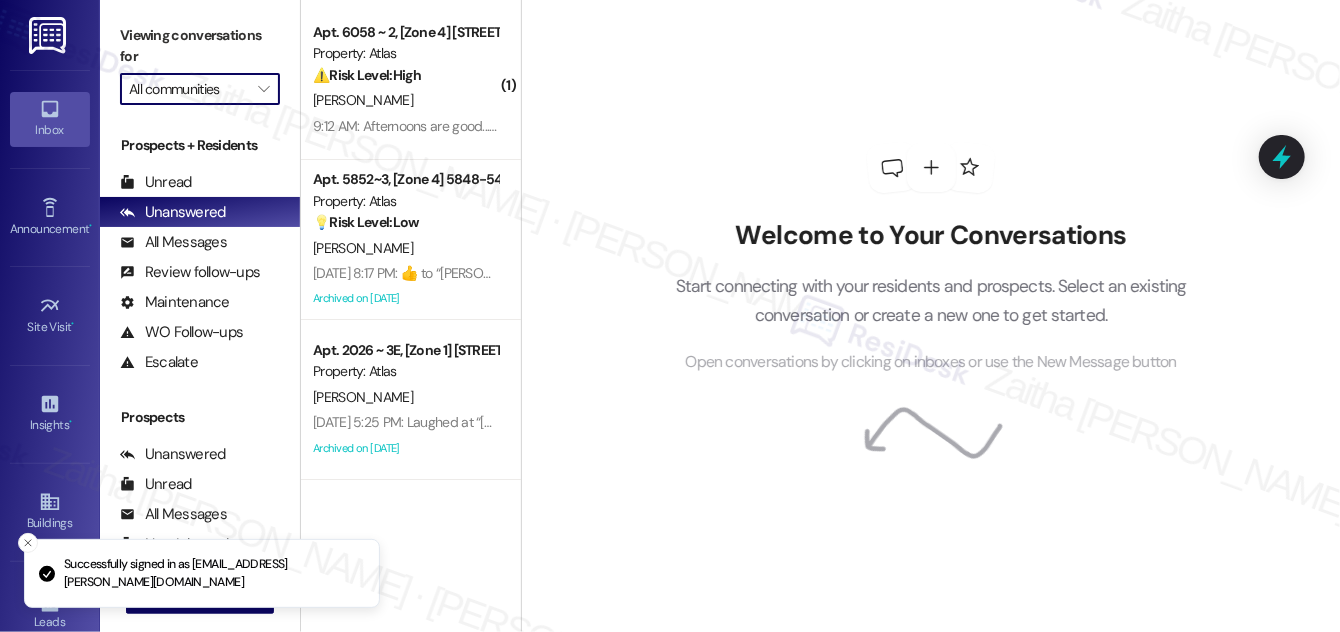 click on "All communities" at bounding box center (188, 89) 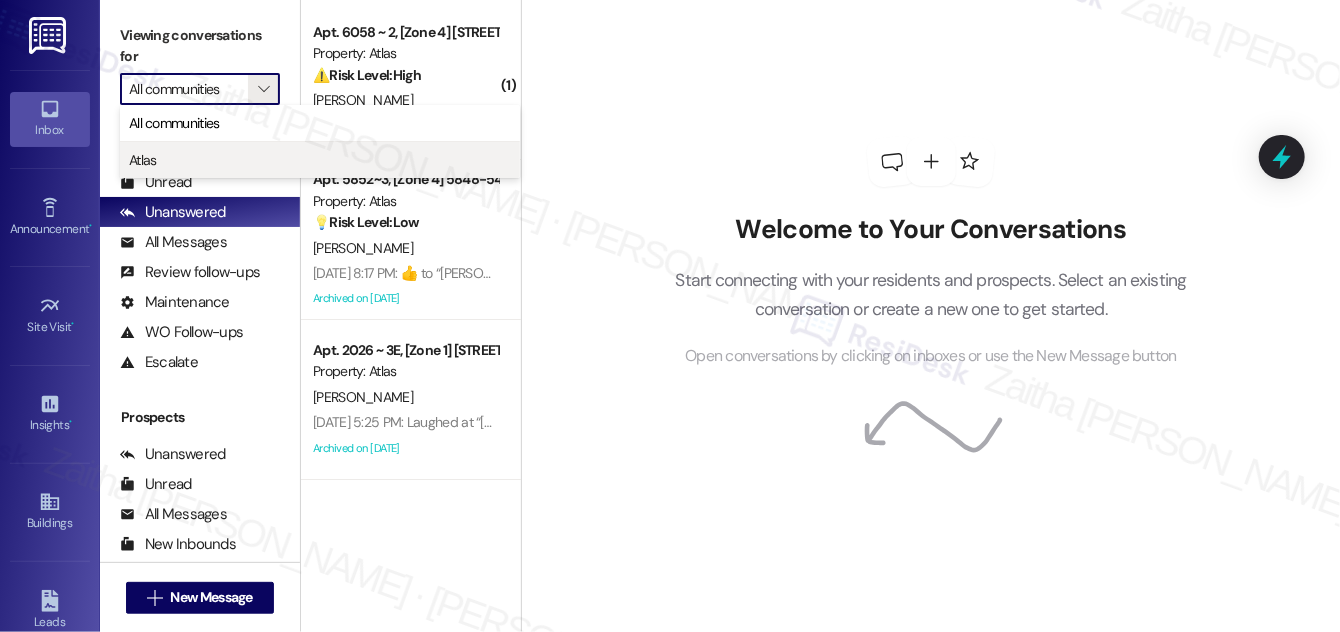 click on "Atlas" at bounding box center (320, 160) 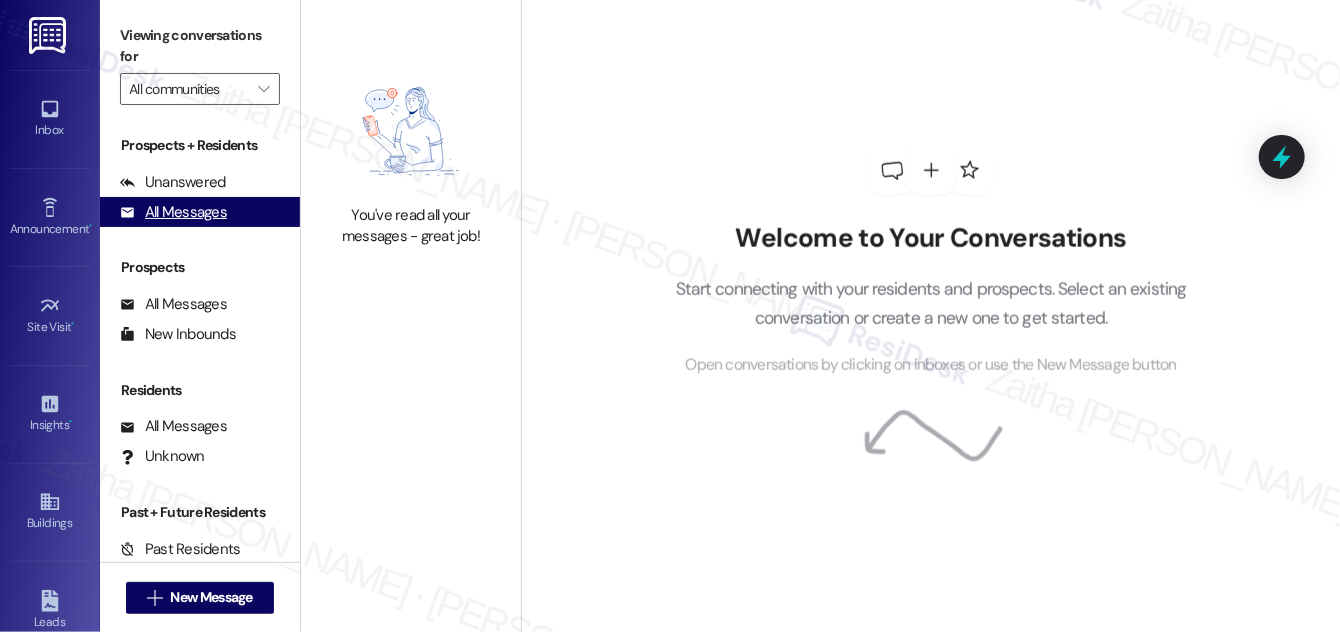 type on "Atlas" 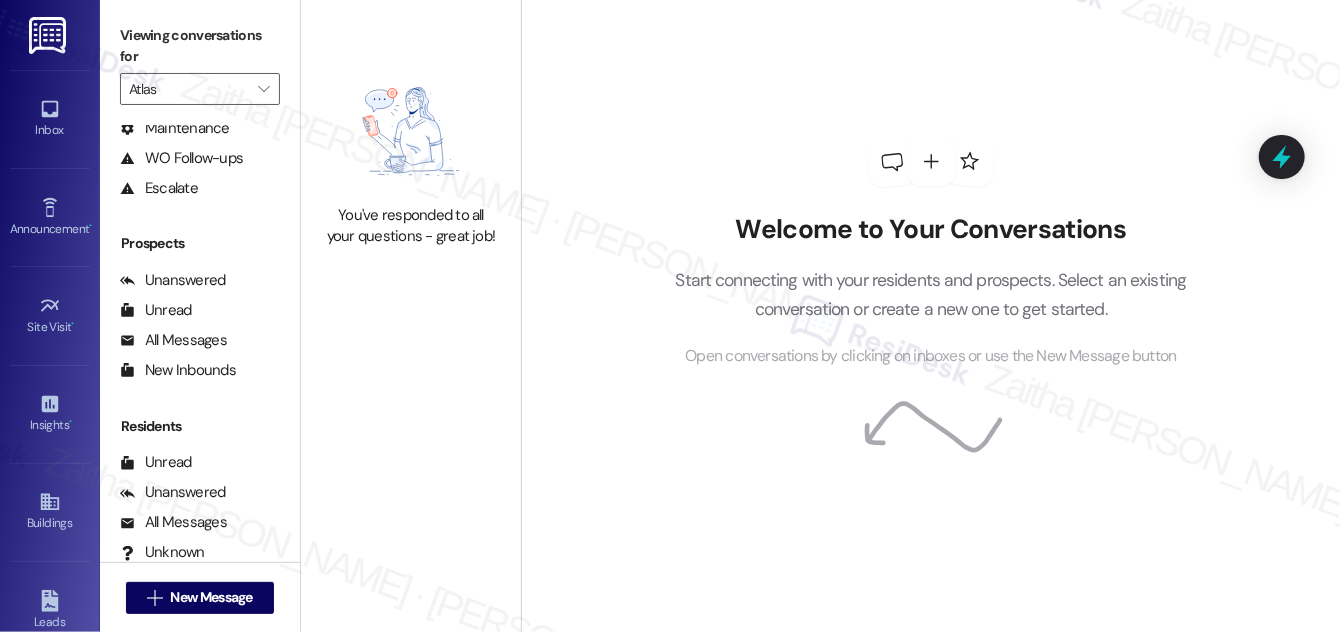 scroll, scrollTop: 264, scrollLeft: 0, axis: vertical 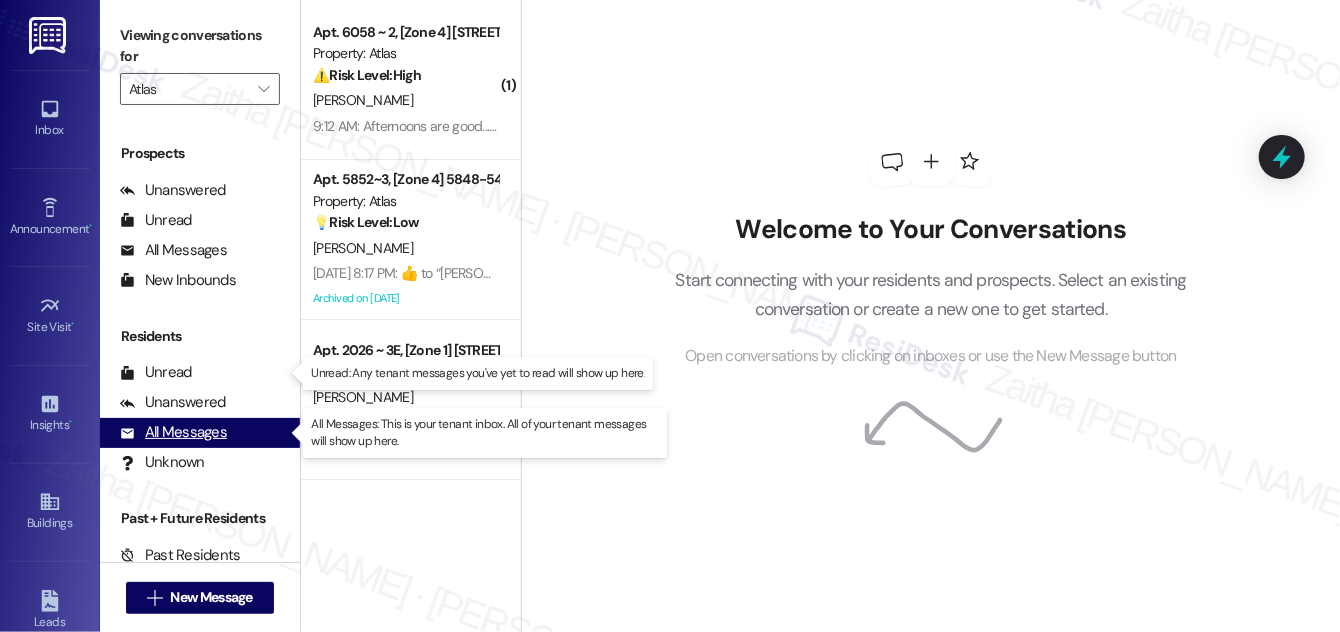 click on "All Messages" at bounding box center [173, 432] 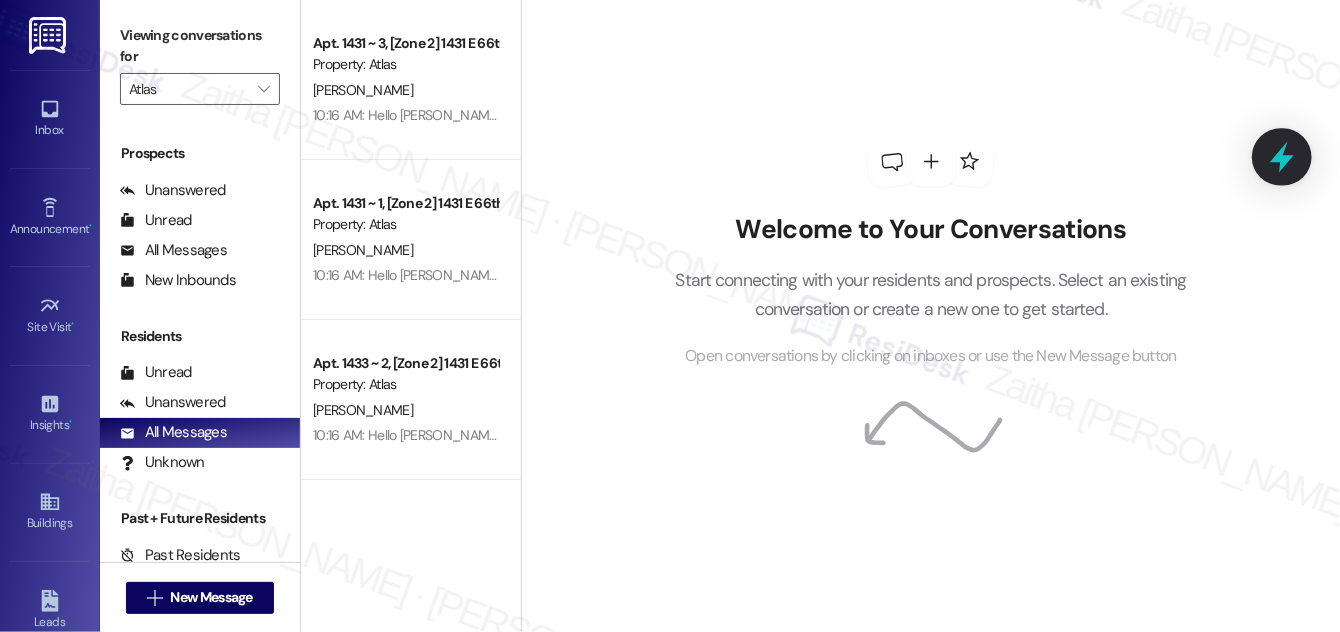 click 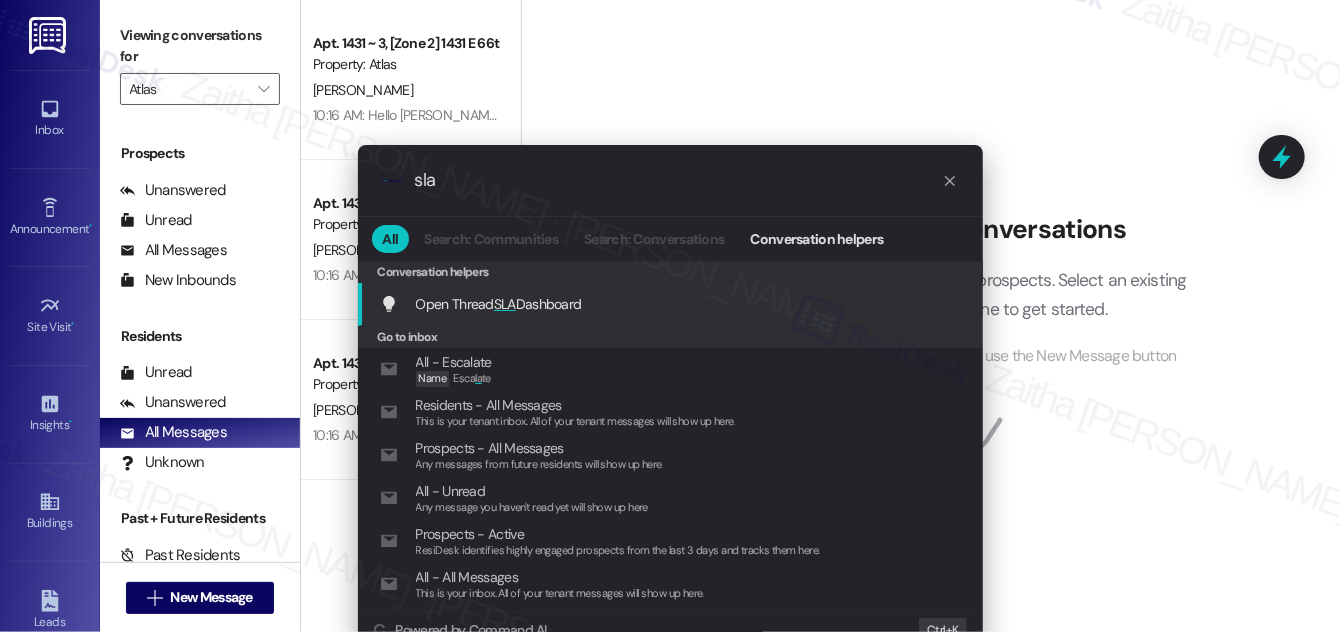 type on "sla" 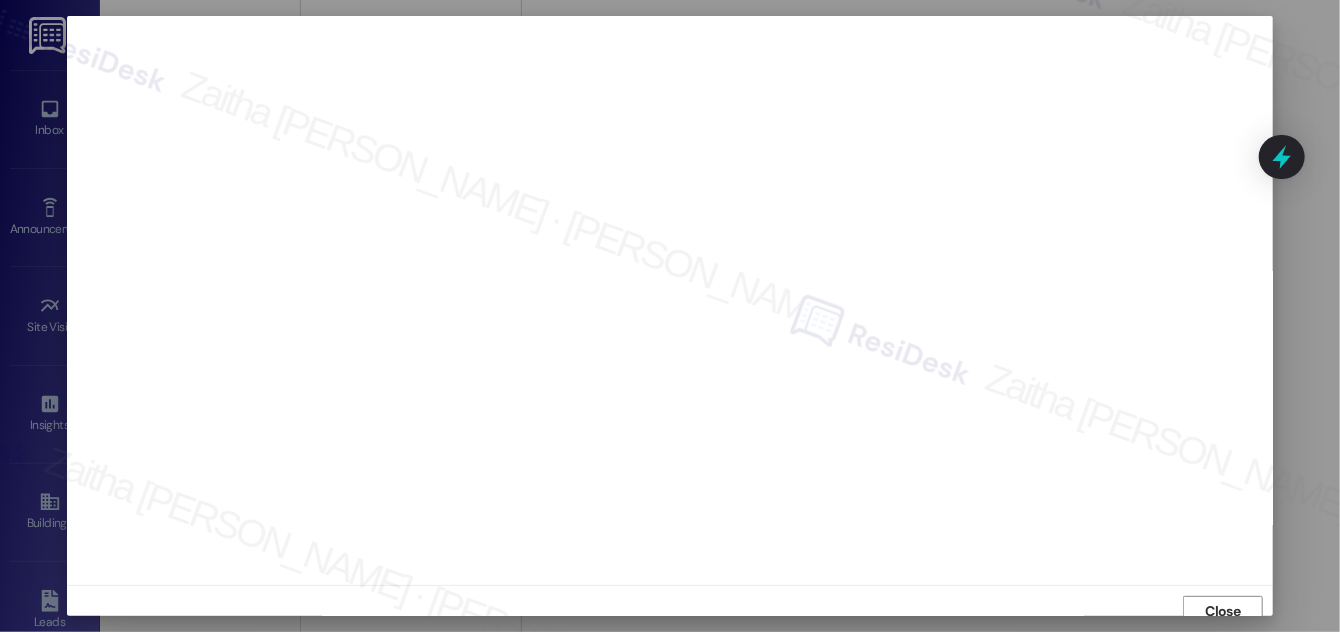 scroll, scrollTop: 11, scrollLeft: 0, axis: vertical 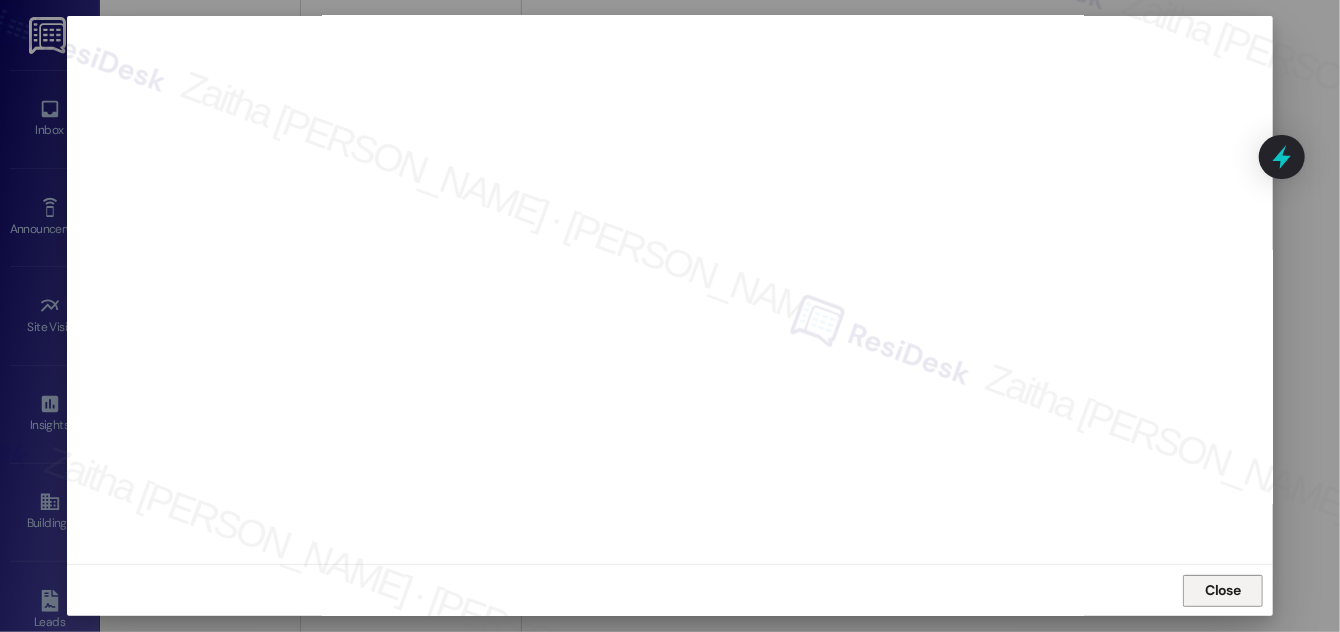 click on "Close" at bounding box center [1223, 590] 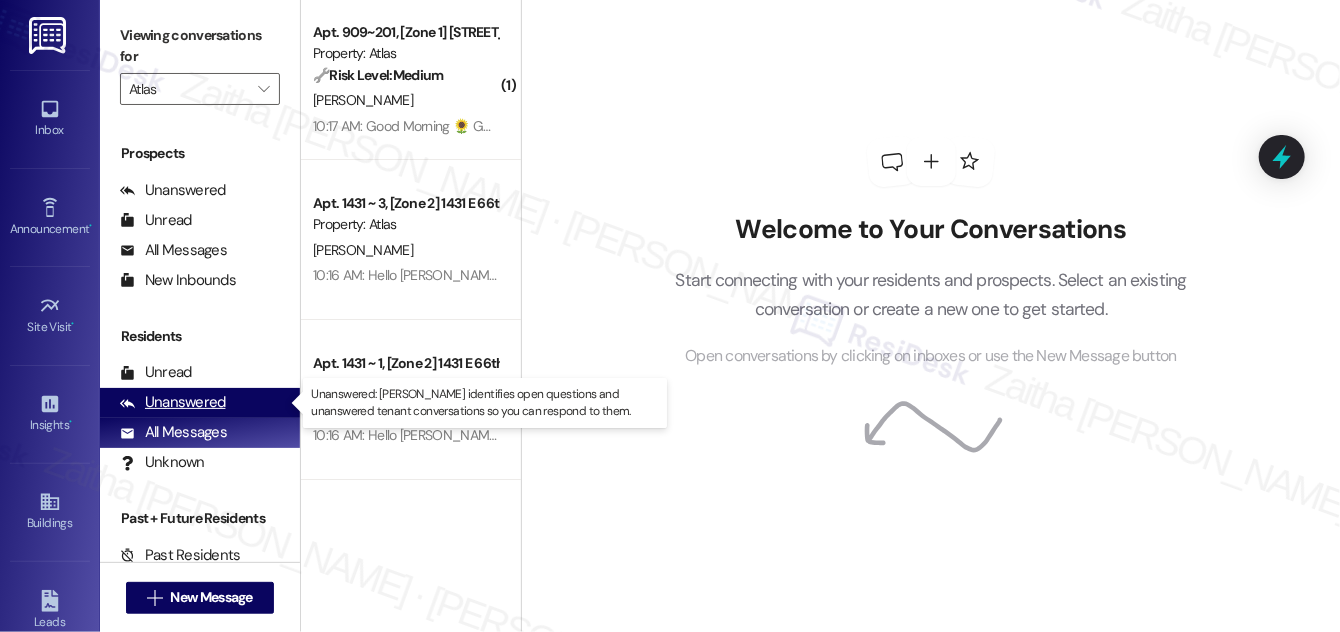 click on "Unanswered" at bounding box center [173, 402] 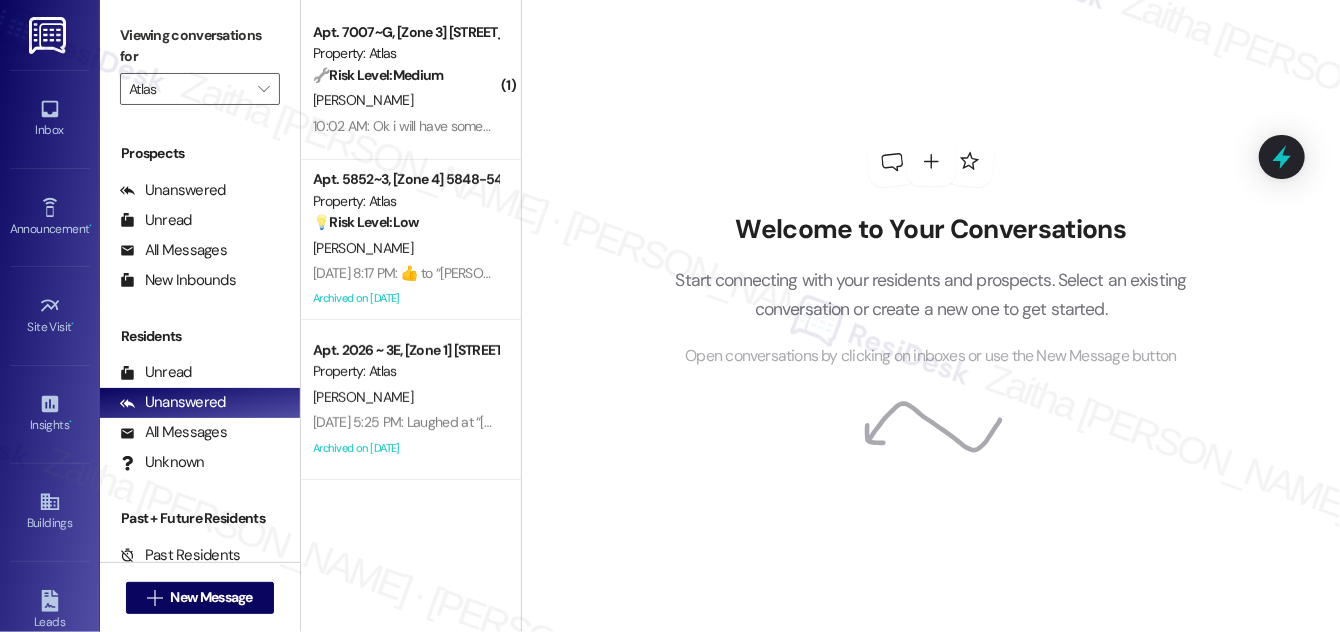 scroll, scrollTop: 0, scrollLeft: 0, axis: both 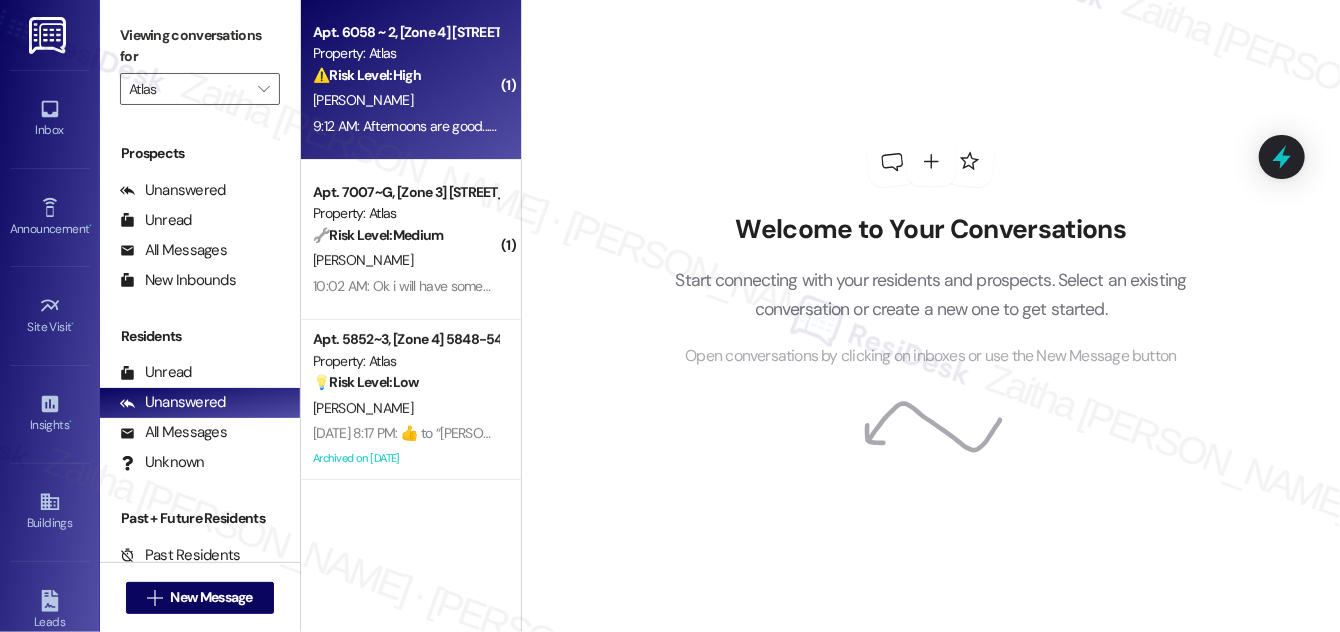 click on "[PERSON_NAME]" at bounding box center (405, 100) 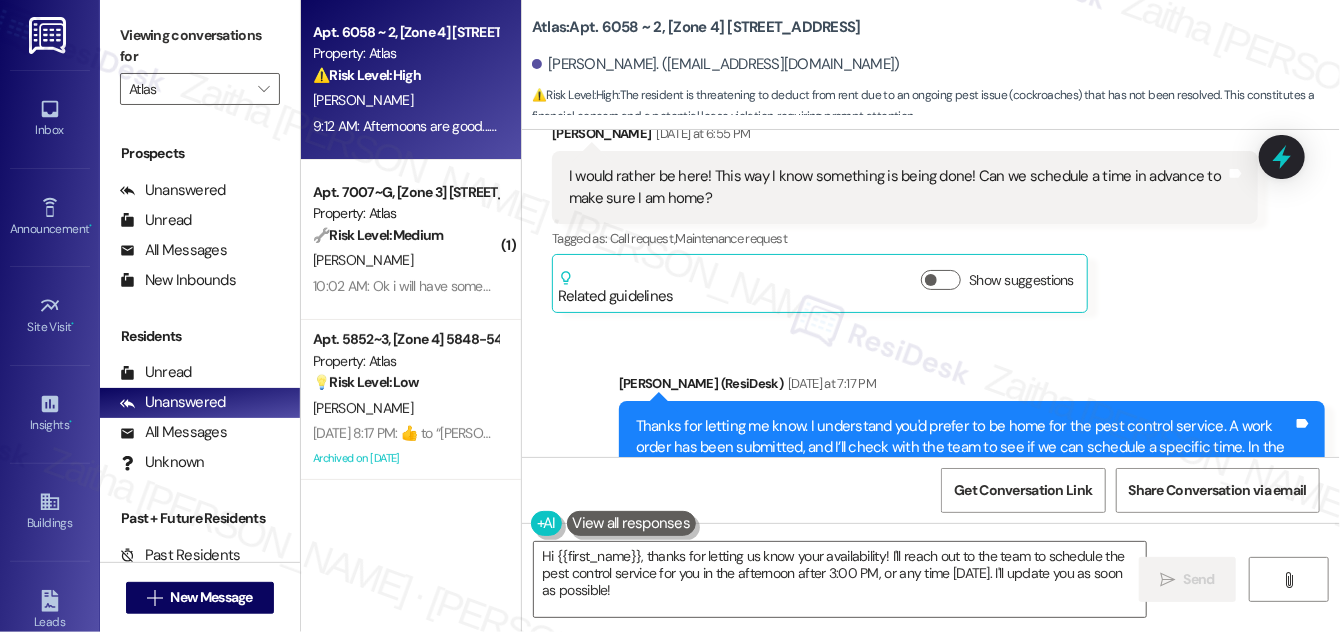 scroll, scrollTop: 12301, scrollLeft: 0, axis: vertical 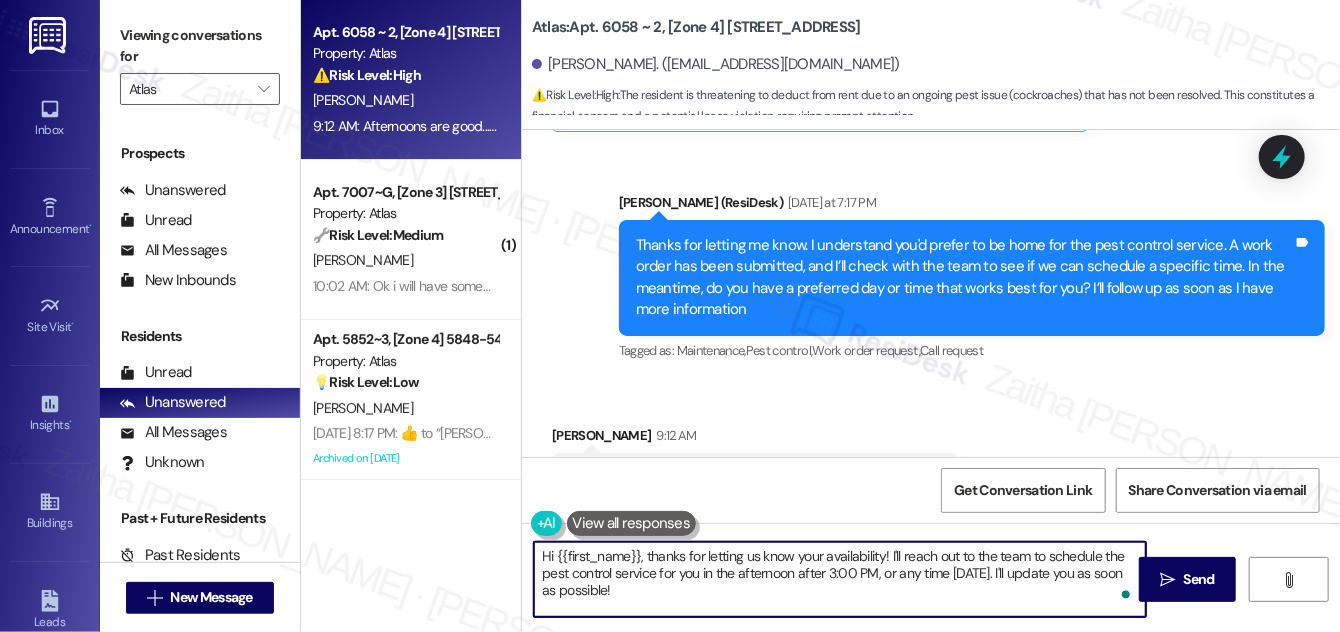 drag, startPoint x: 903, startPoint y: 552, endPoint x: 957, endPoint y: 554, distance: 54.037025 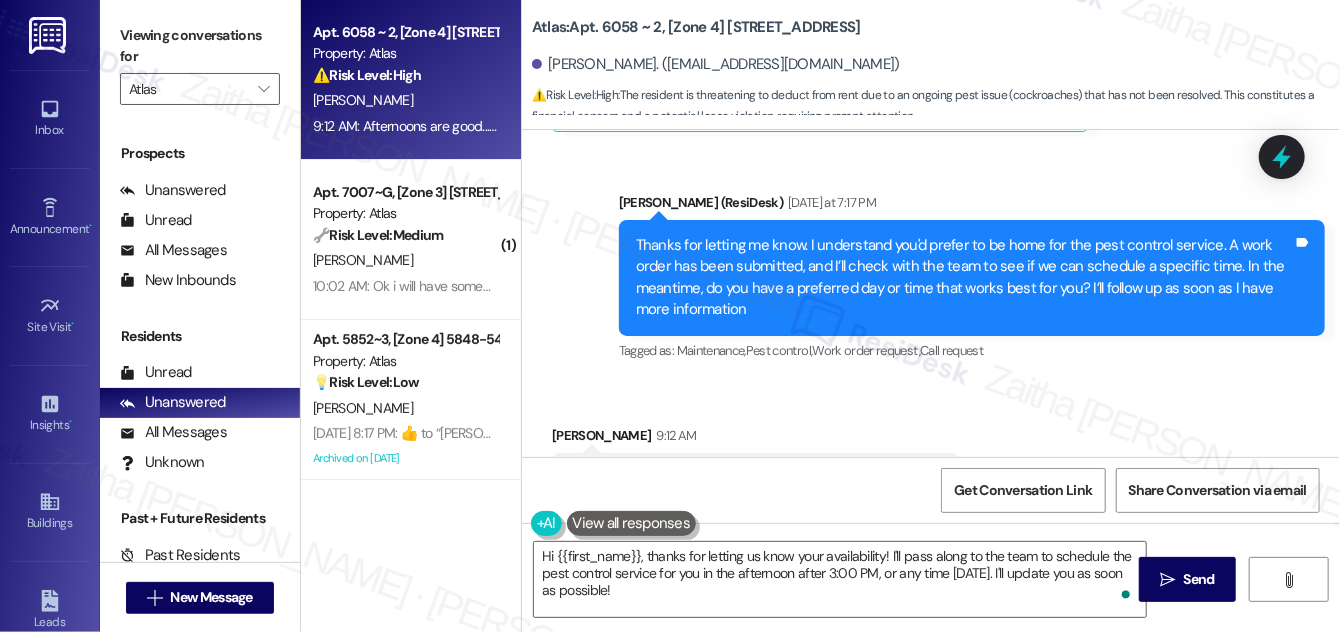 drag, startPoint x: 608, startPoint y: 387, endPoint x: 964, endPoint y: 394, distance: 356.06882 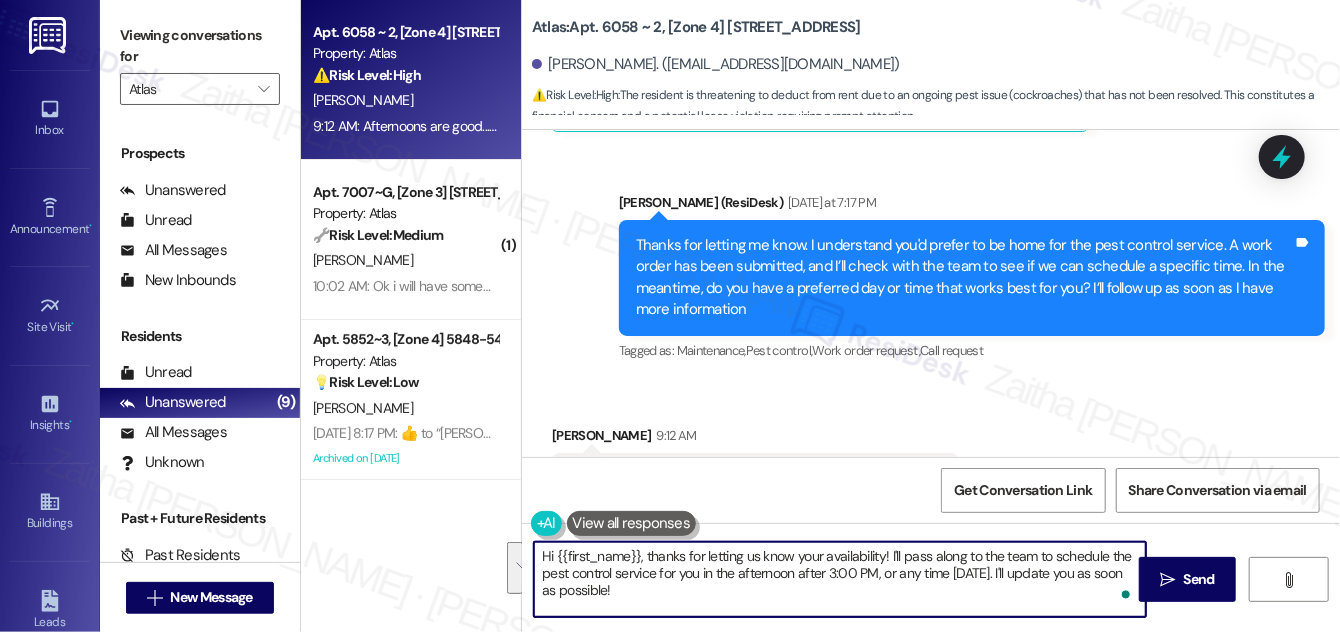 drag, startPoint x: 1035, startPoint y: 554, endPoint x: 1037, endPoint y: 599, distance: 45.044422 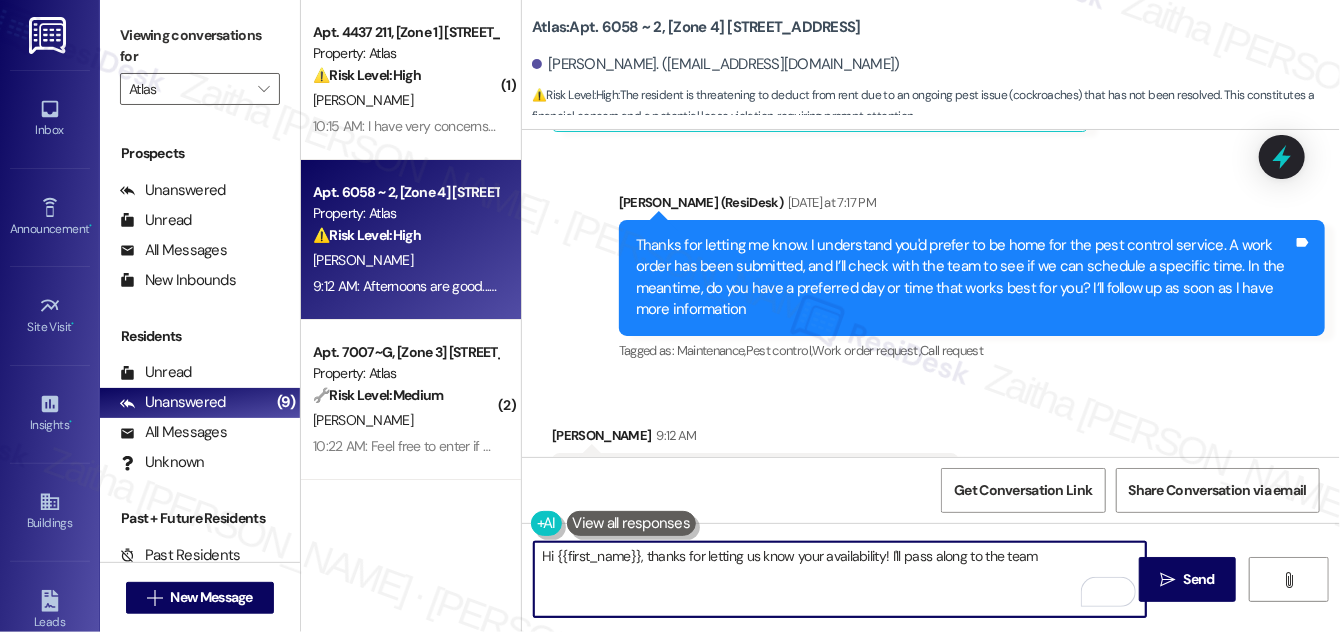 paste on "that afternoons after 3:00 PM or anytime [DATE] work best for you." 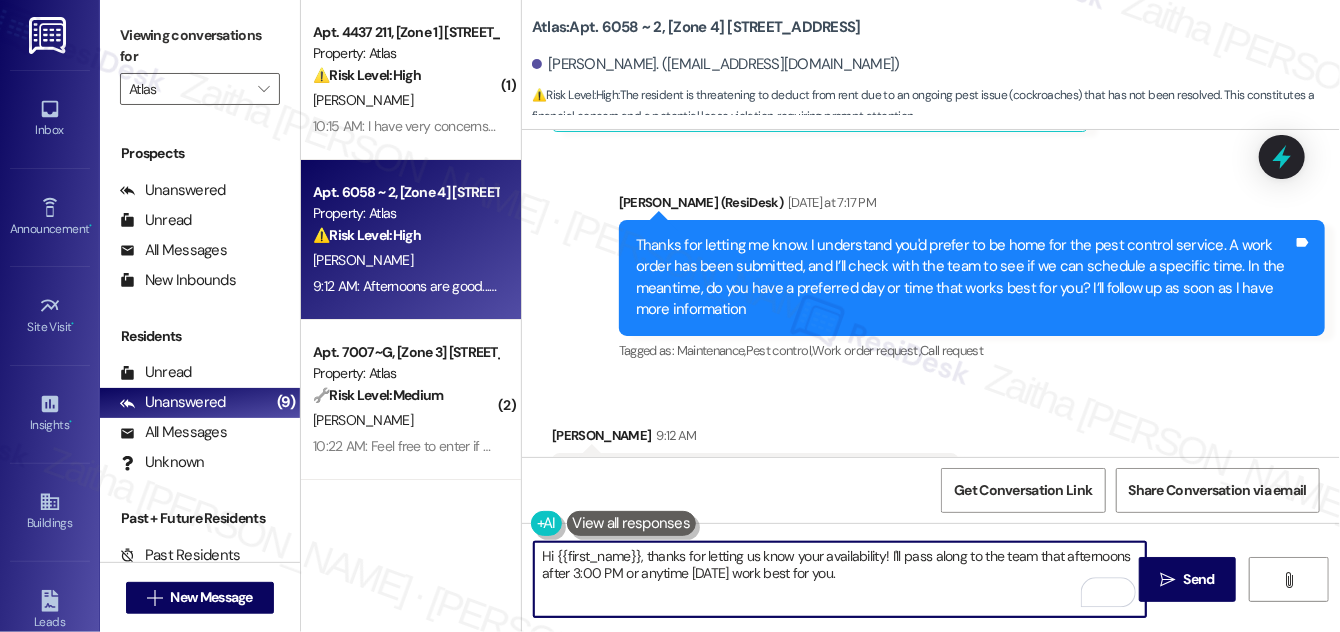 paste on "please note that accommodation of this schedule is not guaranteed" 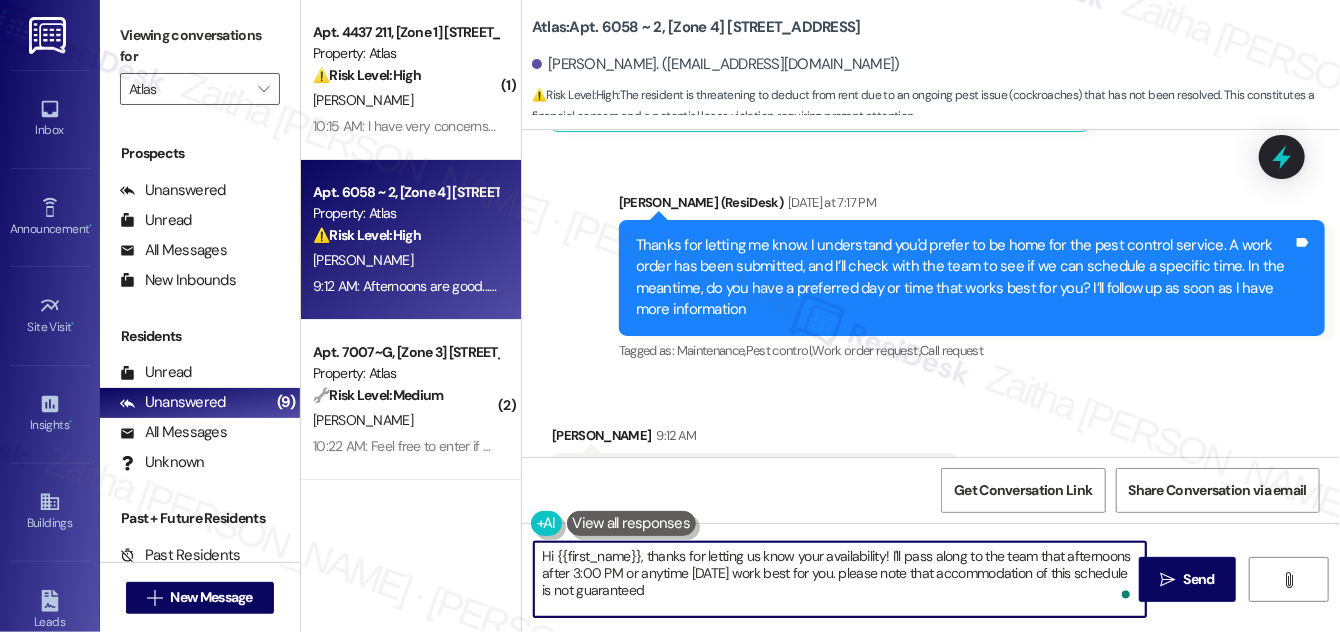 click on "Hi {{first_name}}, thanks for letting us know your availability! I'll pass along to the team that afternoons after 3:00 PM or anytime [DATE] work best for you. please note that accommodation of this schedule is not guaranteed" at bounding box center [840, 579] 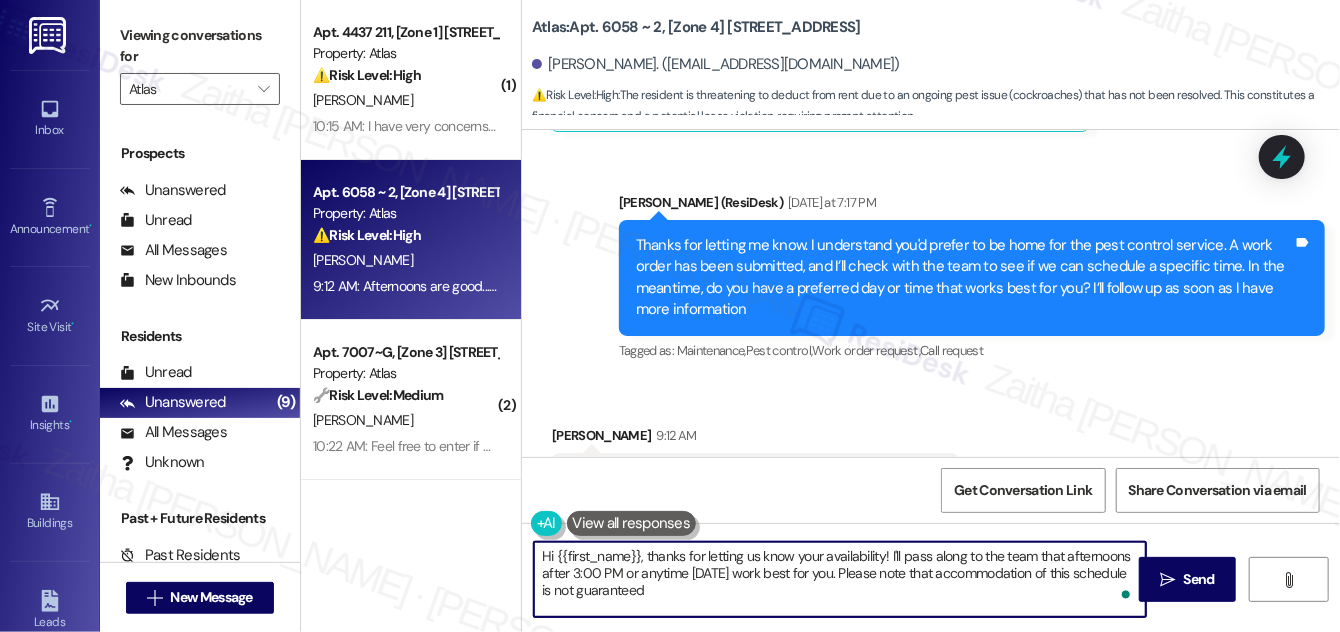 click on "Hi {{first_name}}, thanks for letting us know your availability! I'll pass along to the team that afternoons after 3:00 PM or anytime [DATE] work best for you. Please note that accommodation of this schedule is not guaranteed" at bounding box center (840, 579) 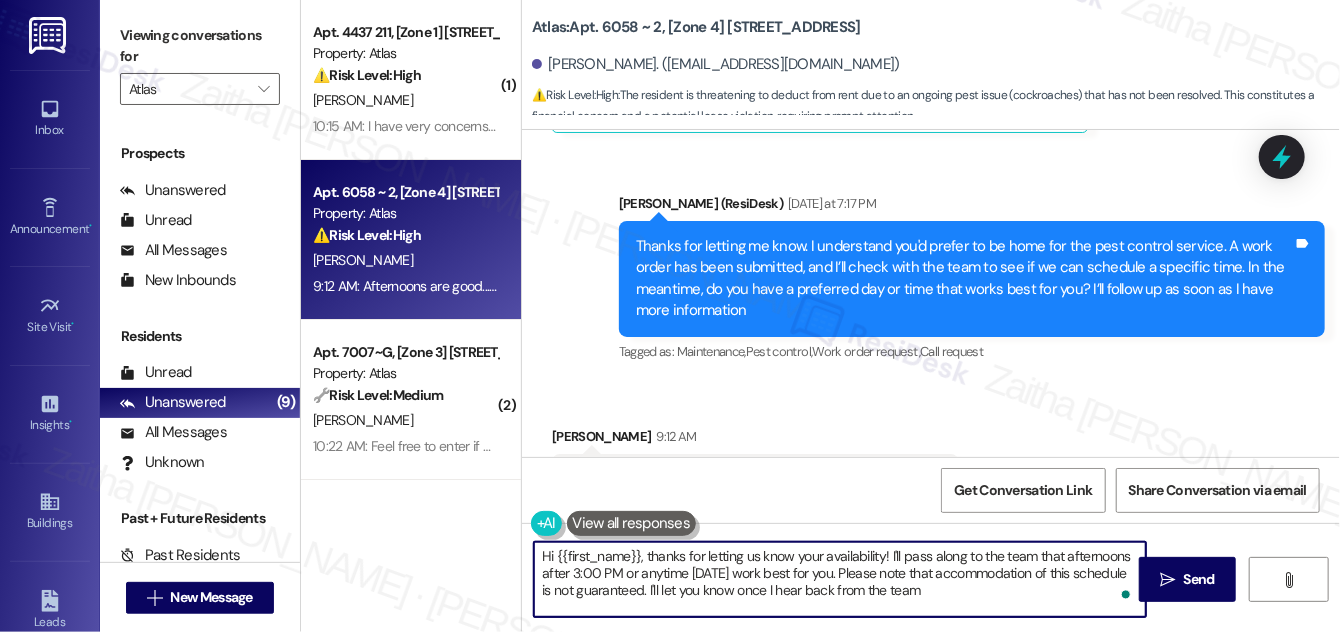 scroll, scrollTop: 12301, scrollLeft: 0, axis: vertical 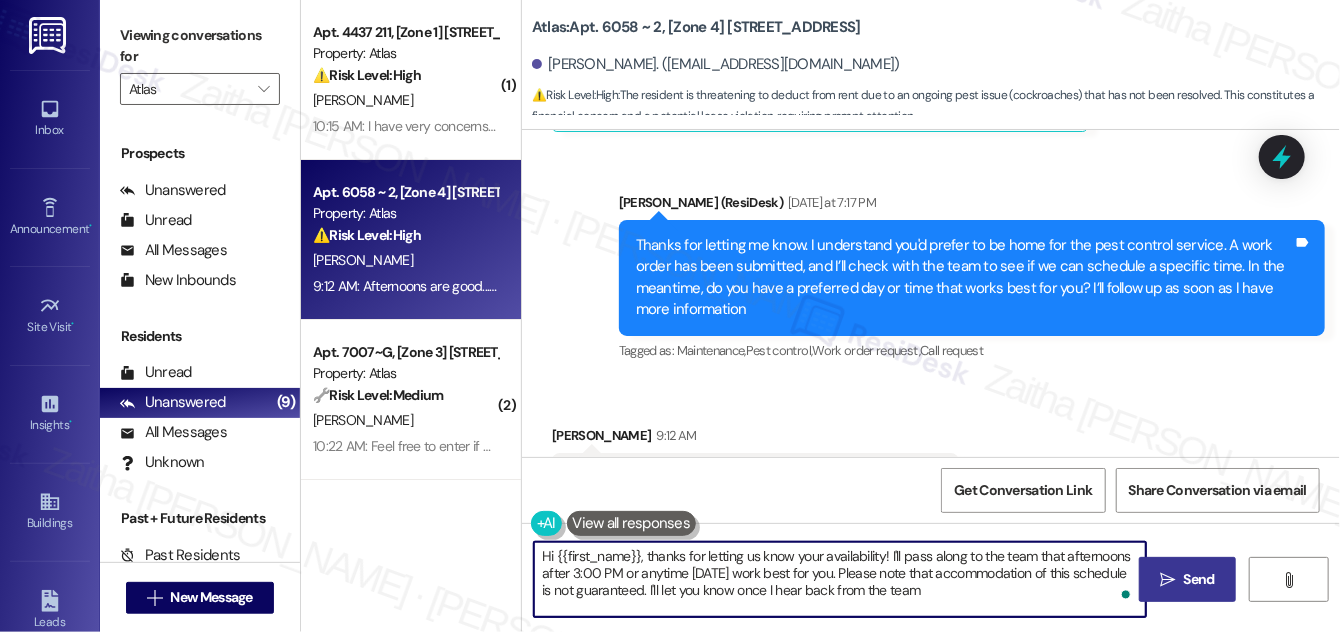 type on "Hi {{first_name}}, thanks for letting us know your availability! I'll pass along to the team that afternoons after 3:00 PM or anytime [DATE] work best for you. Please note that accommodation of this schedule is not guaranteed. I'll let you know once I hear back from the team" 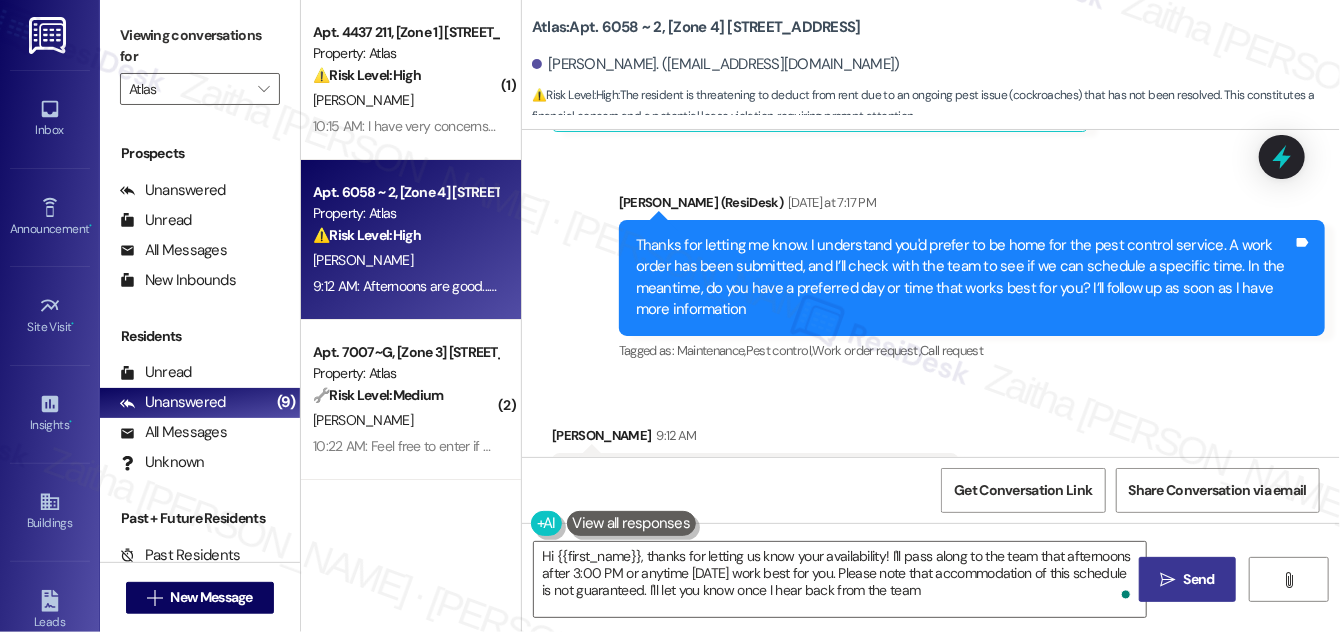 click on "Send" at bounding box center (1199, 579) 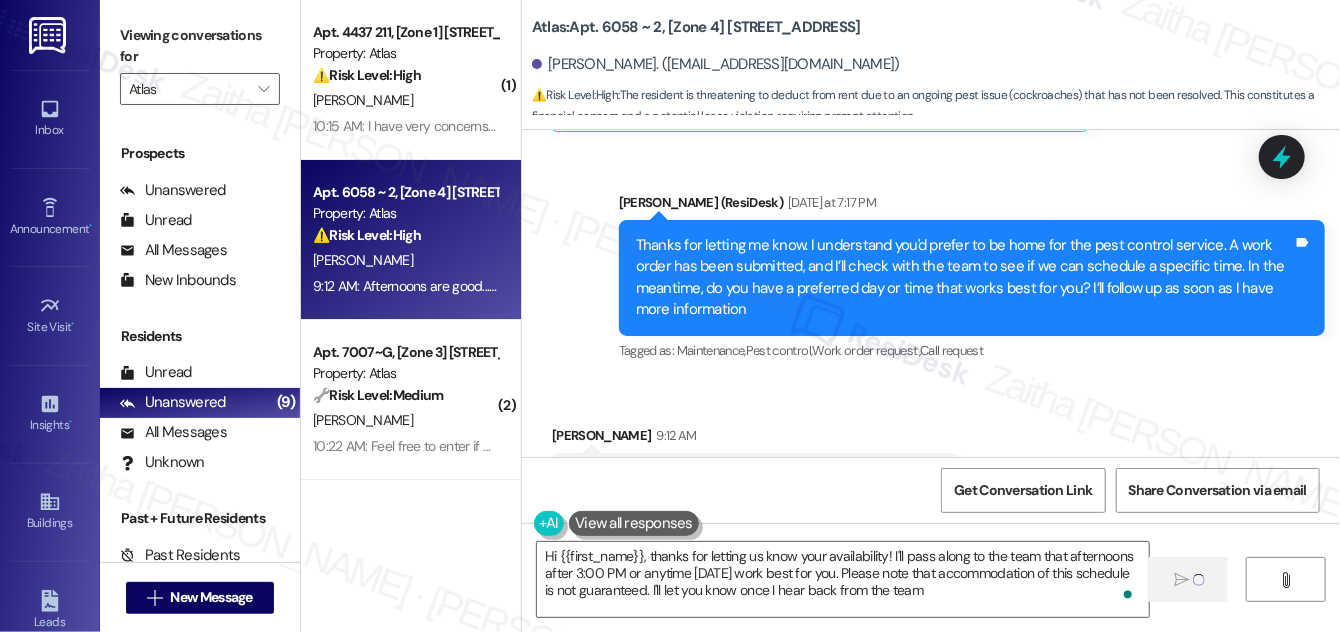 type 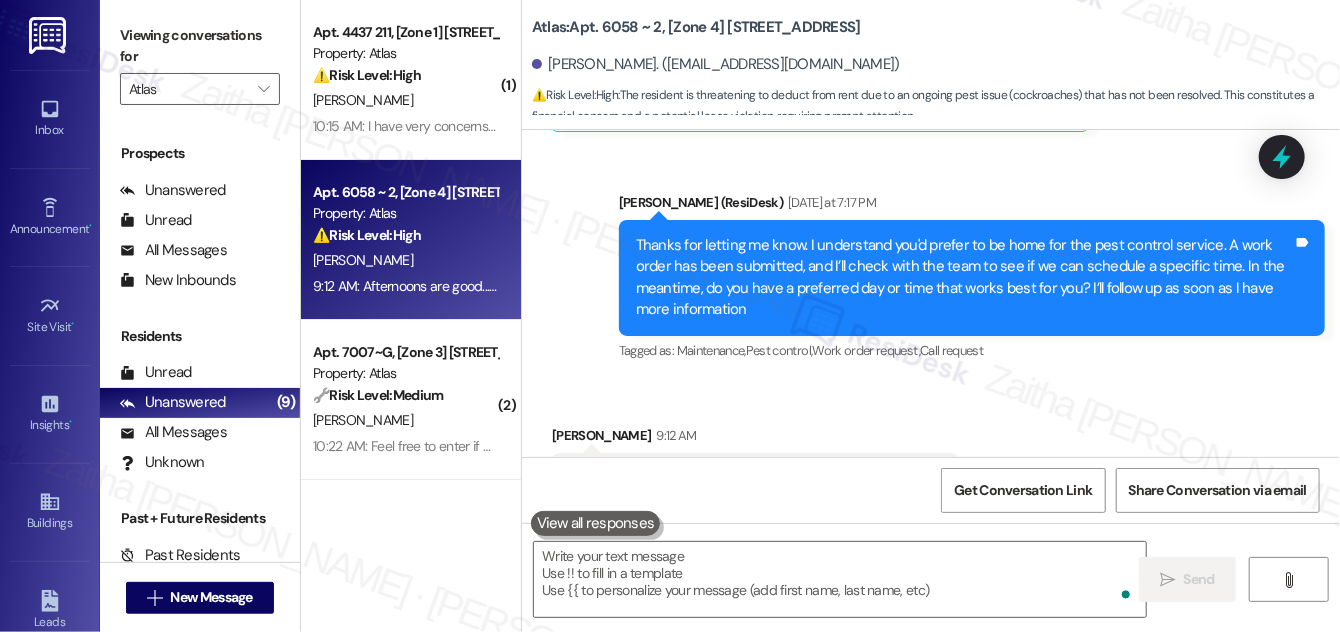 scroll, scrollTop: 12301, scrollLeft: 0, axis: vertical 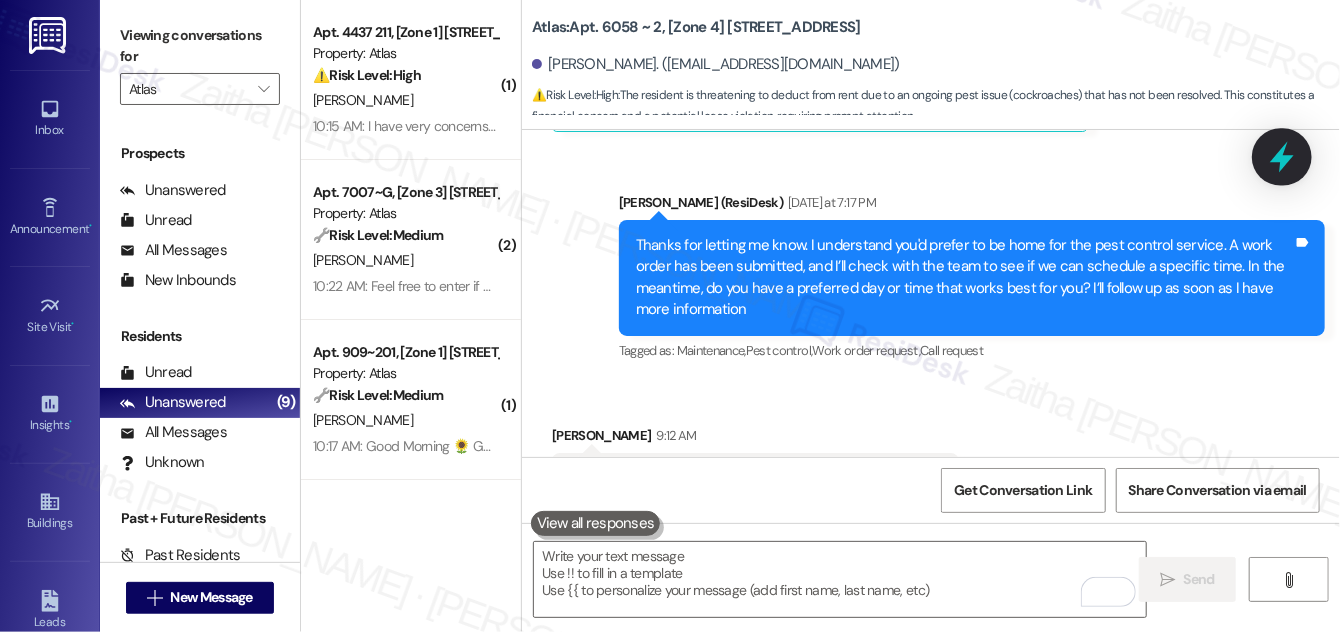 click 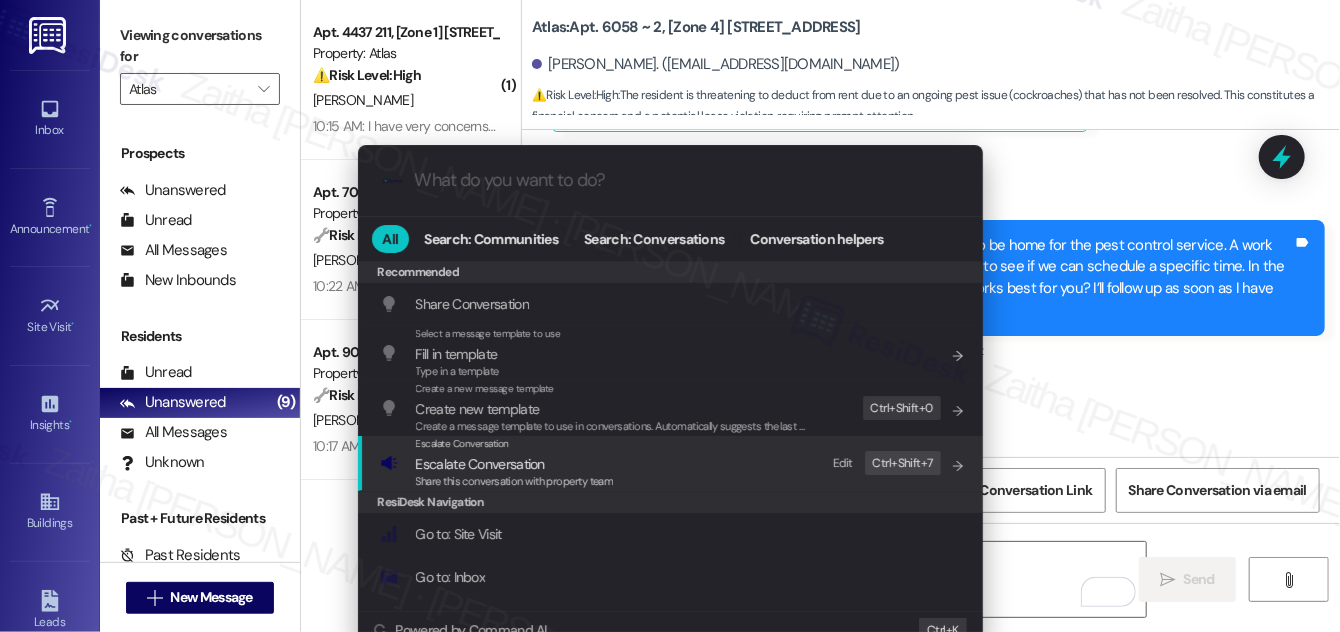 click on "Escalate Conversation" at bounding box center (515, 464) 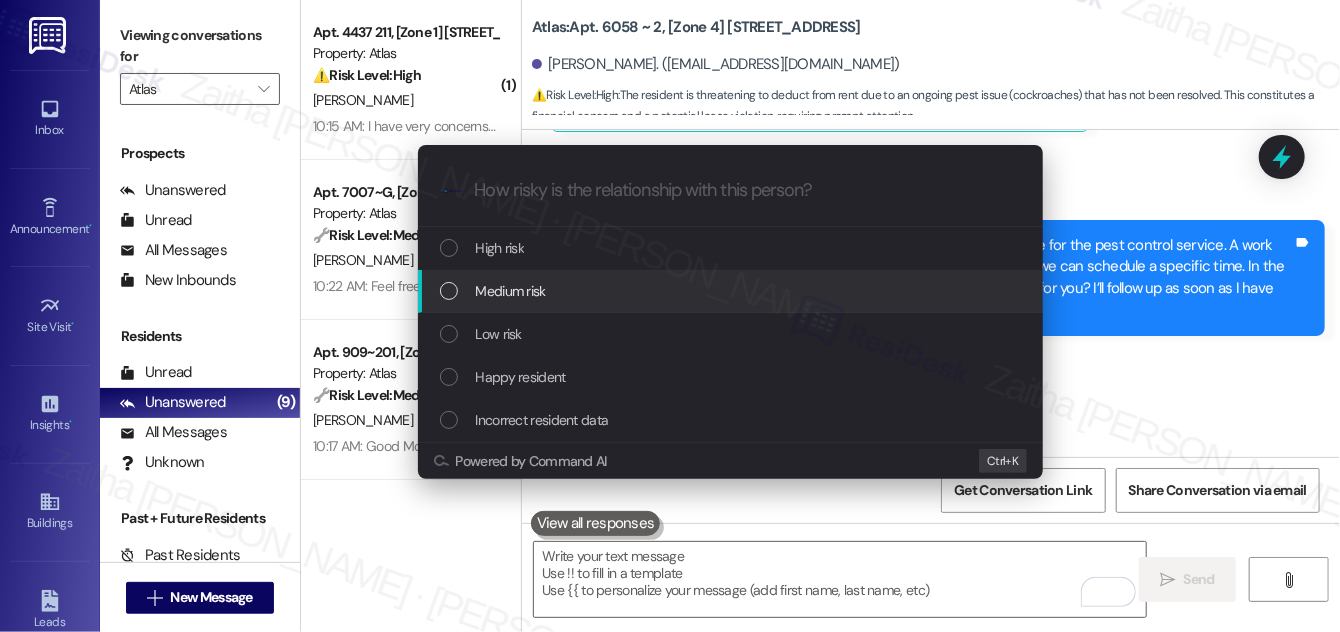click on "Medium risk" at bounding box center (730, 291) 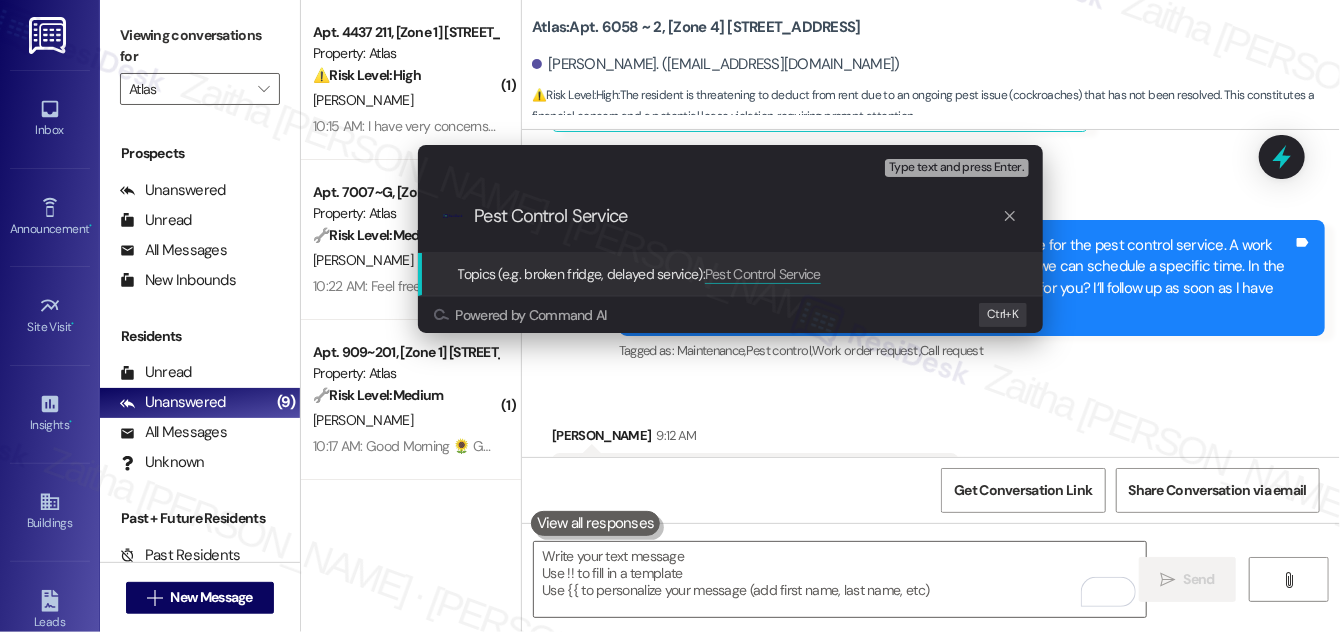 paste on "Availability Note" 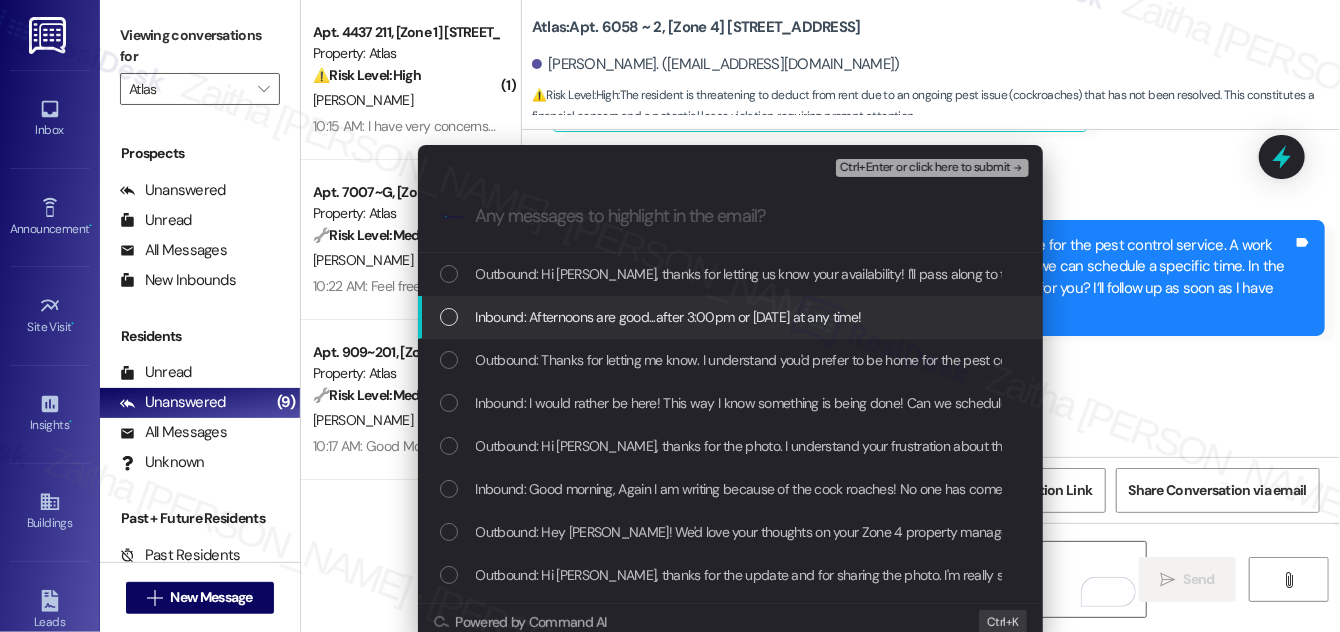 click at bounding box center (449, 317) 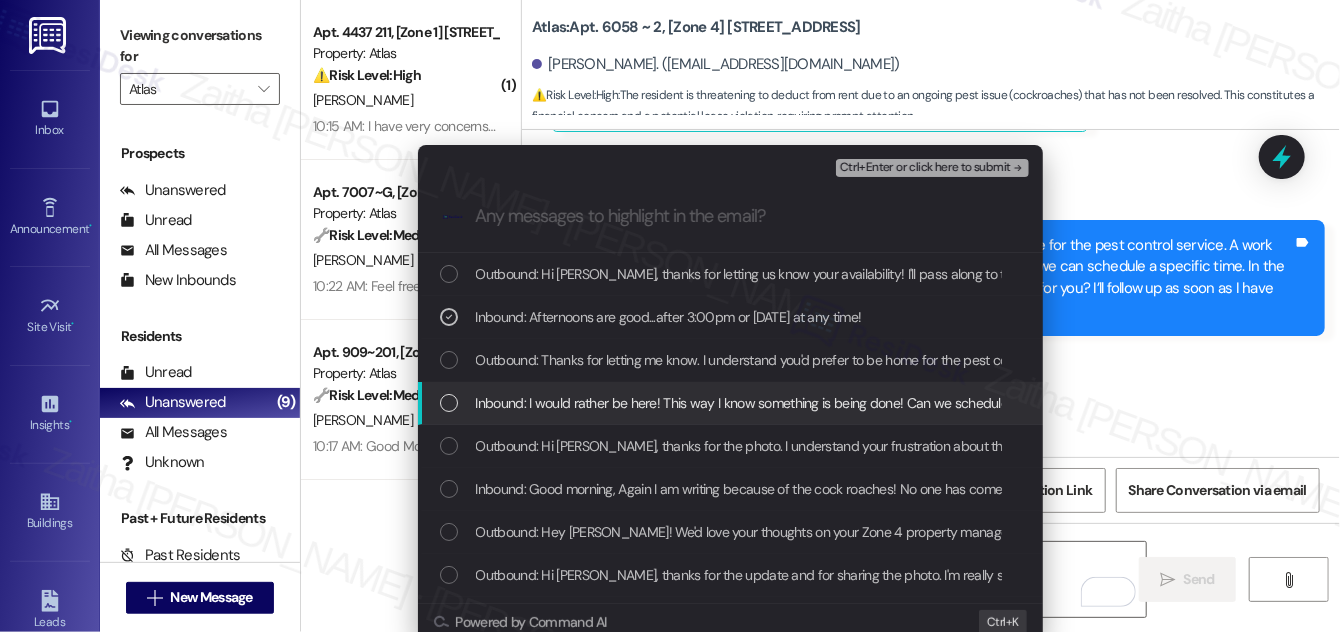 click at bounding box center (449, 403) 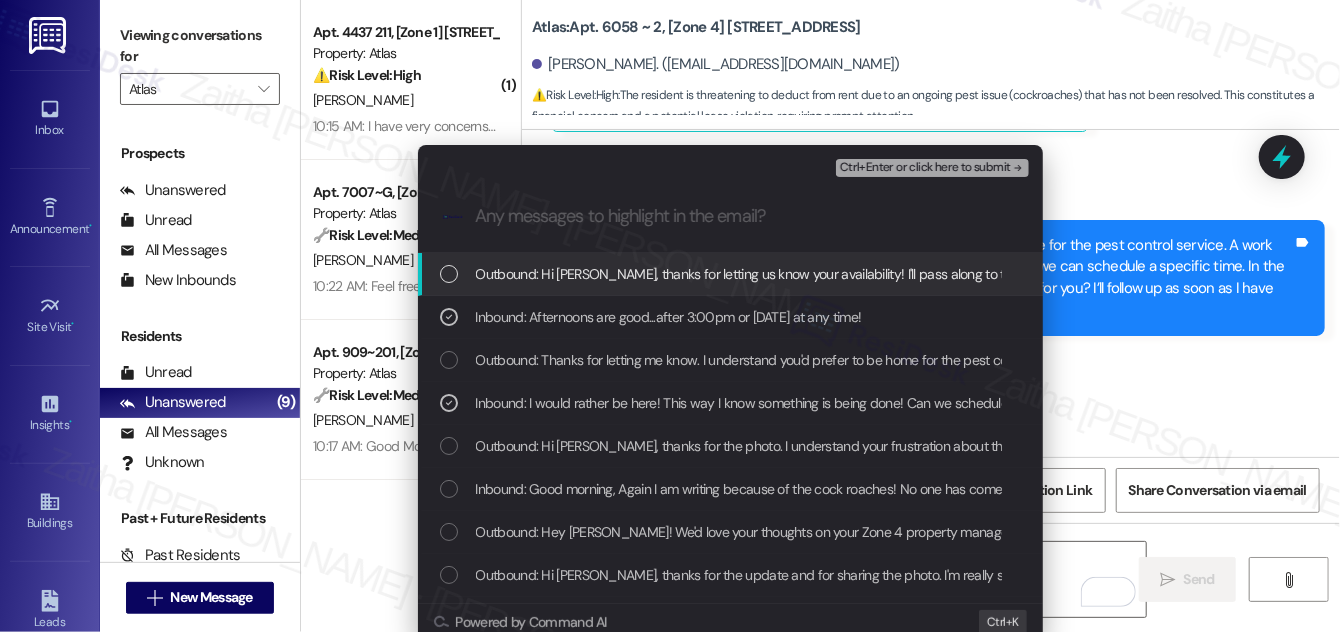 click on "Ctrl+Enter or click here to submit" at bounding box center (925, 168) 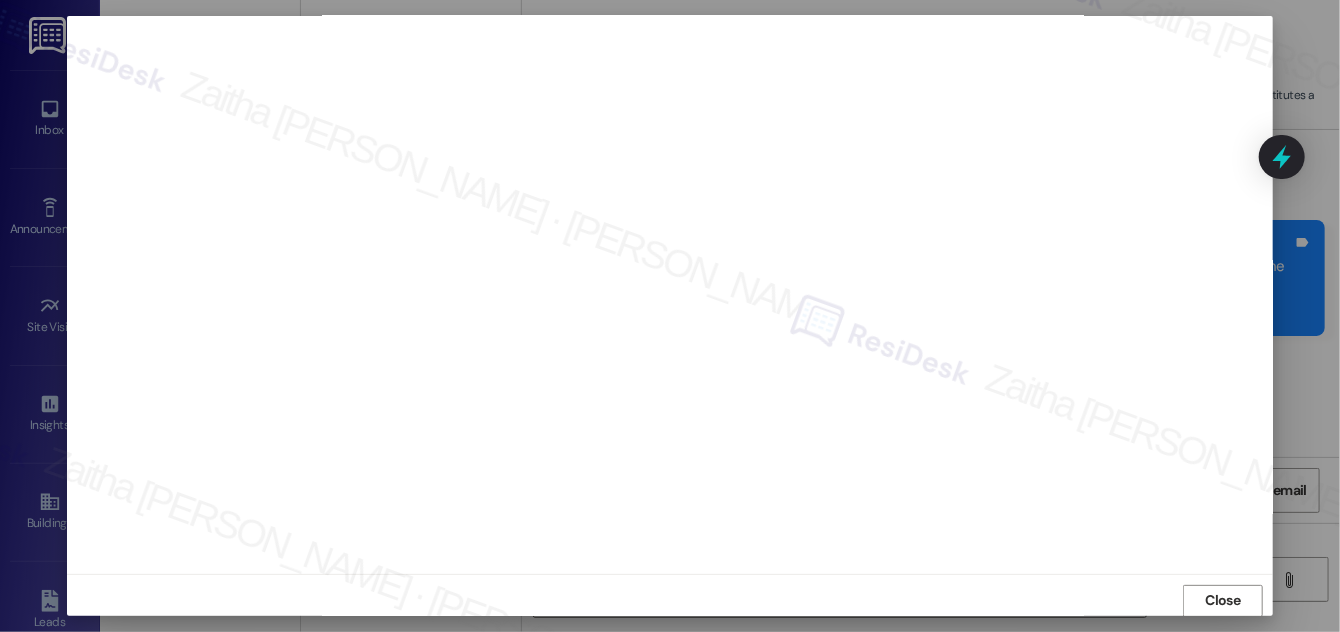 scroll, scrollTop: 21, scrollLeft: 0, axis: vertical 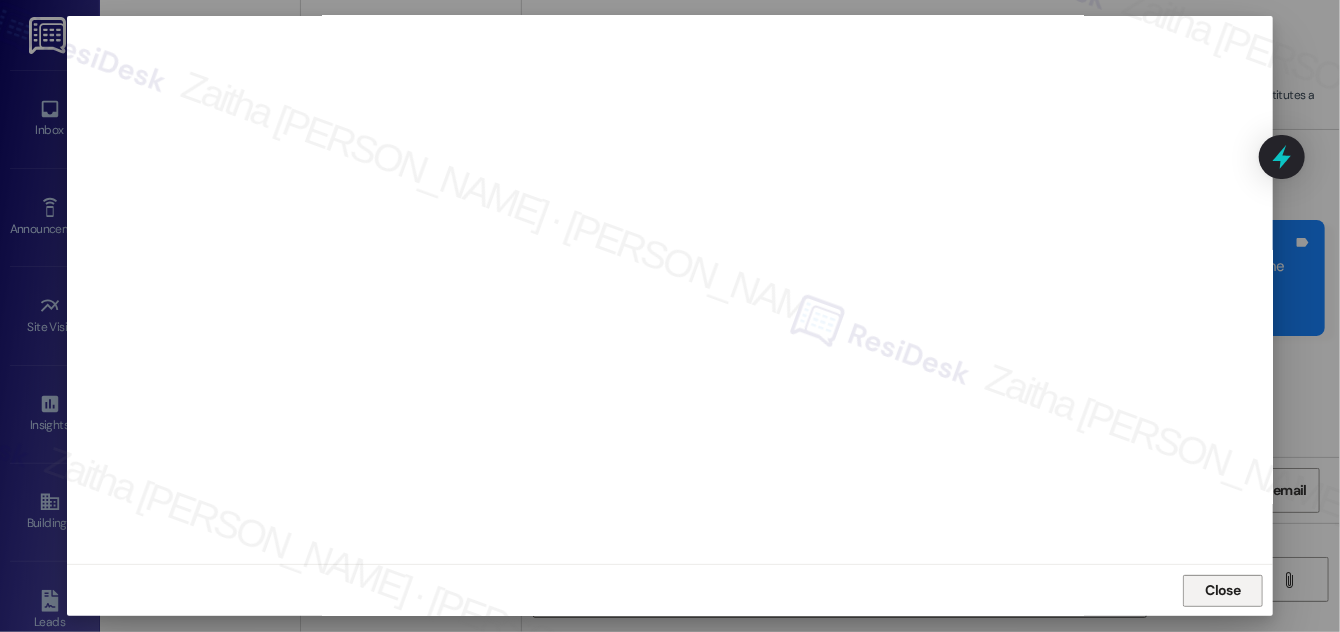 click on "Close" at bounding box center [1223, 590] 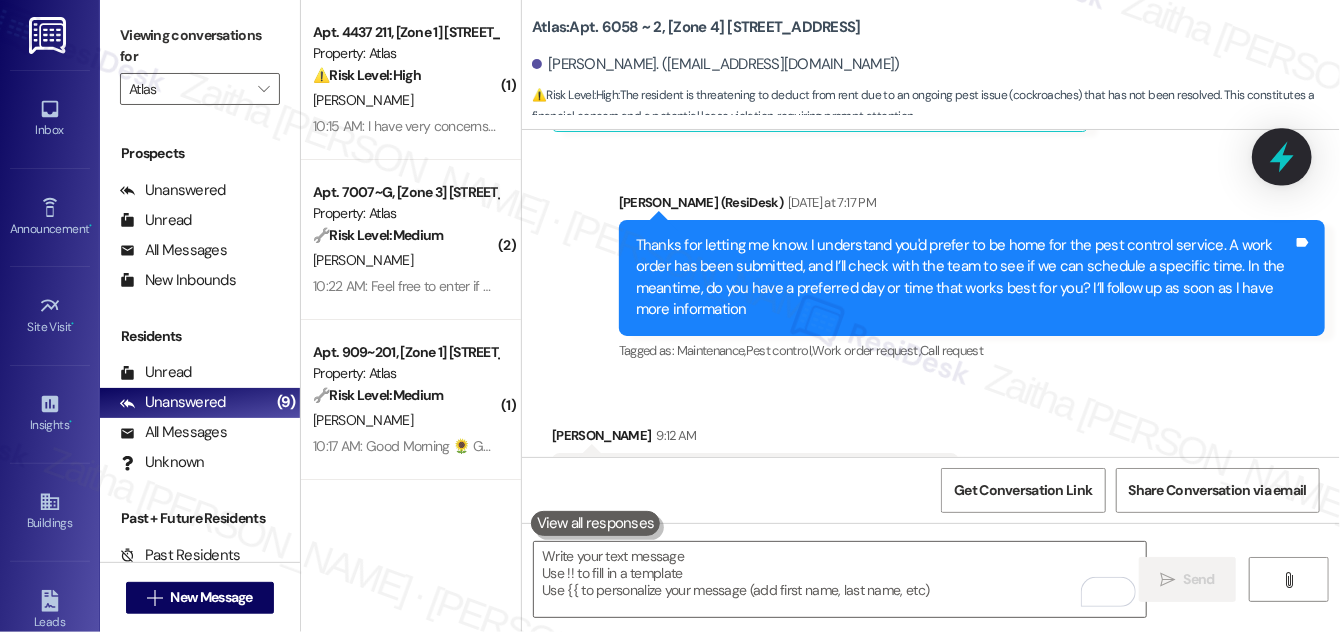 click 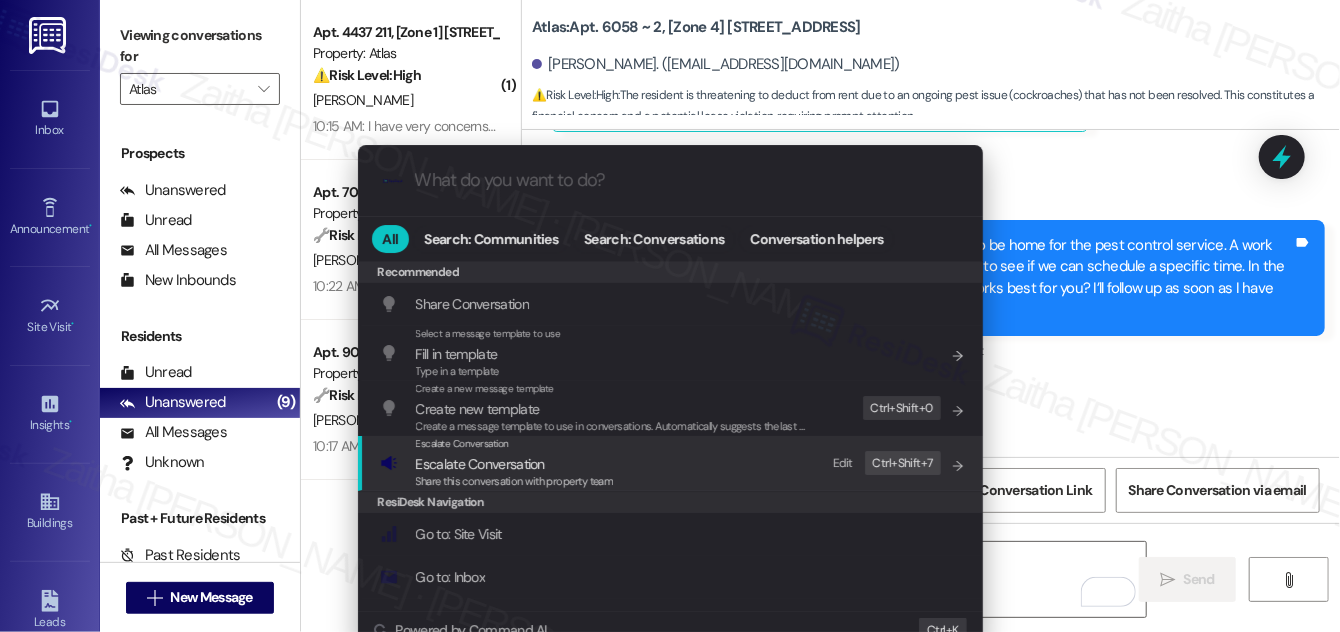 click on "Escalate Conversation" at bounding box center [480, 464] 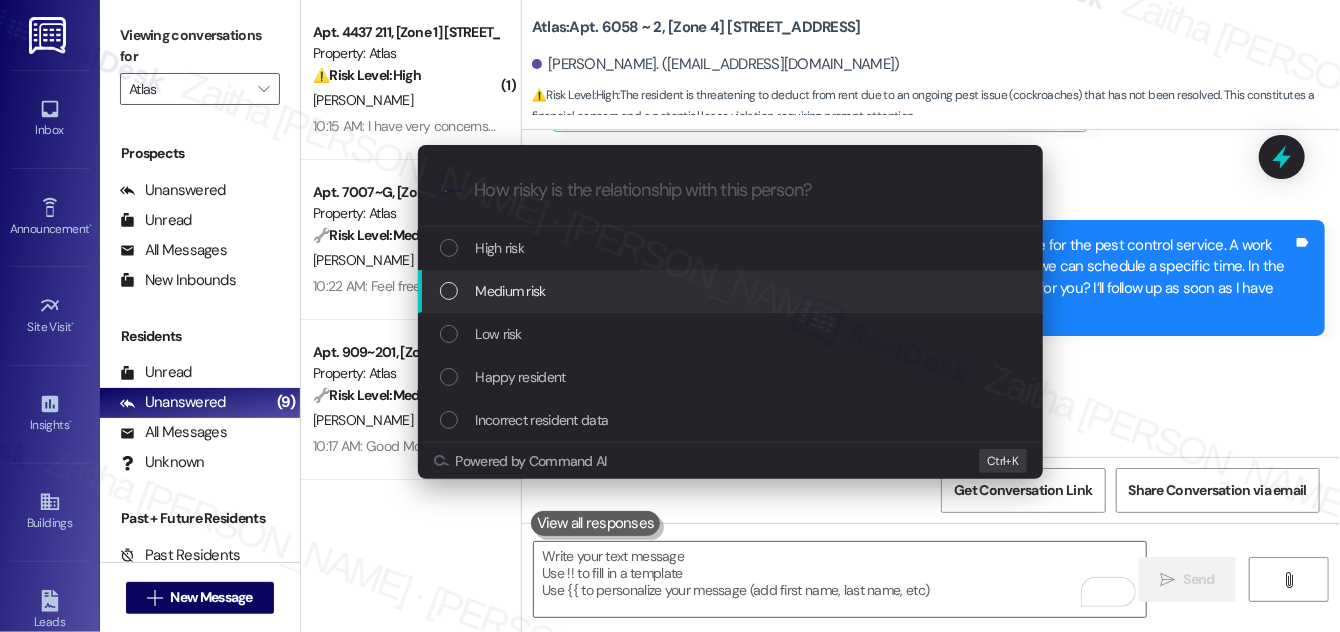 click on "Medium risk" at bounding box center (511, 291) 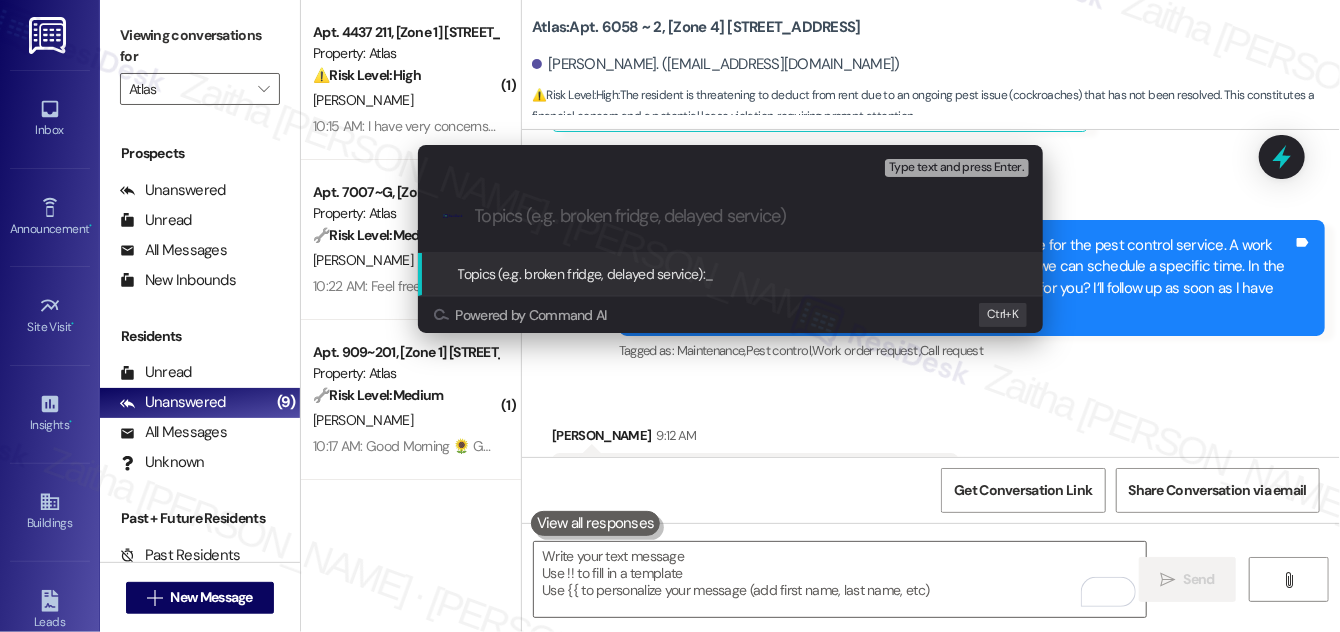 paste on "Pest Control Service Availability Note" 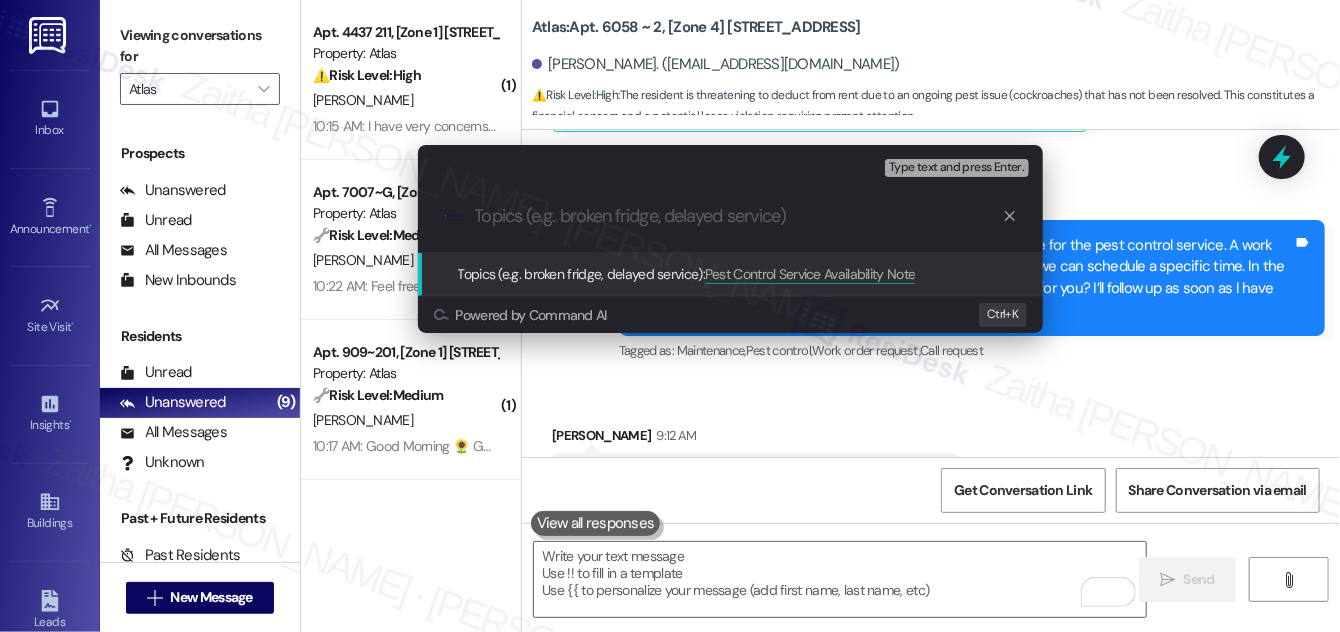 type on "Pest Control Service Availability Note" 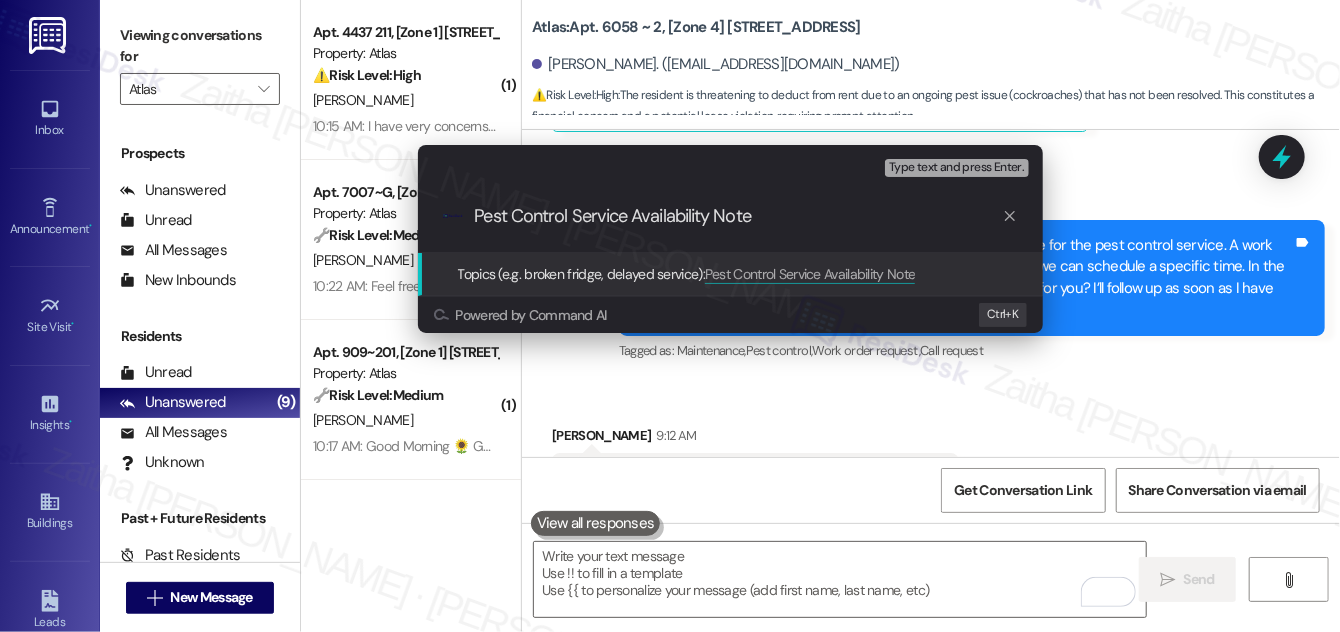 type 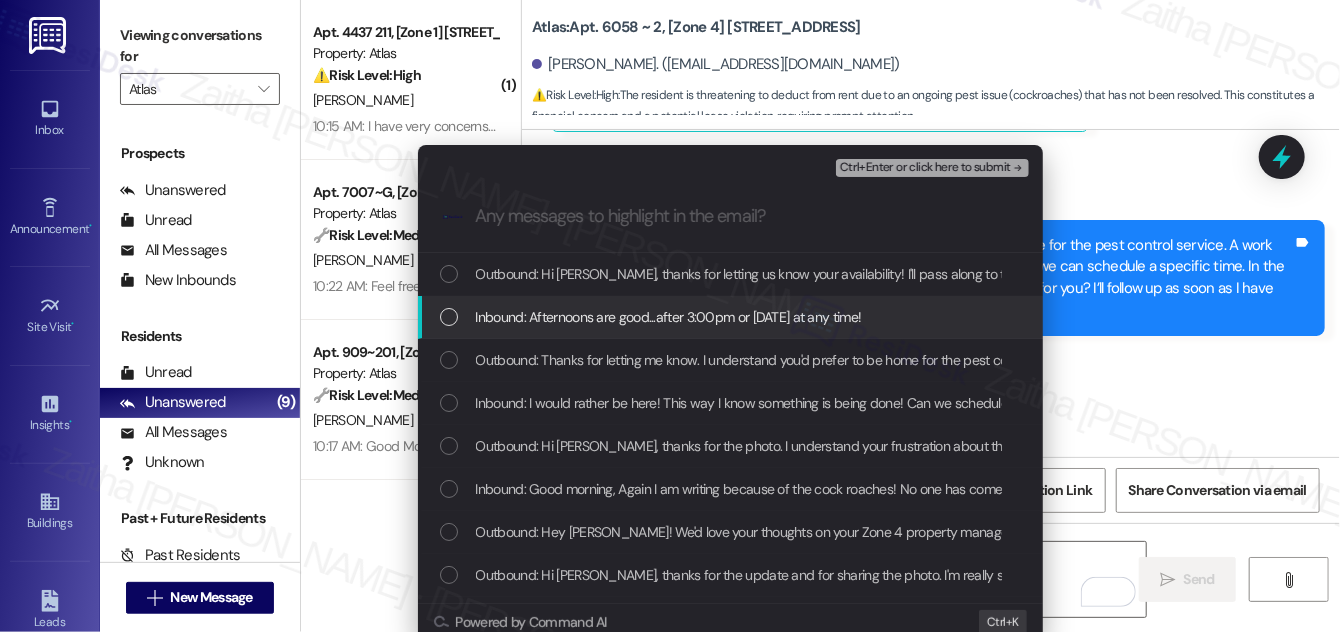 click at bounding box center (449, 317) 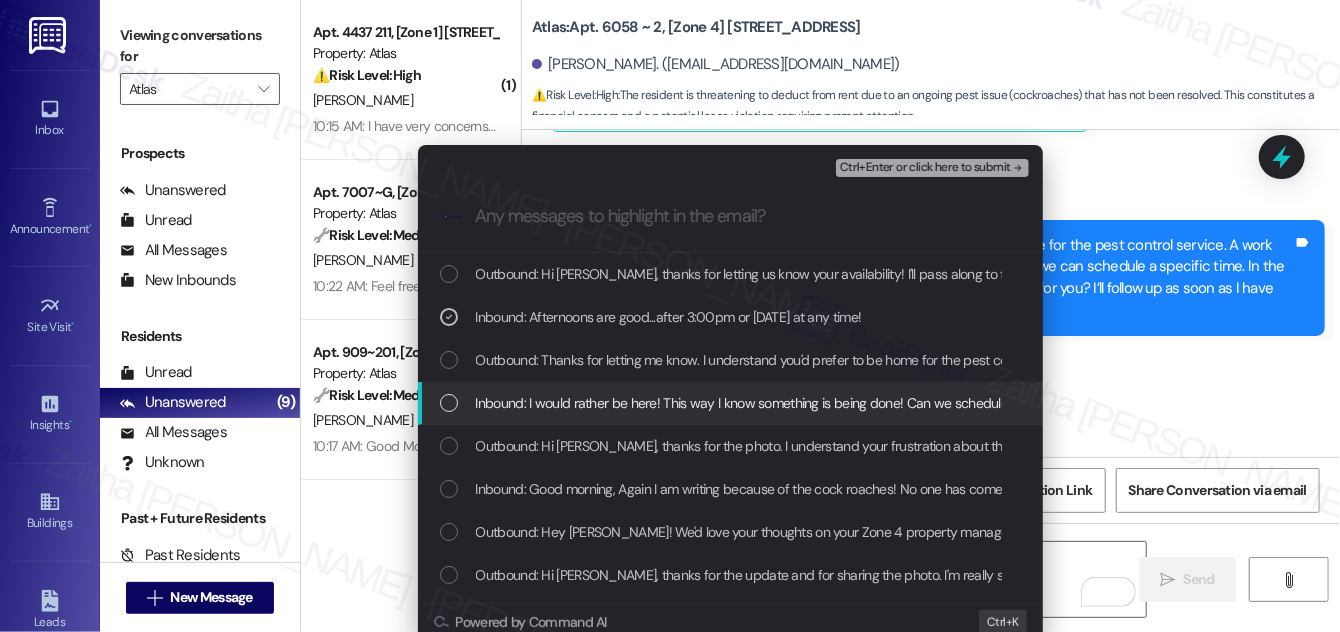click at bounding box center [449, 403] 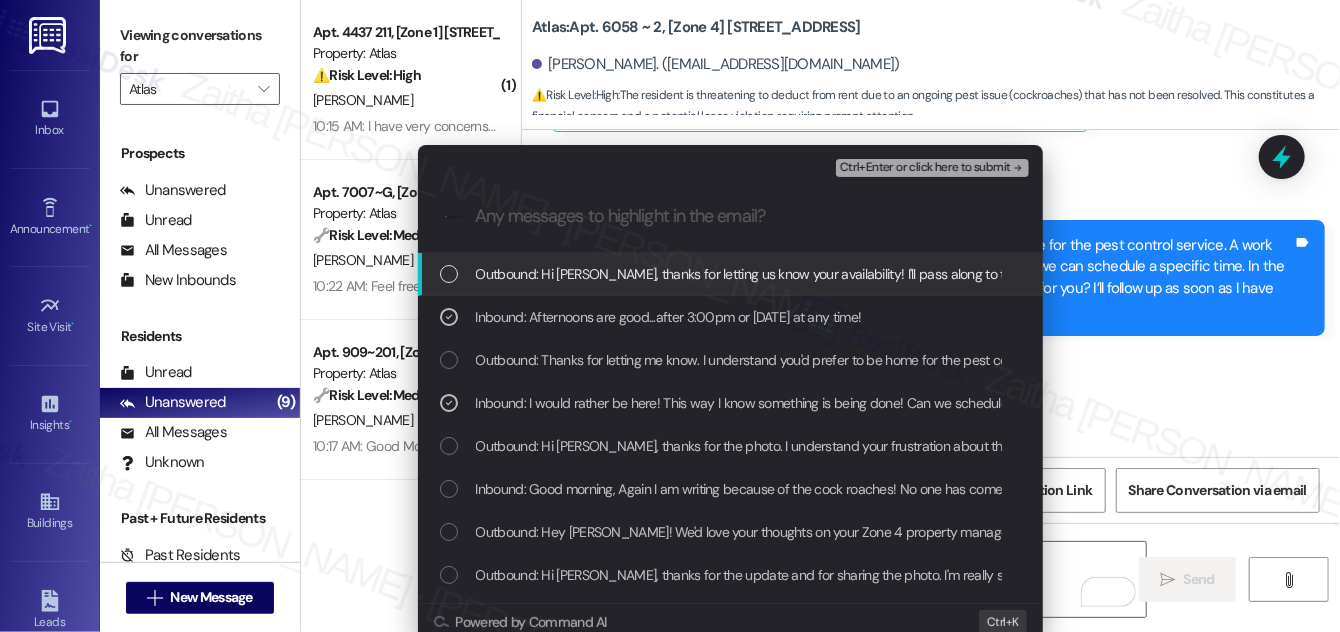 click on "Ctrl+Enter or click here to submit" at bounding box center [925, 168] 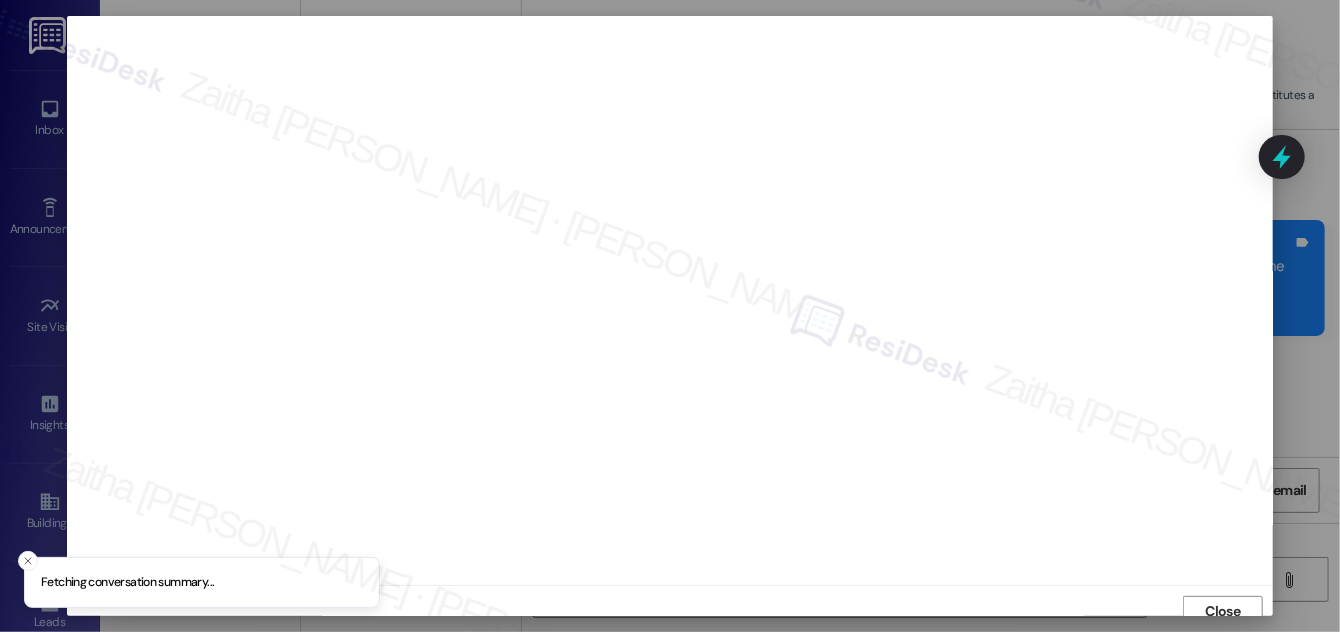 scroll, scrollTop: 11, scrollLeft: 0, axis: vertical 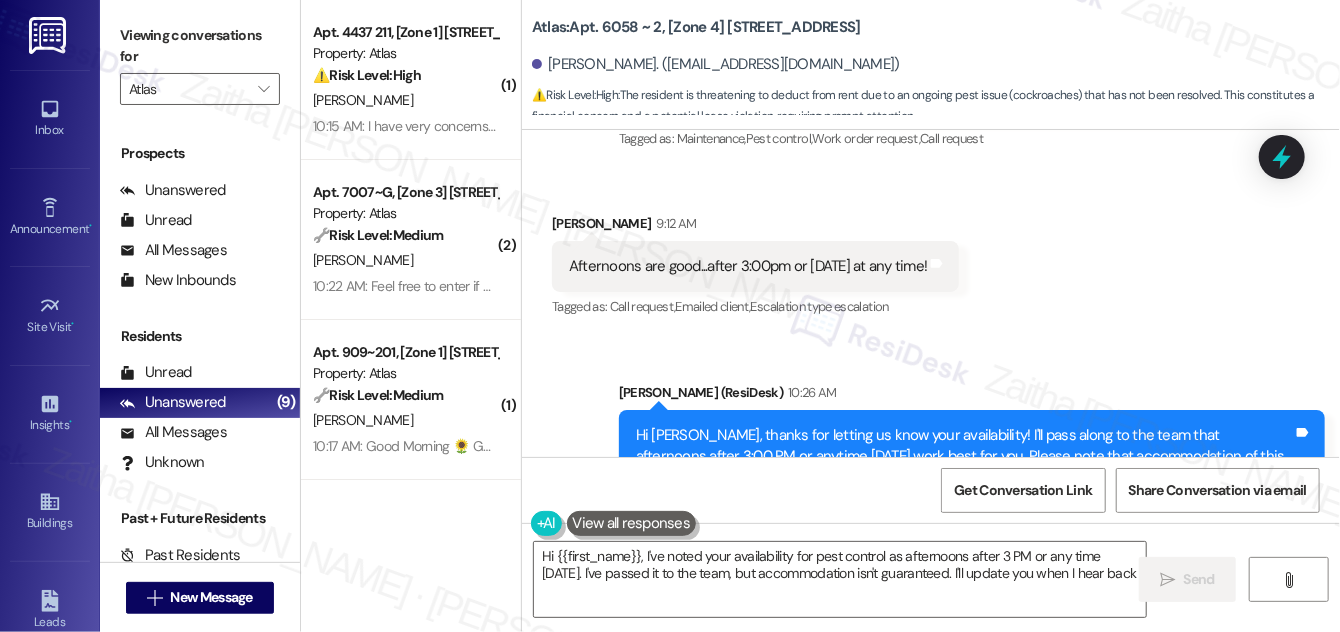 type on "Hi {{first_name}}, I've noted your availability for pest control as afternoons after 3 PM or any time [DATE]. I've passed it to the team, but accommodation isn't guaranteed. I'll update you when I hear back!" 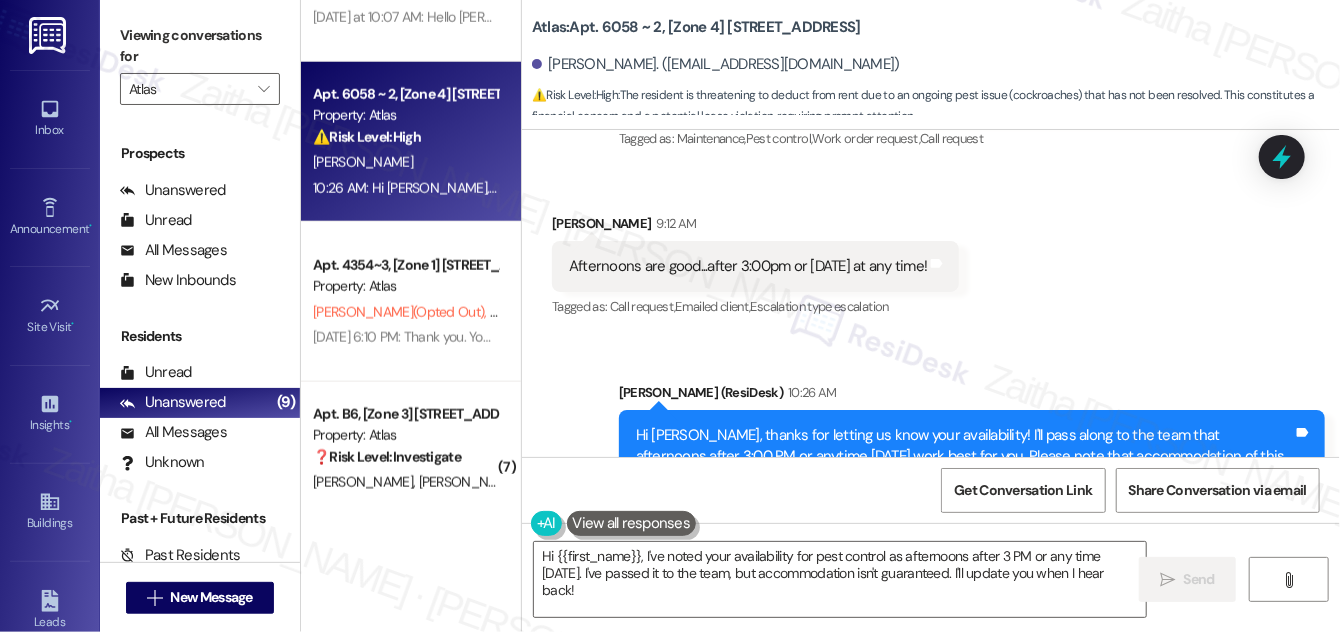 scroll, scrollTop: 1109, scrollLeft: 0, axis: vertical 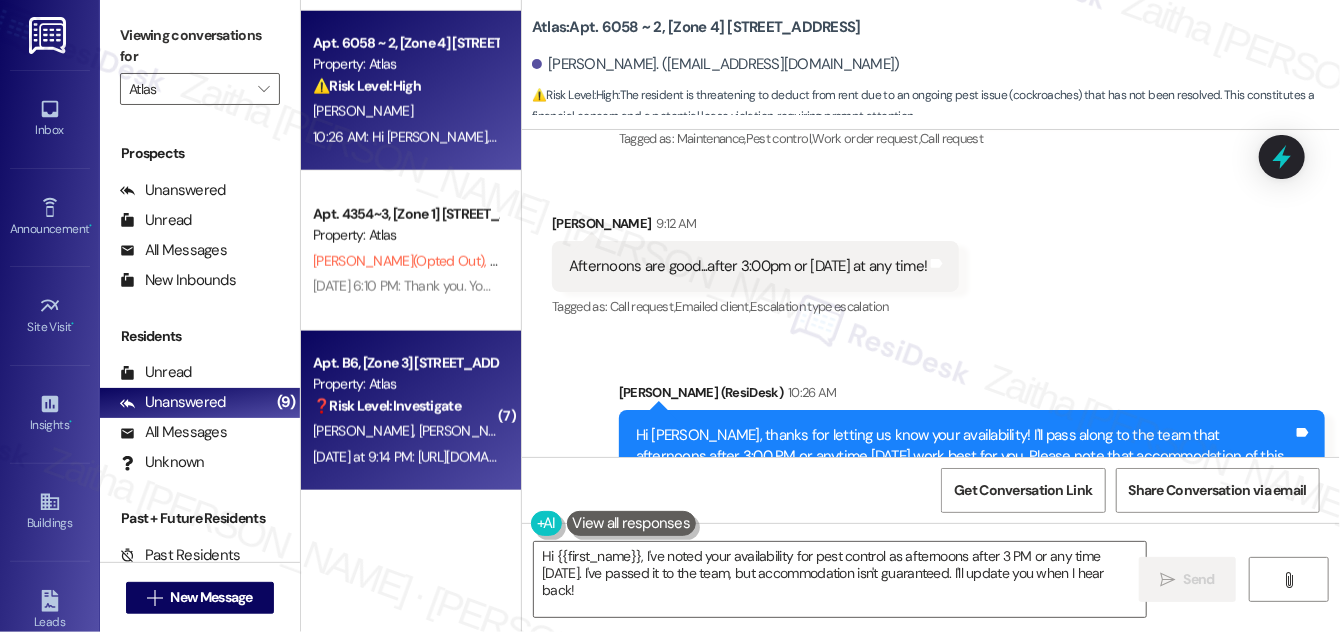 click on "❓  Risk Level:  Investigate" at bounding box center (387, 406) 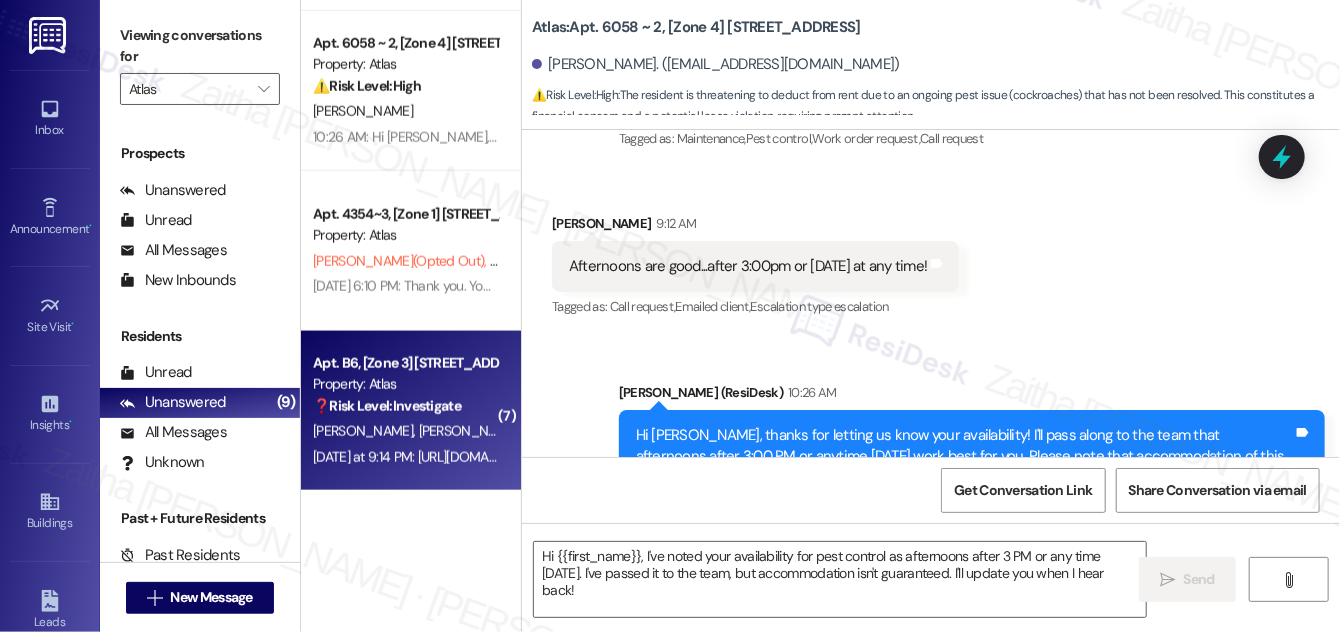 type on "Fetching suggested responses. Please feel free to read through the conversation in the meantime." 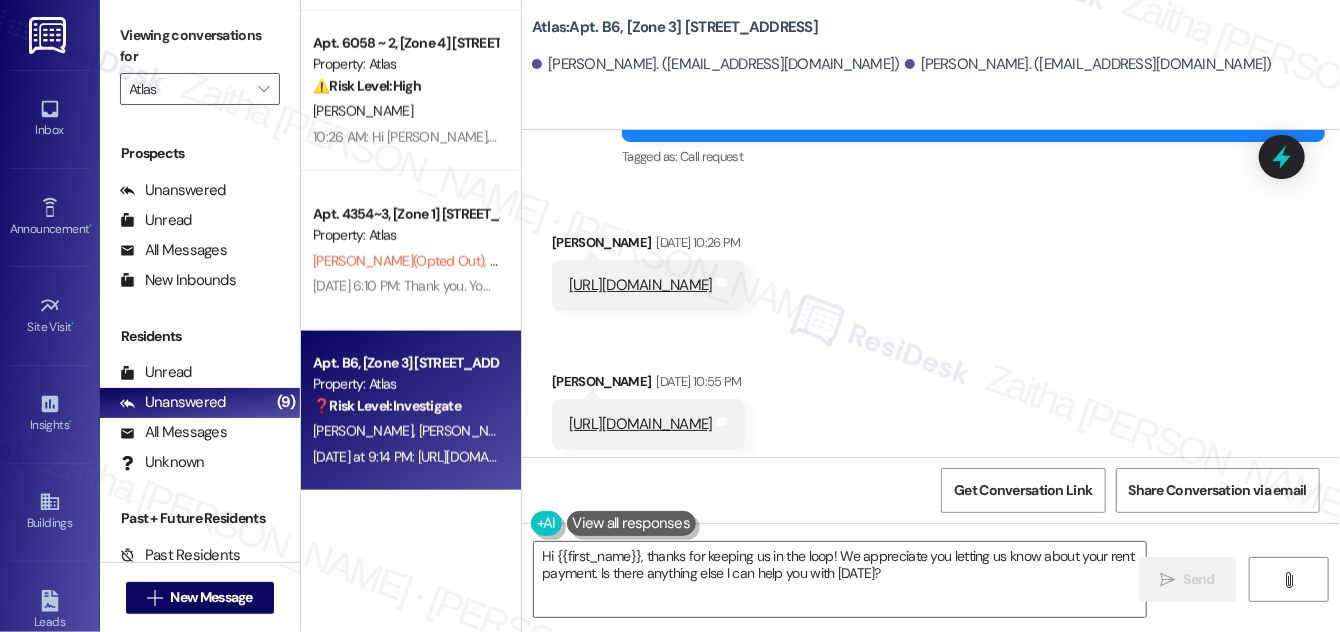 scroll, scrollTop: 2852, scrollLeft: 0, axis: vertical 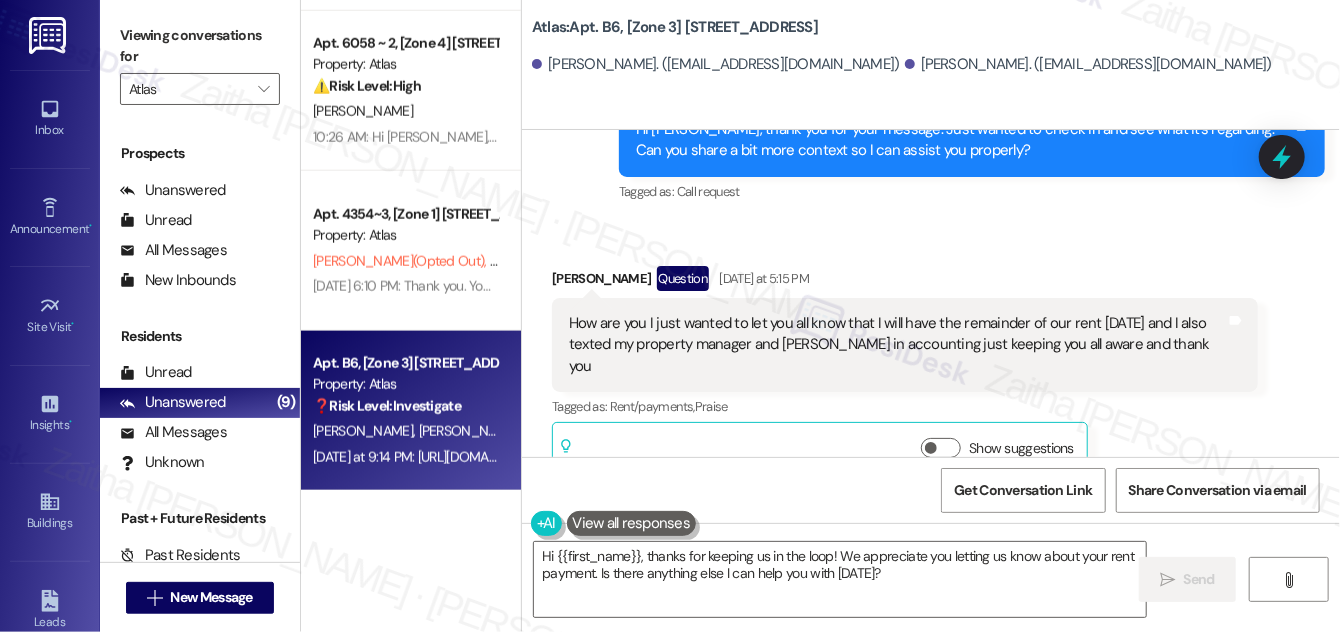 click on "[PERSON_NAME] Question [DATE] at 5:15 PM" at bounding box center (905, 282) 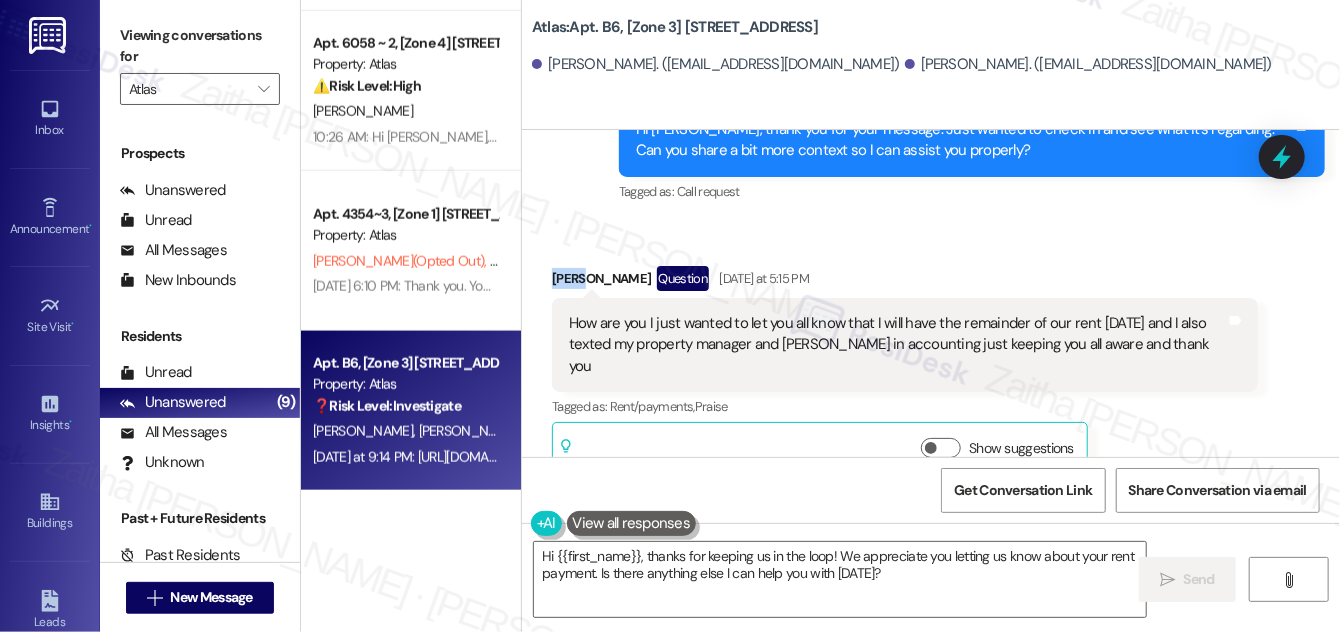 click on "[PERSON_NAME] Question [DATE] at 5:15 PM" at bounding box center (905, 282) 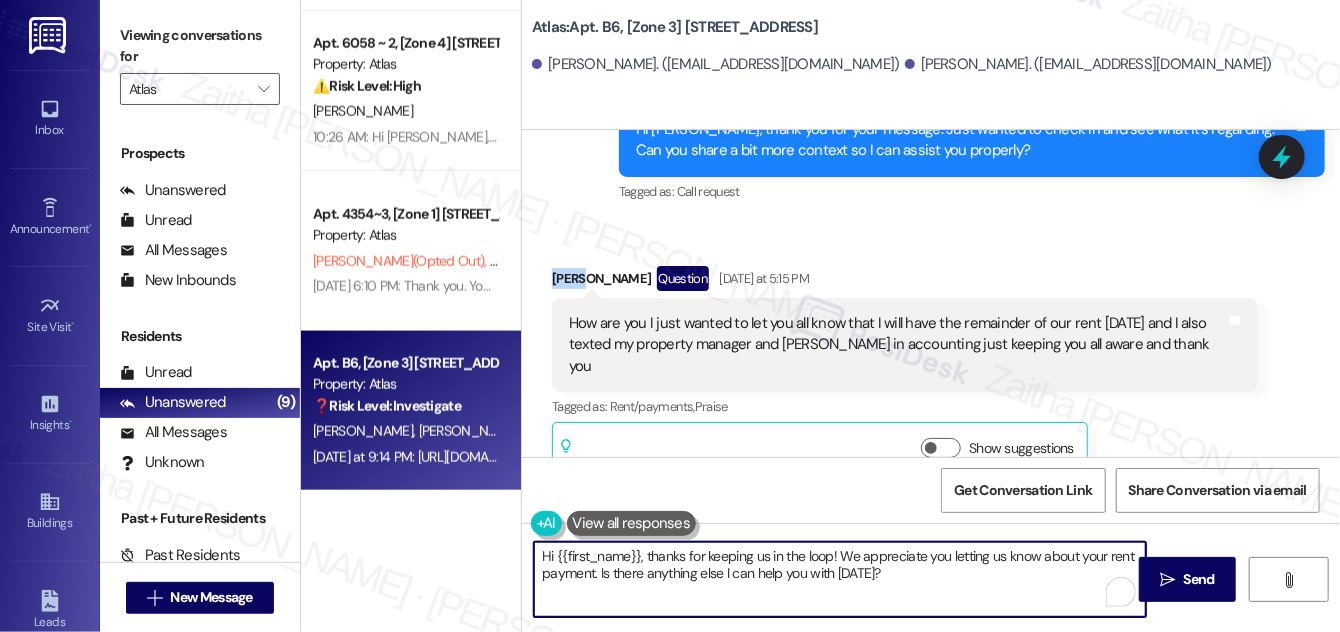 click on "Hi {{first_name}}, thanks for keeping us in the loop! We appreciate you letting us know about your rent payment. Is there anything else I can help you with [DATE]?" at bounding box center [840, 579] 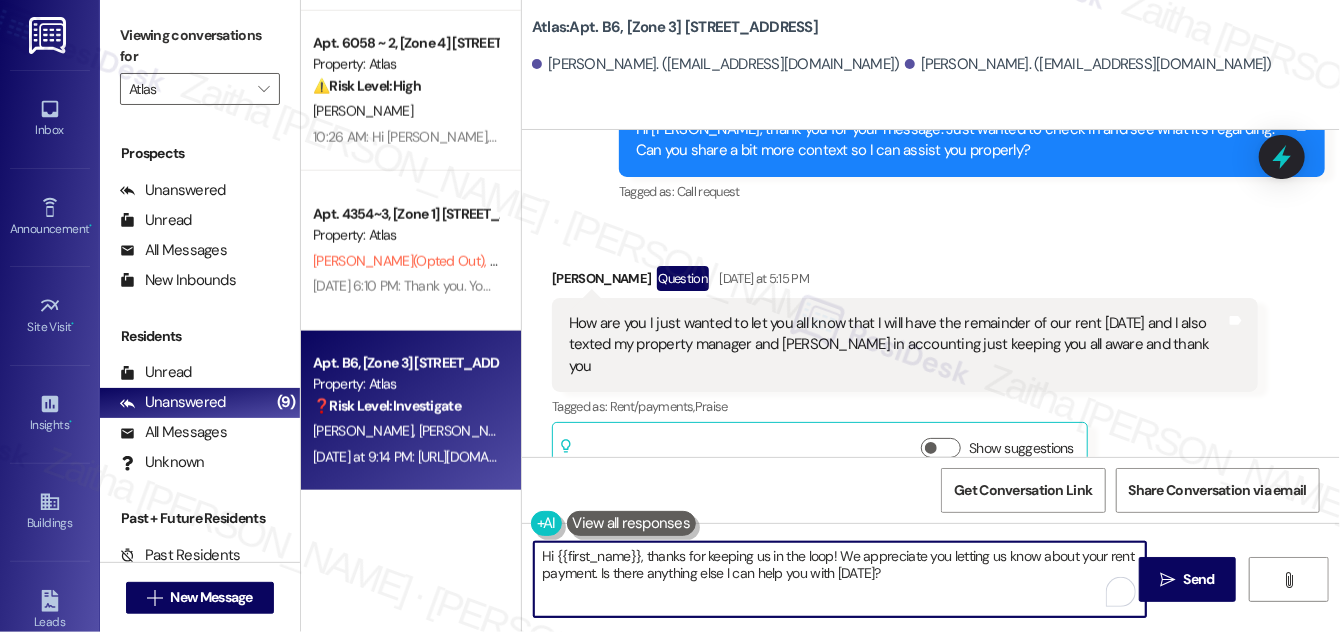 click on "Hi {{first_name}}, thanks for keeping us in the loop! We appreciate you letting us know about your rent payment. Is there anything else I can help you with [DATE]?" at bounding box center [840, 579] 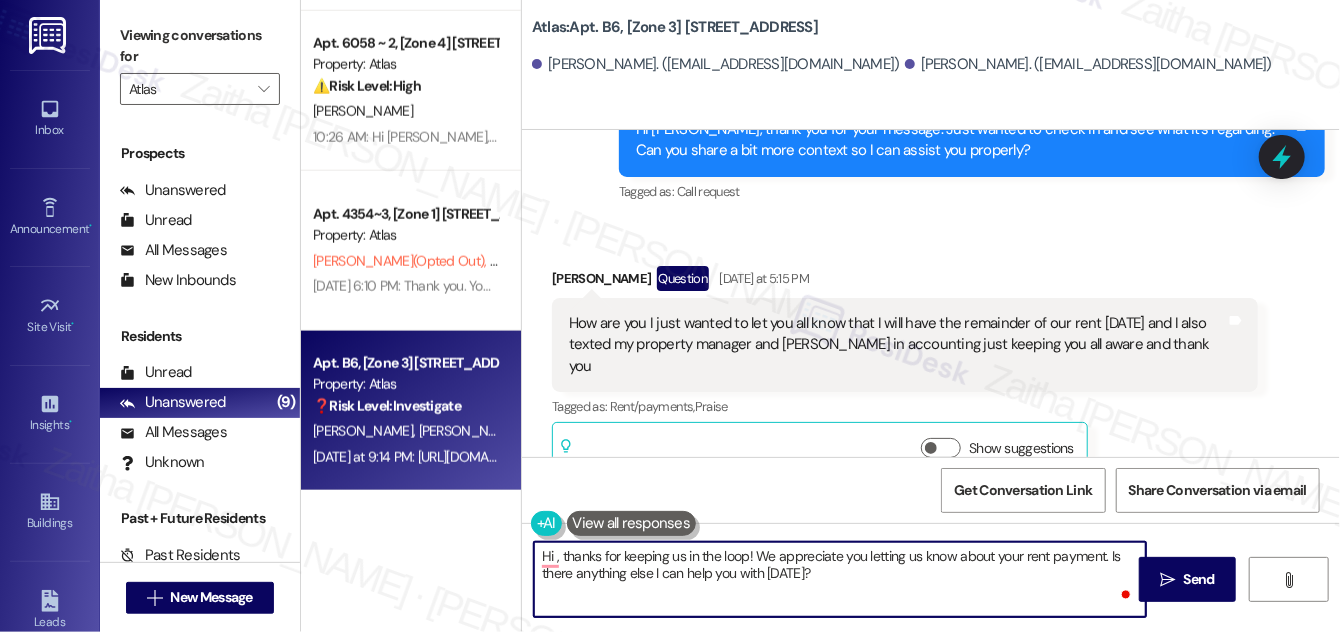 paste on "Rand" 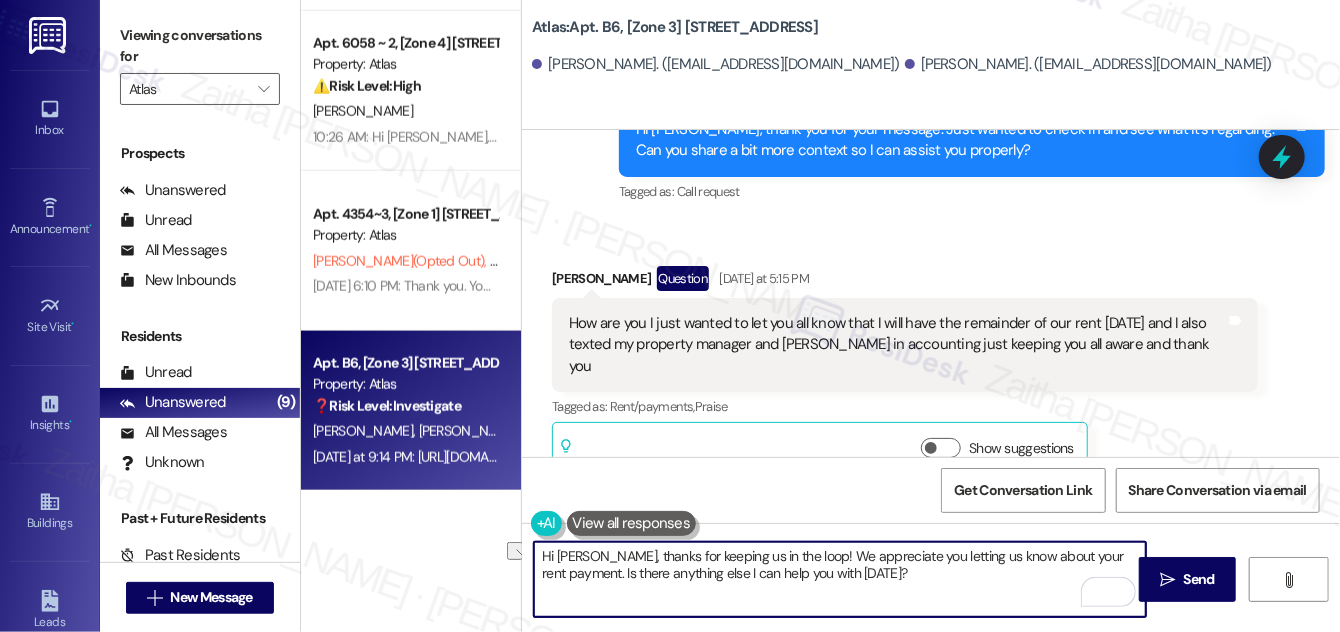 drag, startPoint x: 539, startPoint y: 572, endPoint x: 838, endPoint y: 588, distance: 299.4278 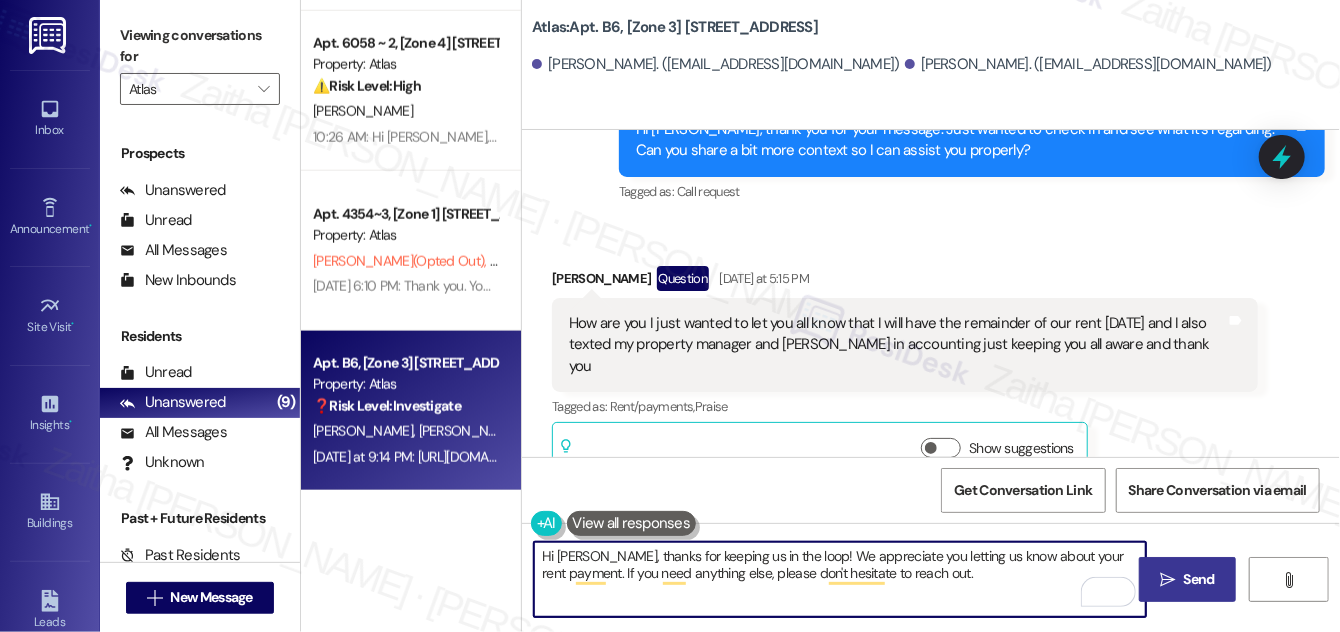 type on "Hi [PERSON_NAME], thanks for keeping us in the loop! We appreciate you letting us know about your rent payment. If you need anything else, please don't hesitate to reach out." 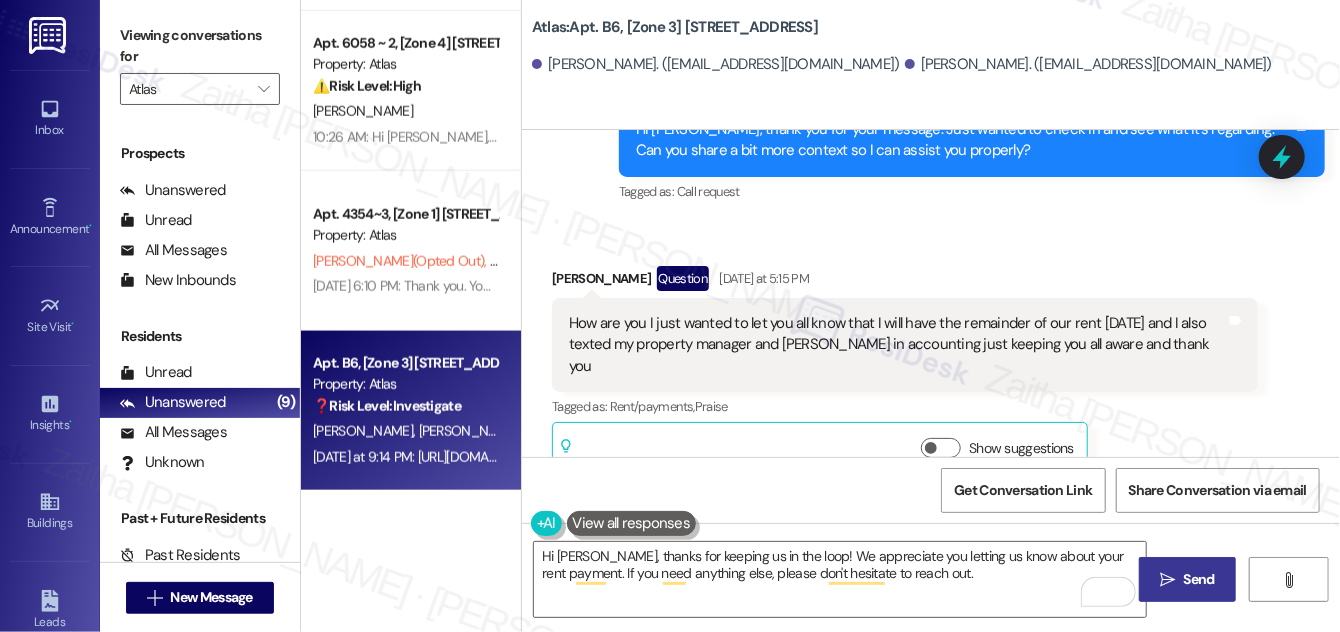 click on "Send" at bounding box center [1199, 579] 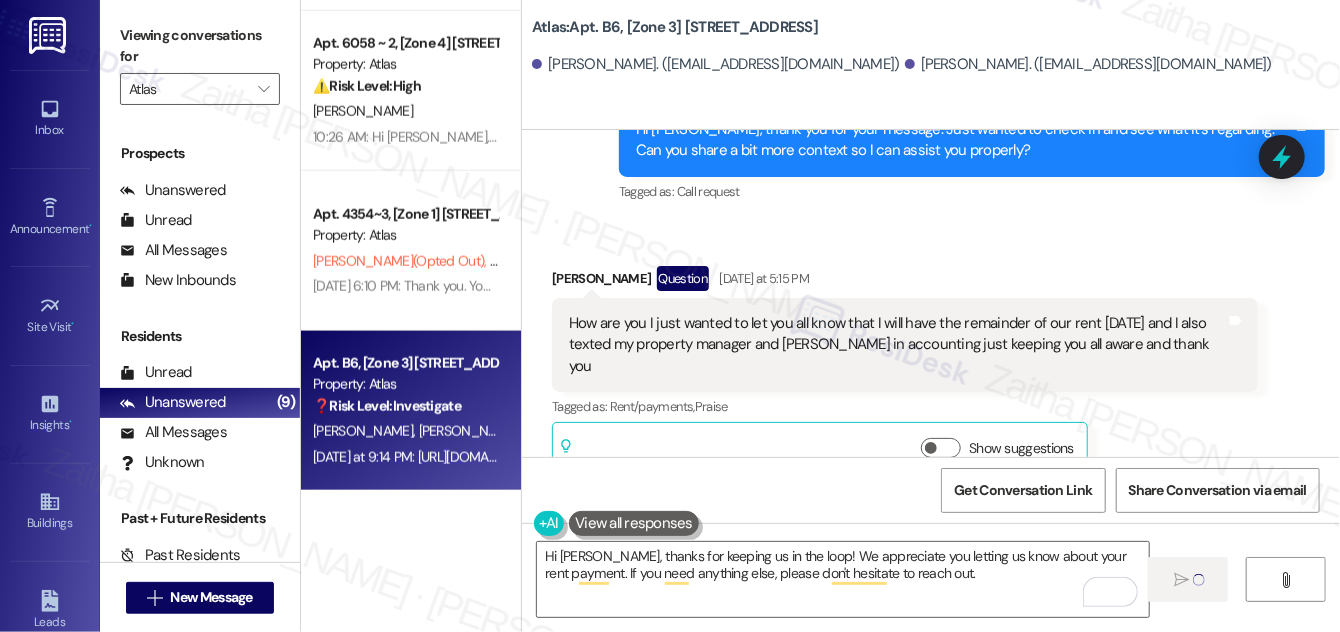 type 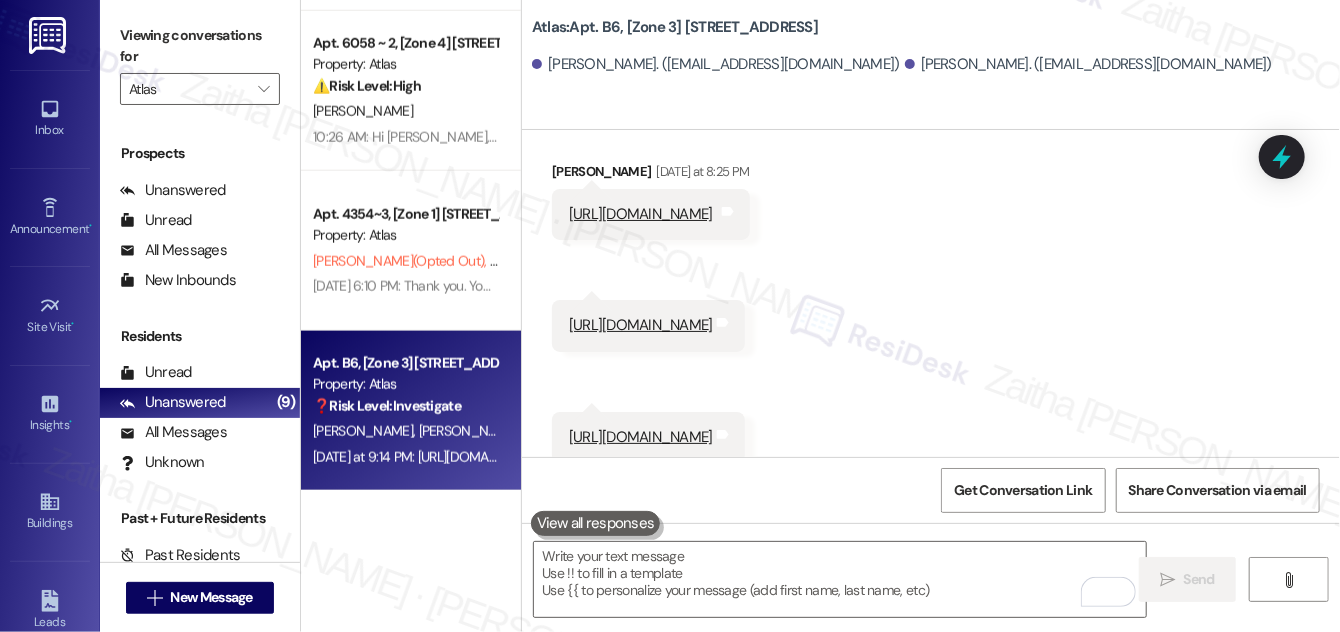 scroll, scrollTop: 3701, scrollLeft: 0, axis: vertical 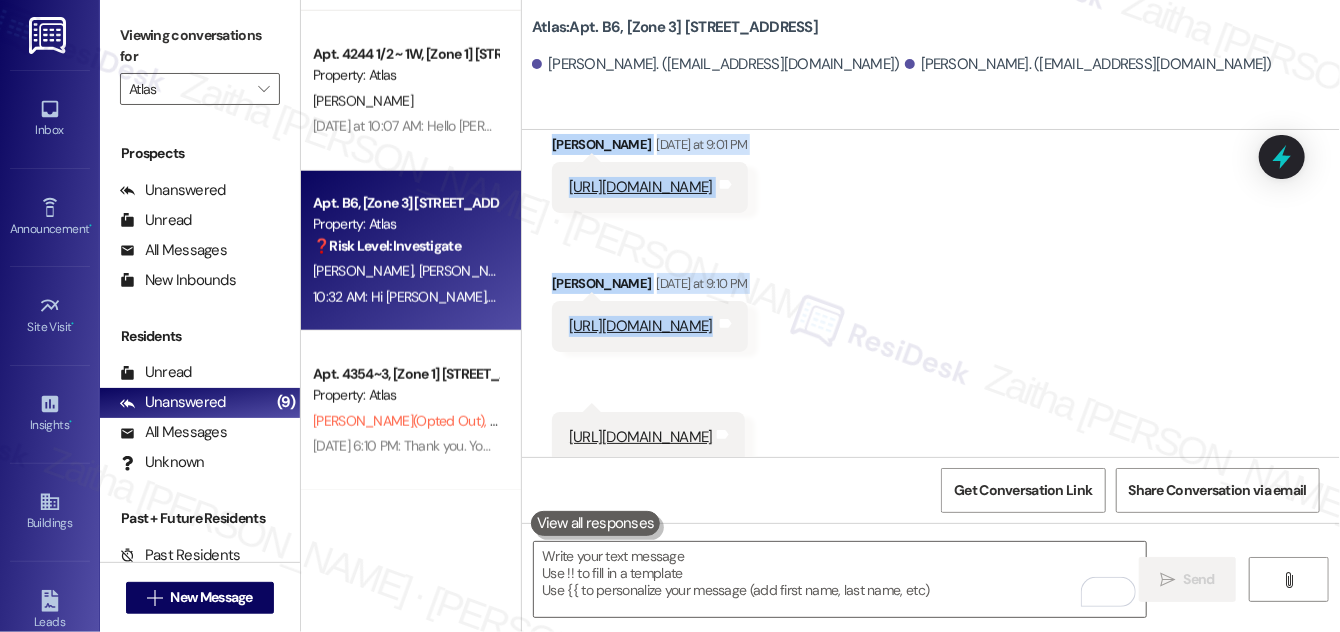 drag, startPoint x: 569, startPoint y: 327, endPoint x: 998, endPoint y: 321, distance: 429.04196 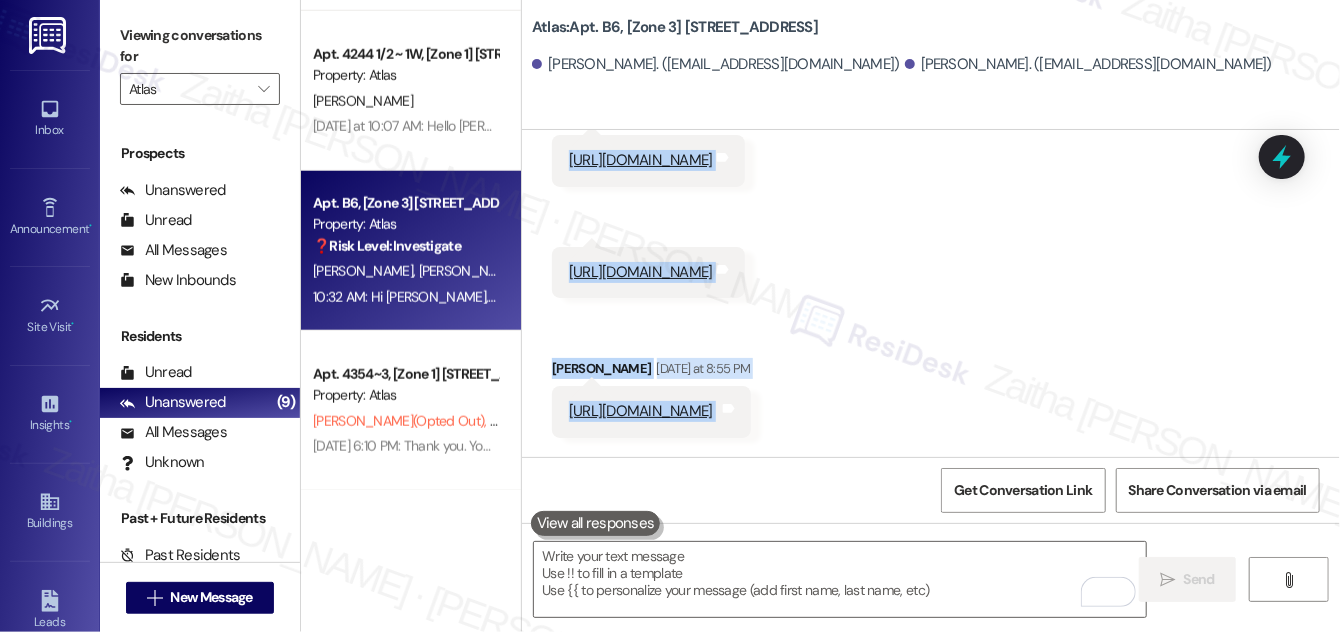 click on "Received via SMS [PERSON_NAME] Question [DATE] at 5:15 PM How are you I just wanted to let you all know that I will have the remainder of our rent [DATE] and I also texted my property manager and [PERSON_NAME] in accounting just keeping you all aware and thank you  Tags and notes Tagged as:   Rent/payments ,  Click to highlight conversations about Rent/payments Praise Click to highlight conversations about Praise  Related guidelines Show suggestions Received via SMS [PERSON_NAME] [DATE] at 8:25 PM [URL][DOMAIN_NAME] Tags and notes Received via SMS 8:28 PM [PERSON_NAME] [DATE] at 8:28 PM [URL][DOMAIN_NAME] Tags and notes Received via SMS 8:29 PM [PERSON_NAME] [DATE] at 8:29 PM [URL][DOMAIN_NAME] Tags and notes Received via SMS [PERSON_NAME] [DATE] at 8:55 PM [URL][DOMAIN_NAME] Tags and notes Received via SMS [PERSON_NAME] Tags and notes" at bounding box center [931, 259] 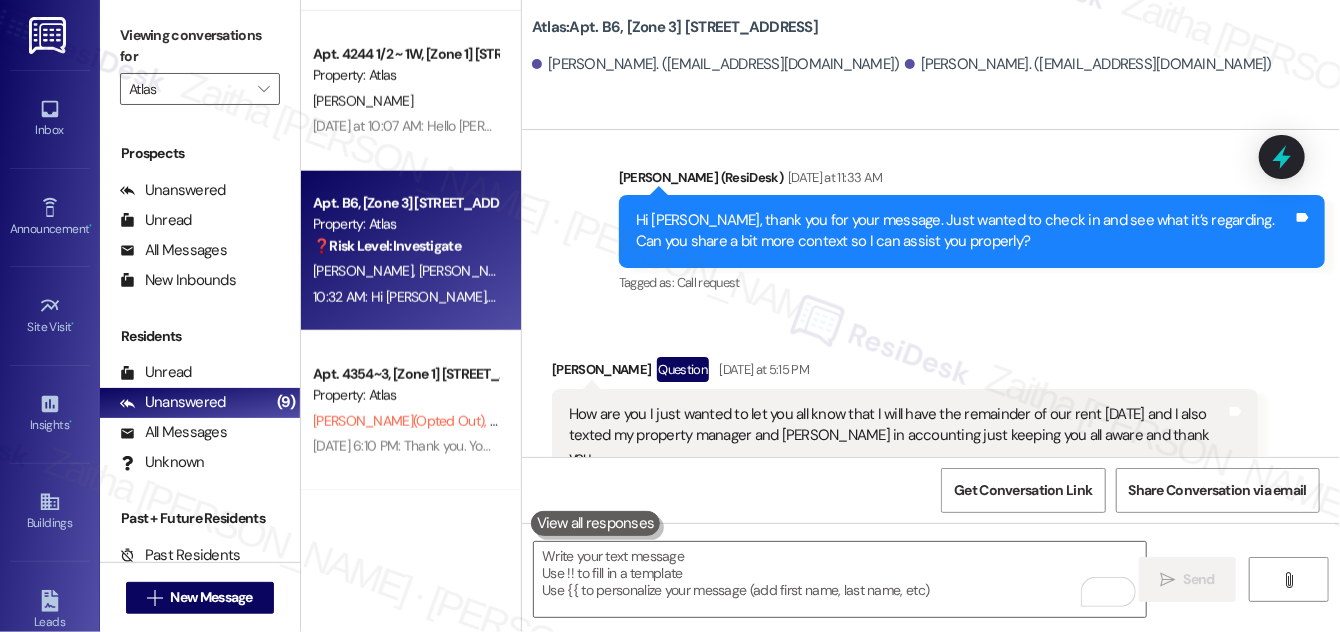 scroll, scrollTop: 2852, scrollLeft: 0, axis: vertical 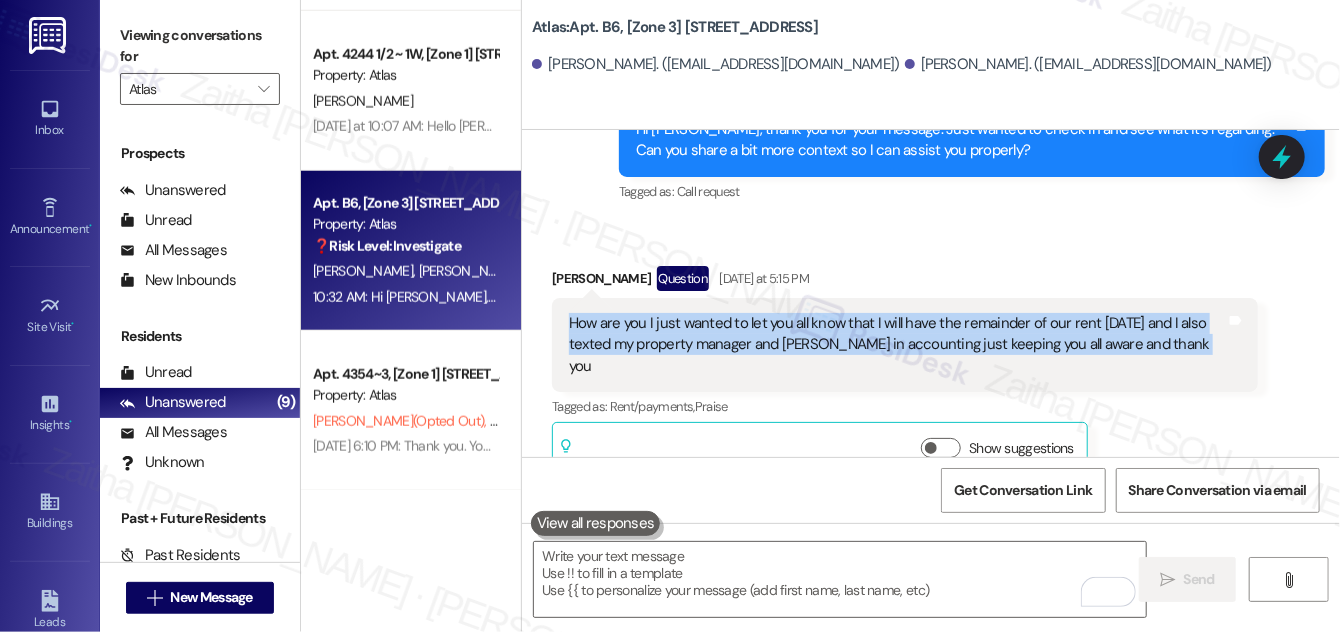 drag, startPoint x: 568, startPoint y: 317, endPoint x: 1194, endPoint y: 359, distance: 627.40735 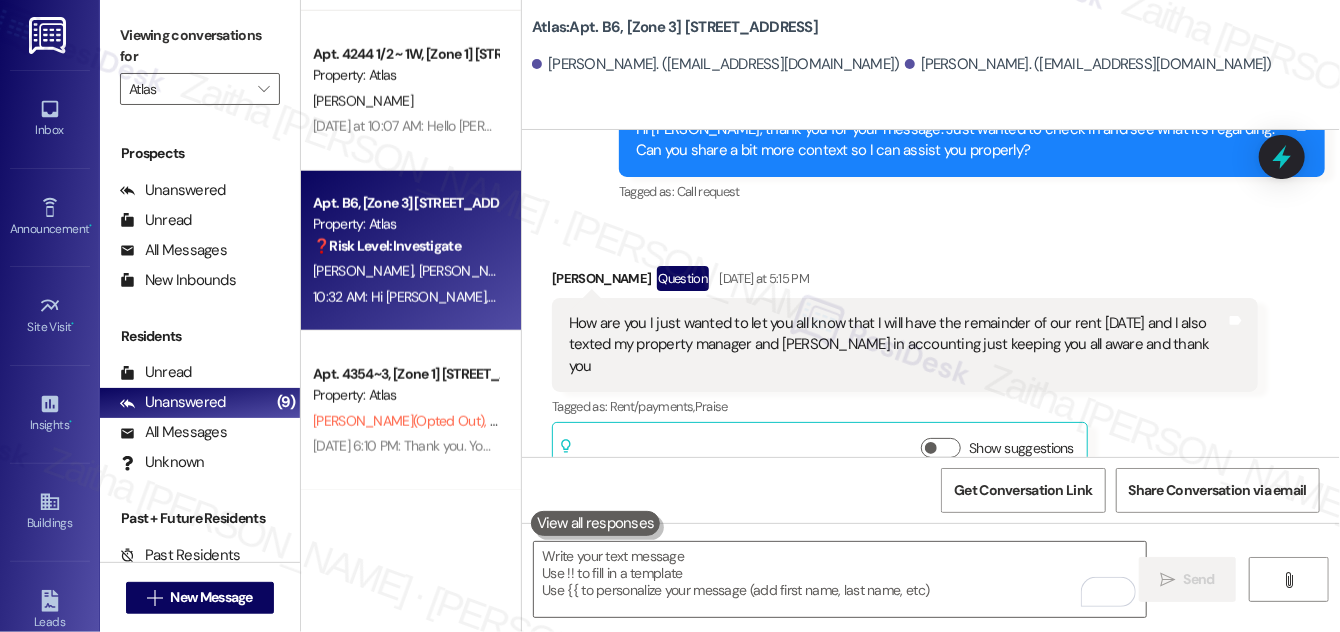 click on "[PERSON_NAME] Question [DATE] at 5:15 PM How are you I just wanted to let you all know that I will have the remainder of our rent [DATE] and I also texted my property manager and [PERSON_NAME] in accounting just keeping you all aware and thank you  Tags and notes Tagged as:   Rent/payments ,  Click to highlight conversations about Rent/payments Praise Click to highlight conversations about Praise  Related guidelines Show suggestions" at bounding box center [905, 373] 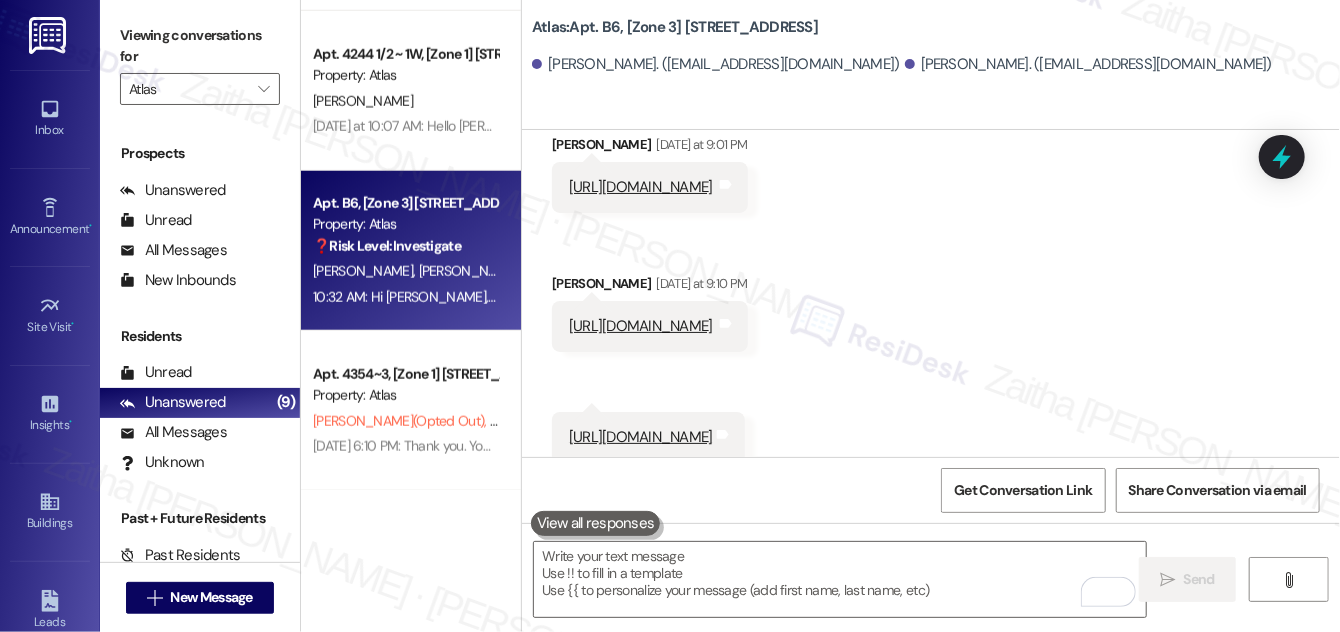 scroll, scrollTop: 3922, scrollLeft: 0, axis: vertical 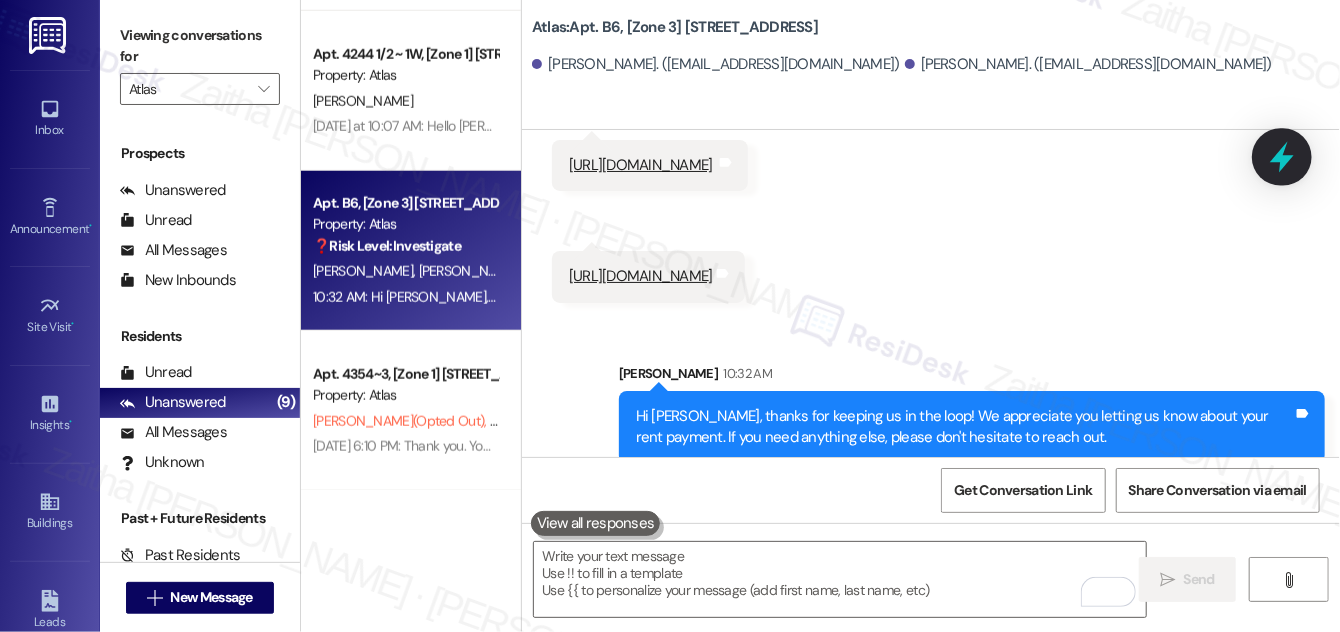 click 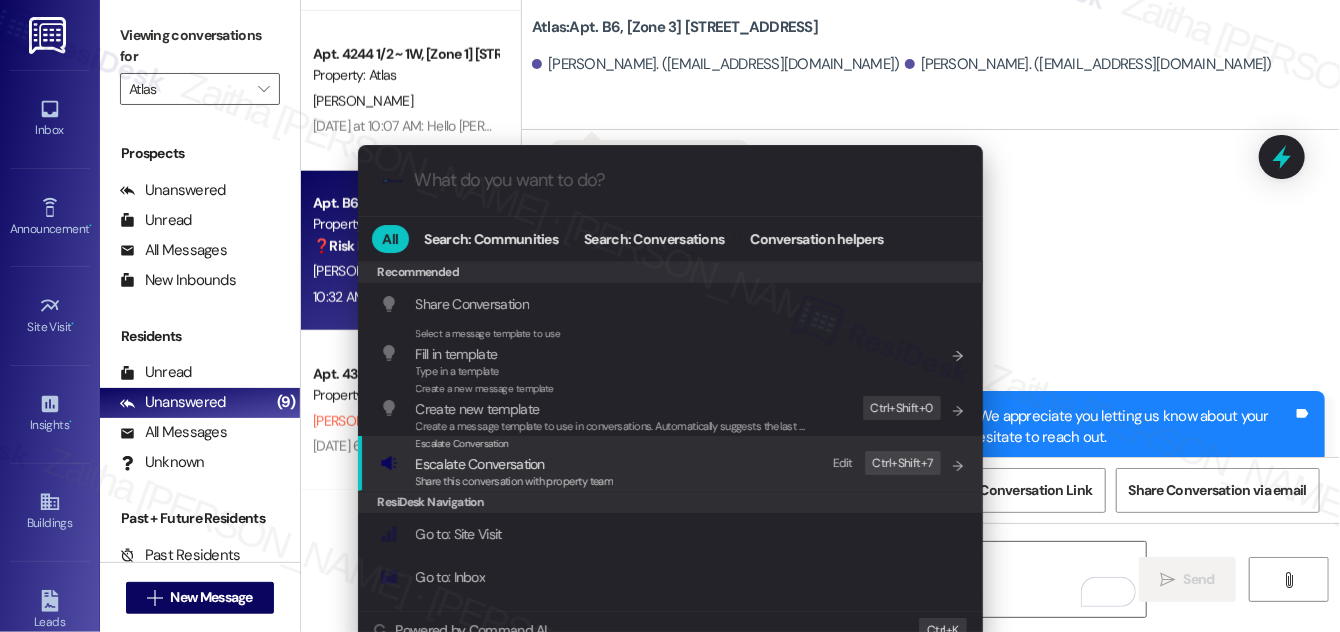 click on "Share this conversation with property team" at bounding box center (515, 482) 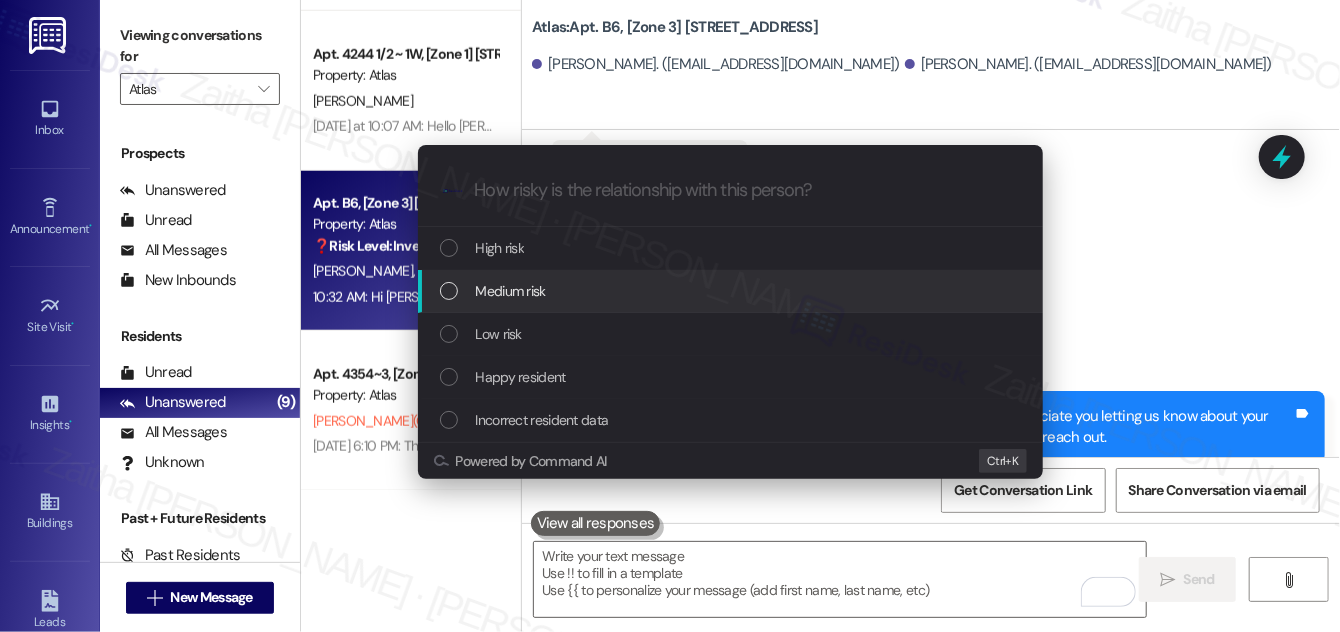 click on "Medium risk" at bounding box center (511, 291) 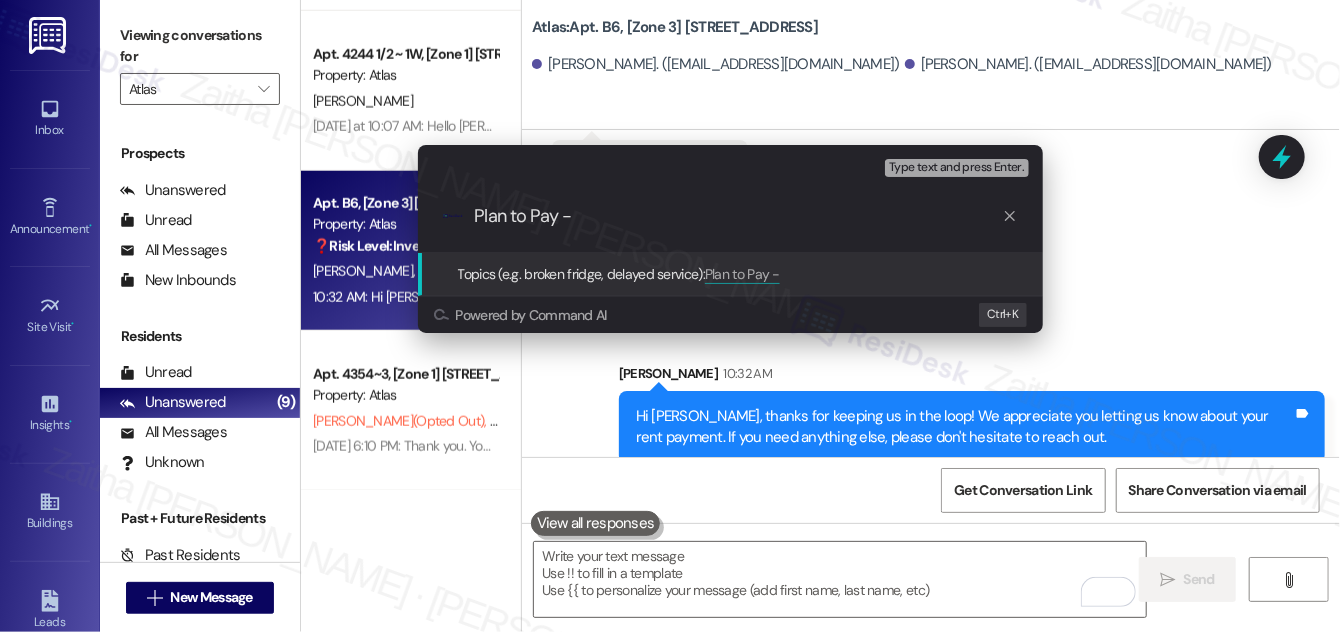paste on "Rent Payment Update" 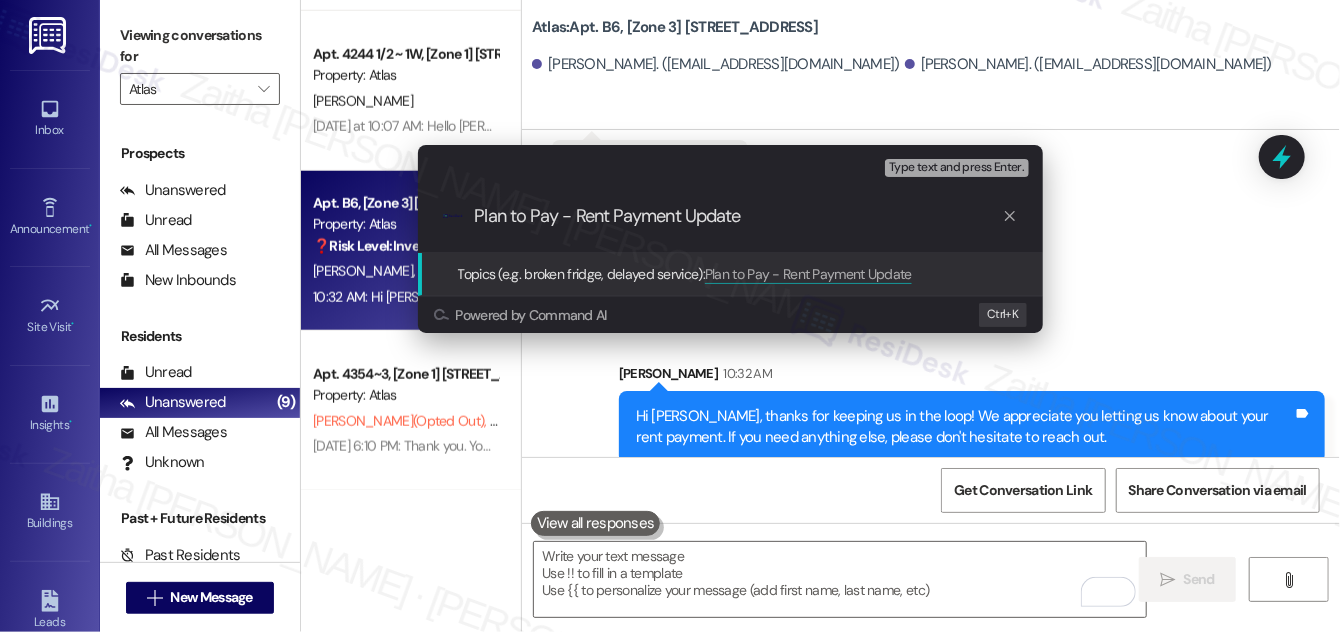 click on "Plan to Pay - Rent Payment Update" at bounding box center [738, 216] 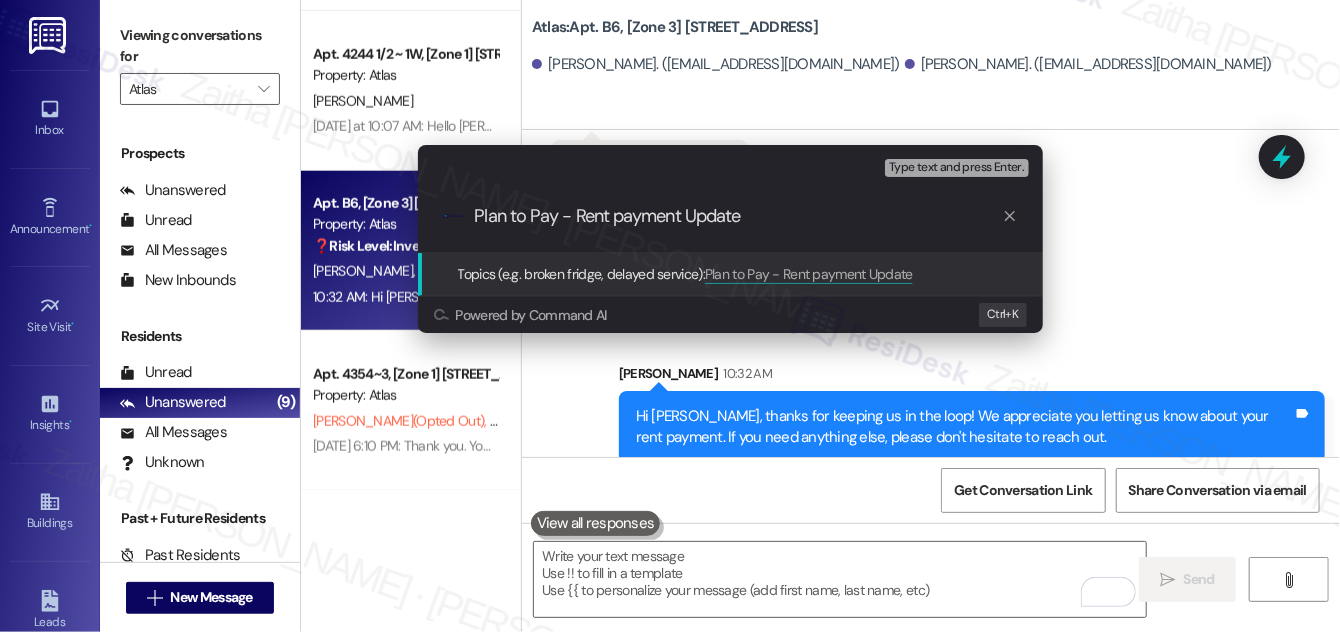 click on "Plan to Pay - Rent payment Update" at bounding box center [738, 216] 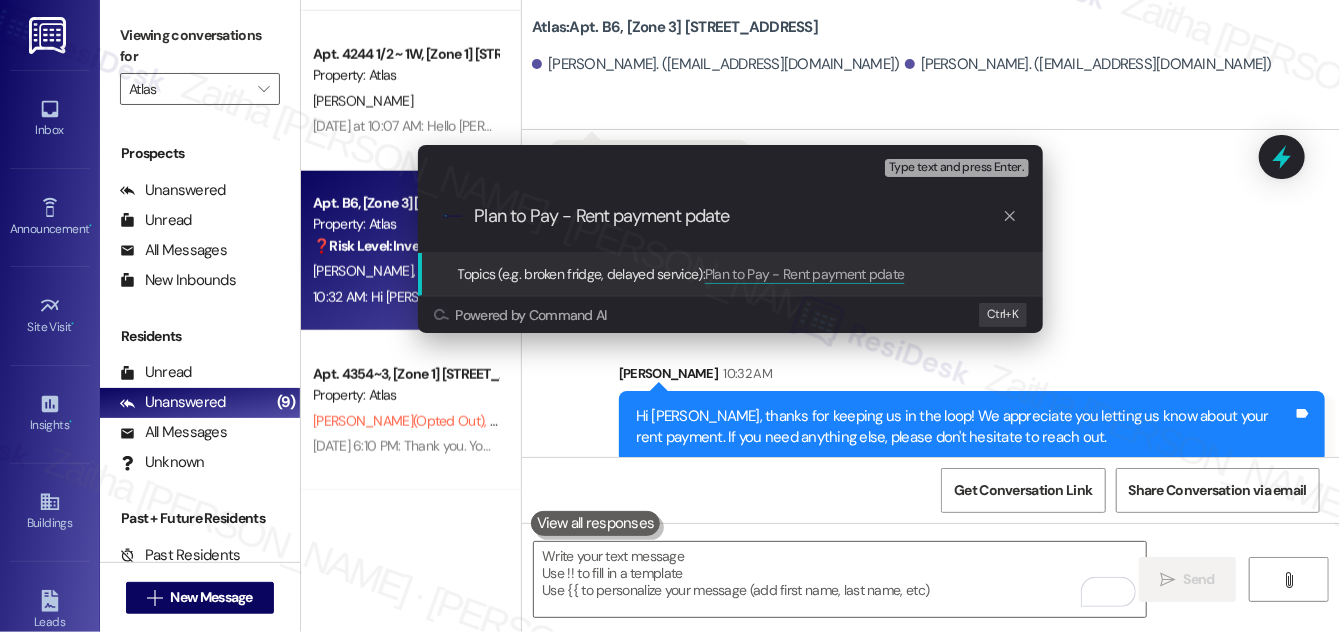 type on "Plan to Pay - Rent payment update" 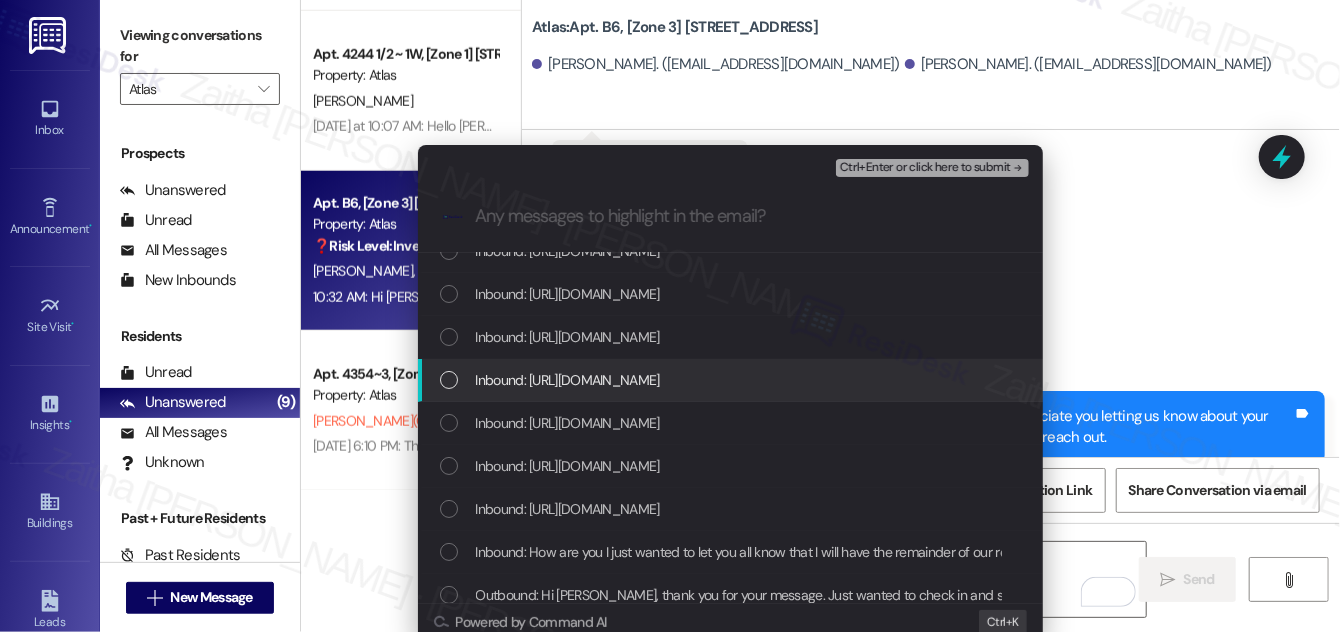 scroll, scrollTop: 181, scrollLeft: 0, axis: vertical 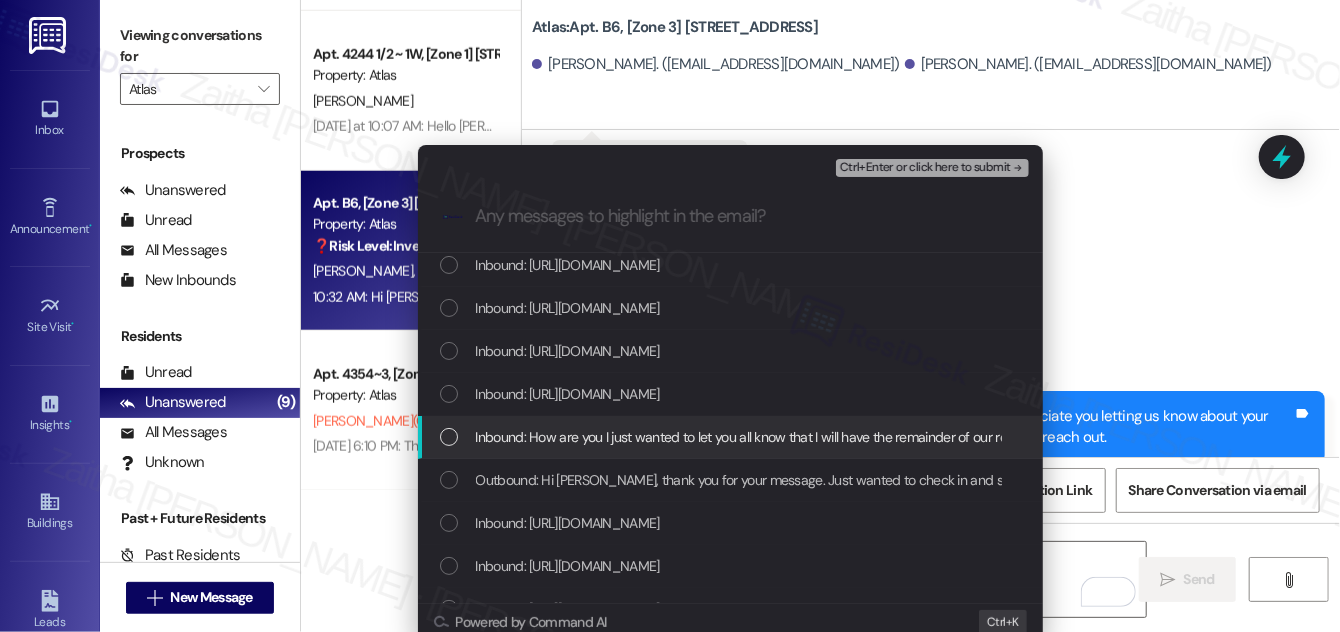 click at bounding box center [449, 437] 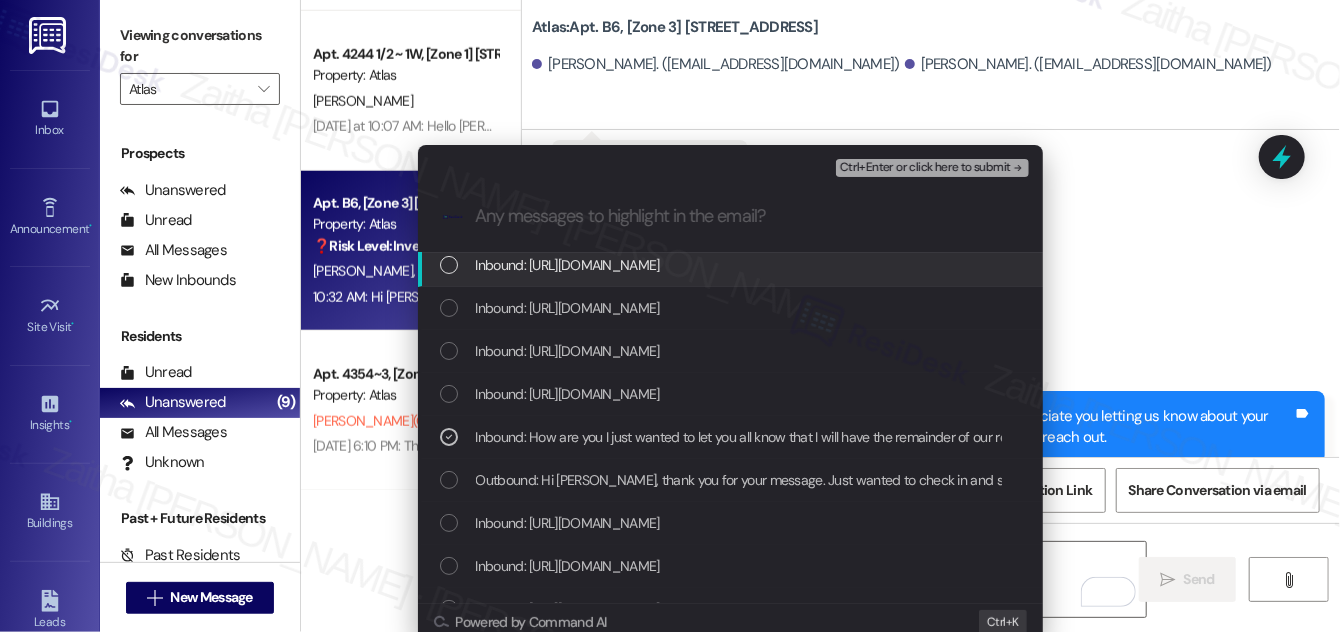 click on "Ctrl+Enter or click here to submit" at bounding box center (925, 168) 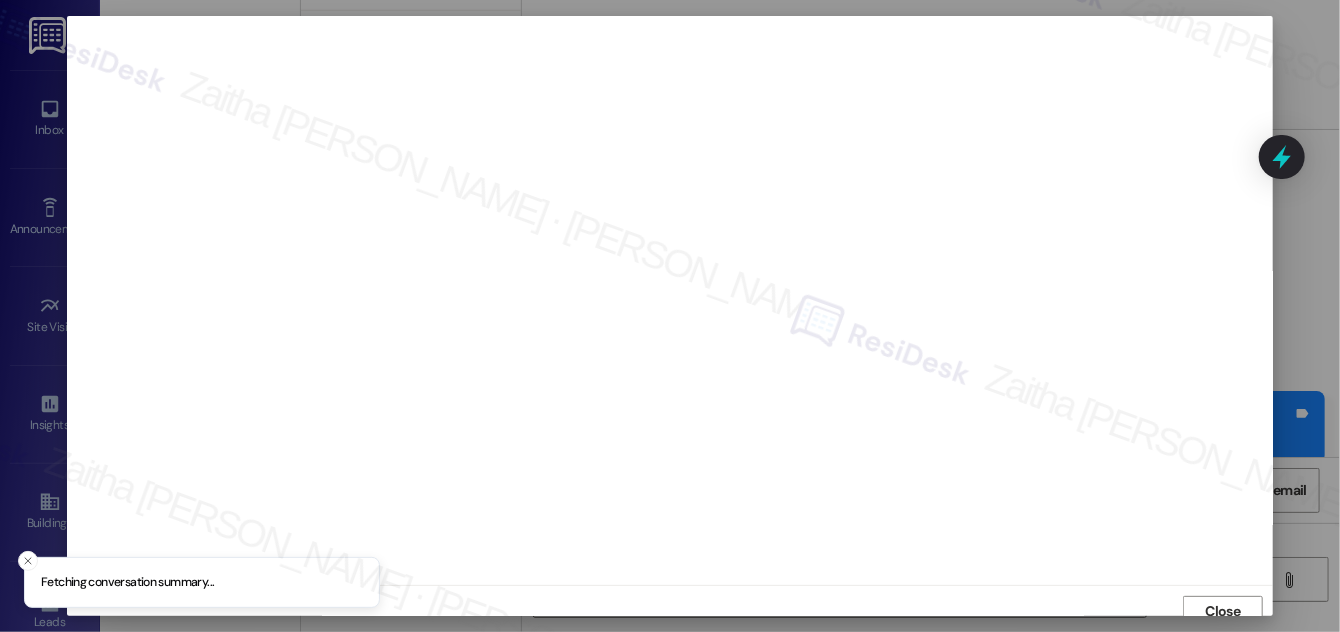 scroll, scrollTop: 11, scrollLeft: 0, axis: vertical 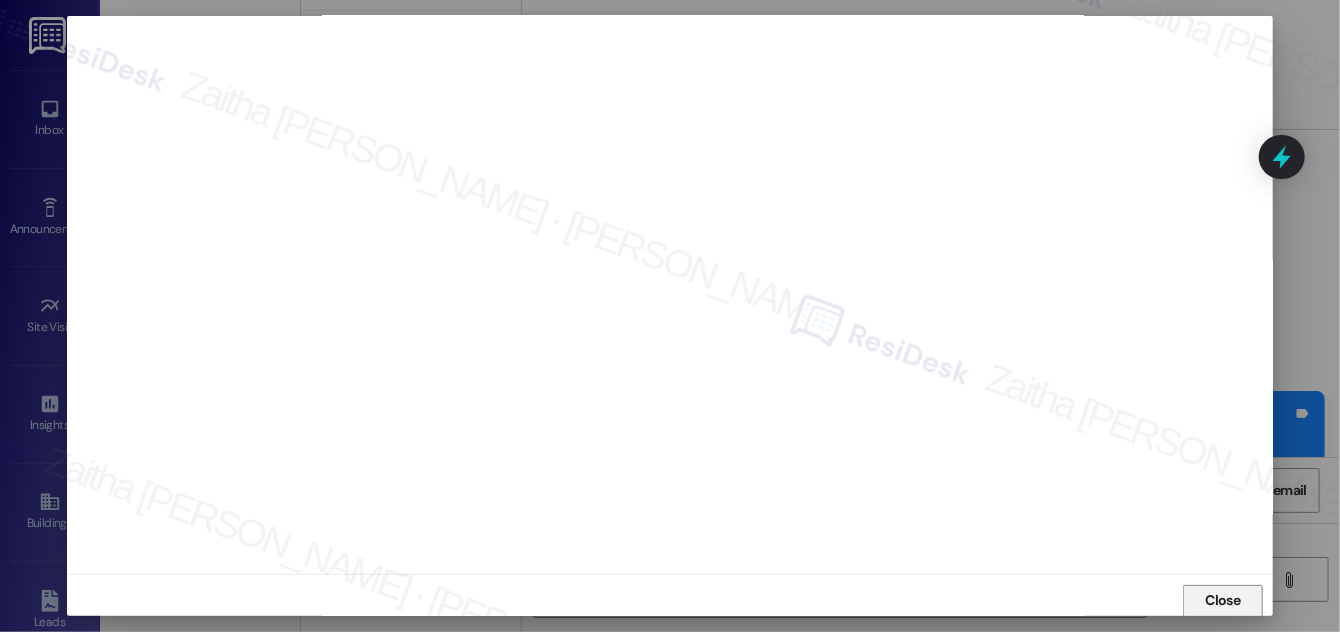 click on "Close" at bounding box center (1223, 600) 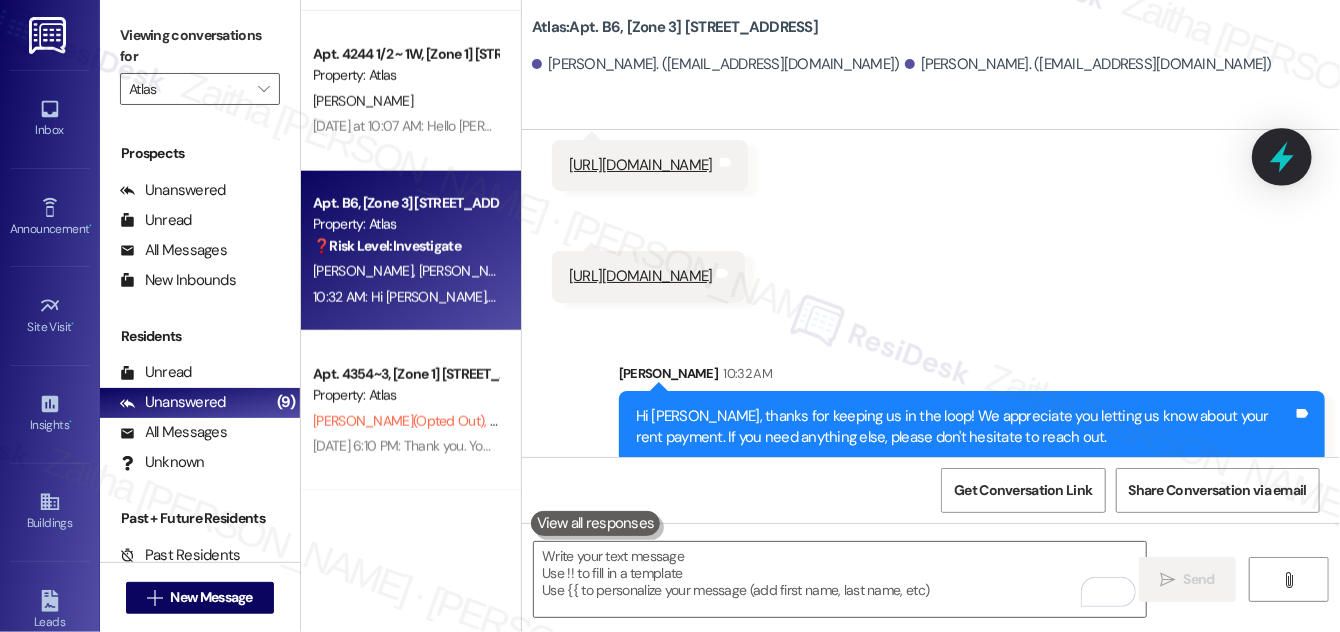 click 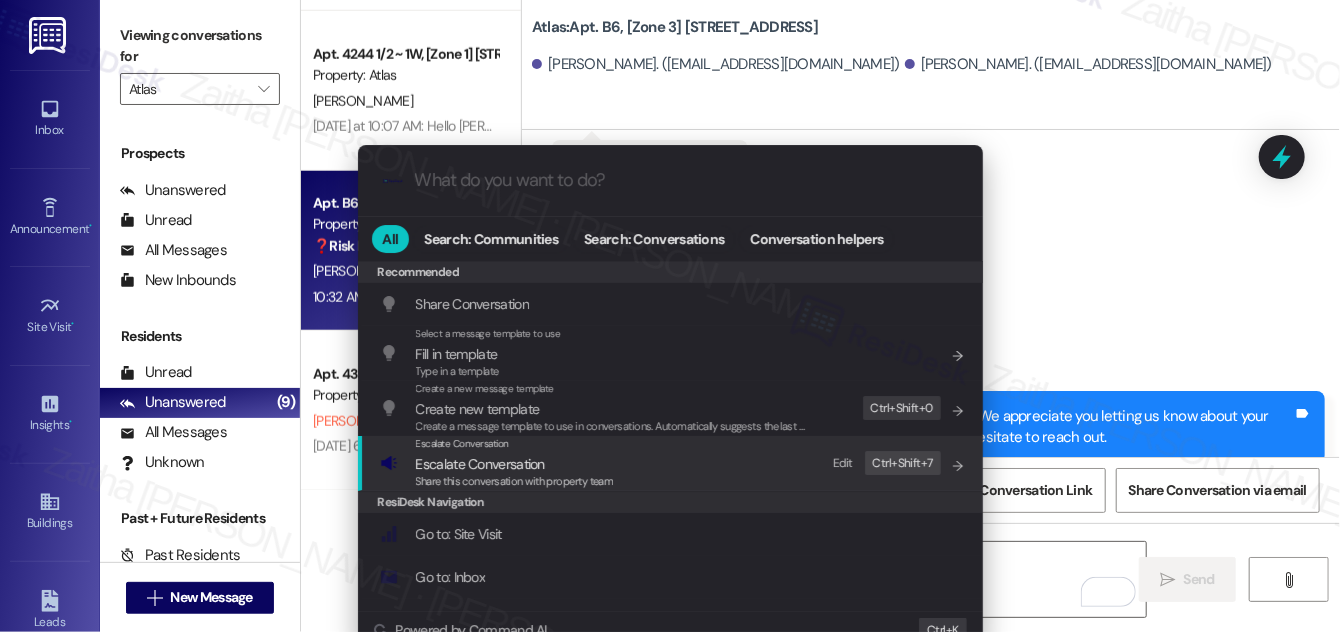 click on "Escalate Conversation" at bounding box center [480, 464] 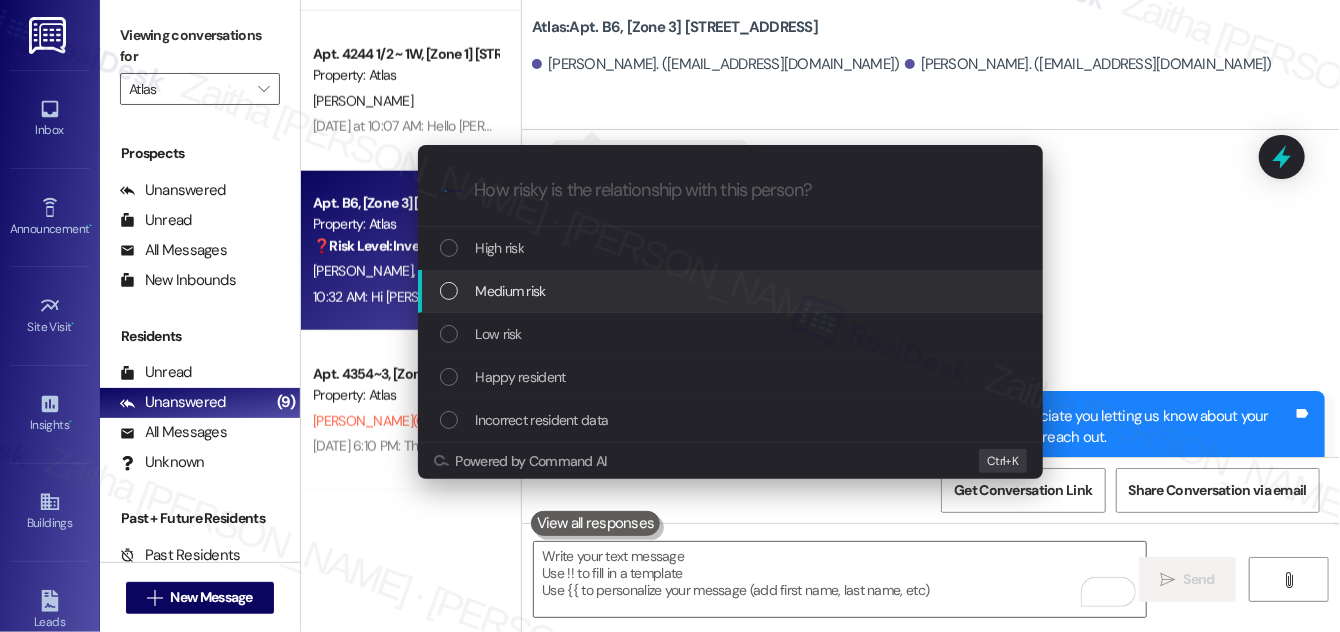 click on "Medium risk" at bounding box center [511, 291] 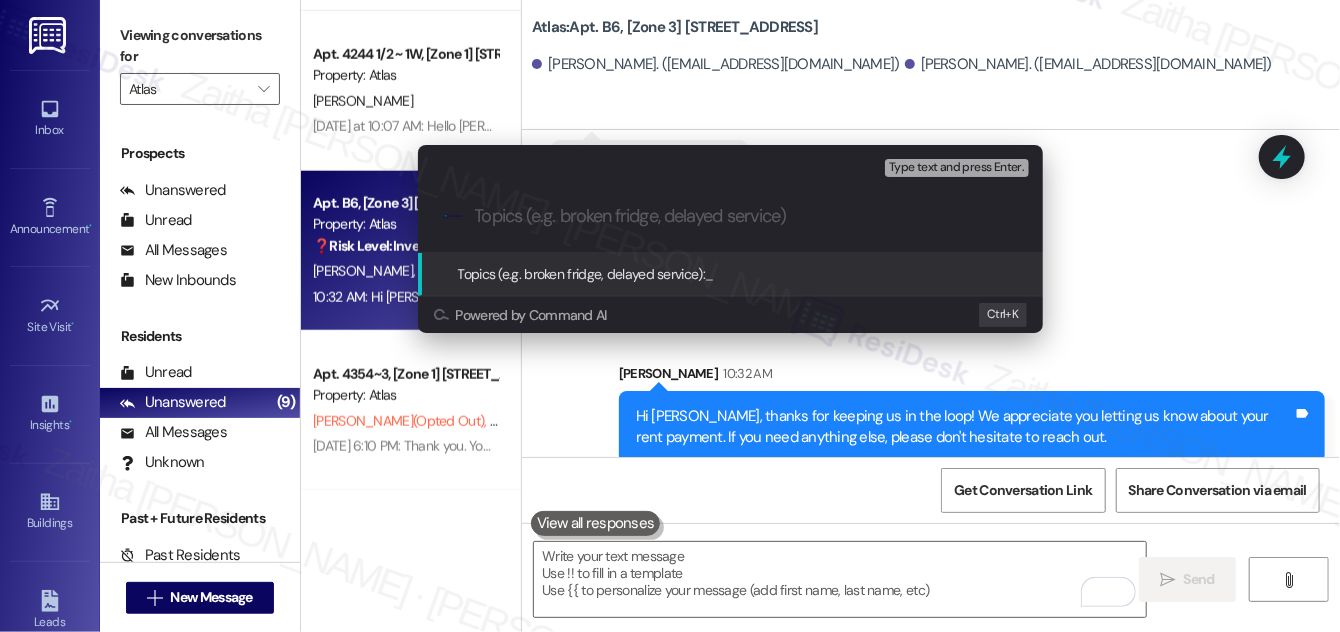 paste on "Plan to Pay - Rent payment update" 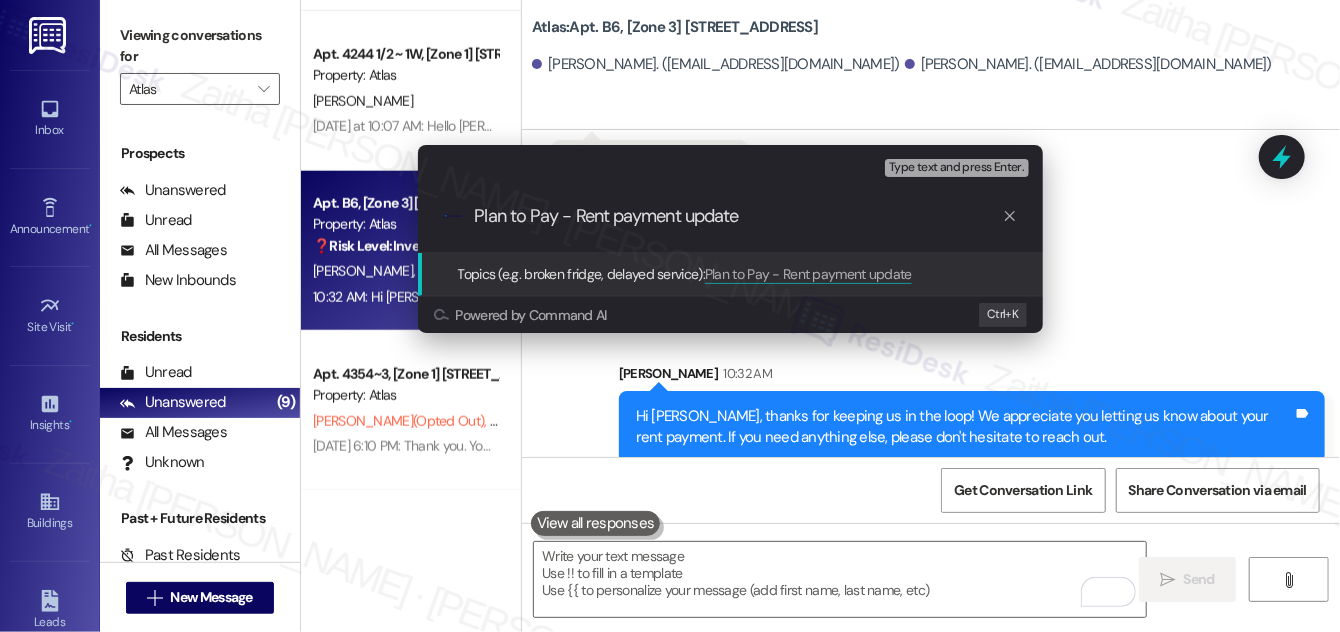 type 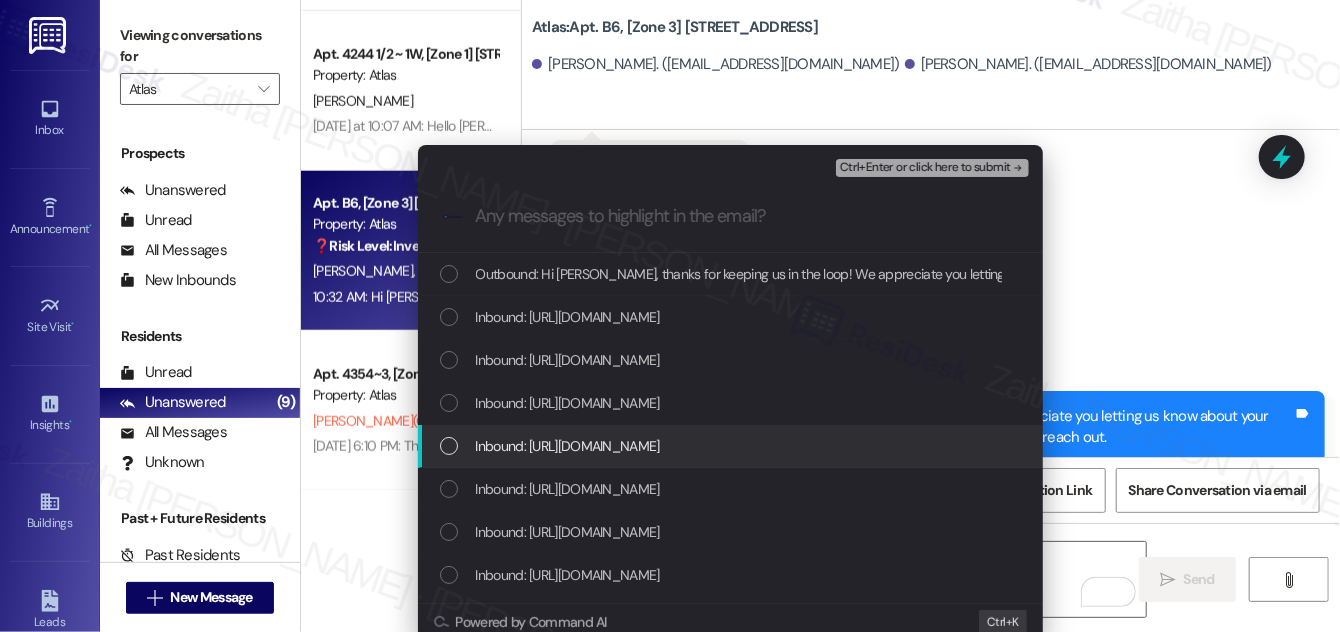 scroll, scrollTop: 90, scrollLeft: 0, axis: vertical 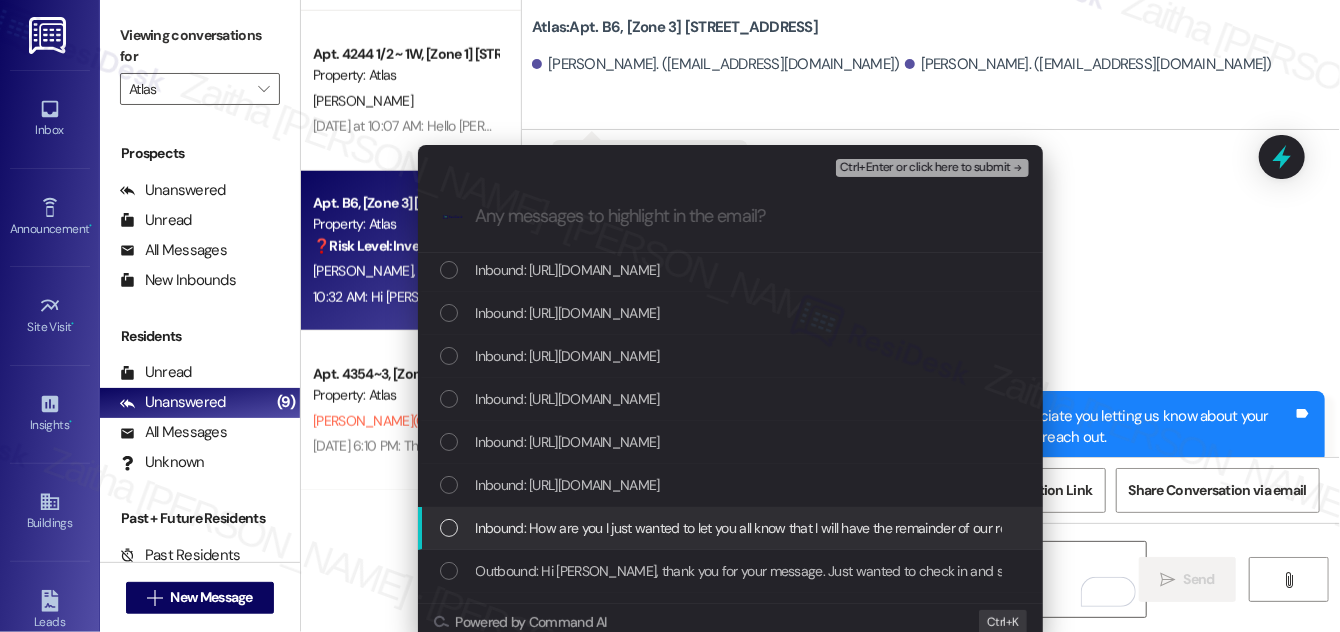 click on "Inbound: How are you I just wanted to let you all know that I will have the remainder of our rent [DATE] and I also texted my property manager and [PERSON_NAME] in accounting just keeping you all aware and thank you" at bounding box center (732, 528) 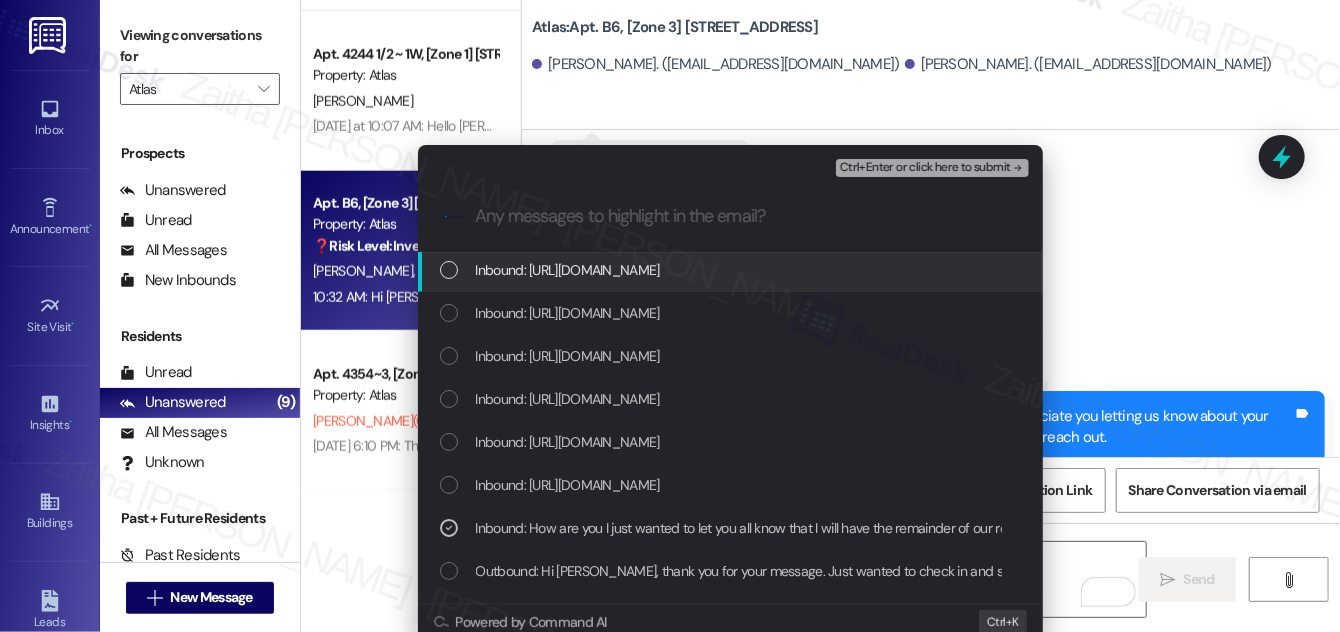 click on "Ctrl+Enter or click here to submit" at bounding box center [925, 168] 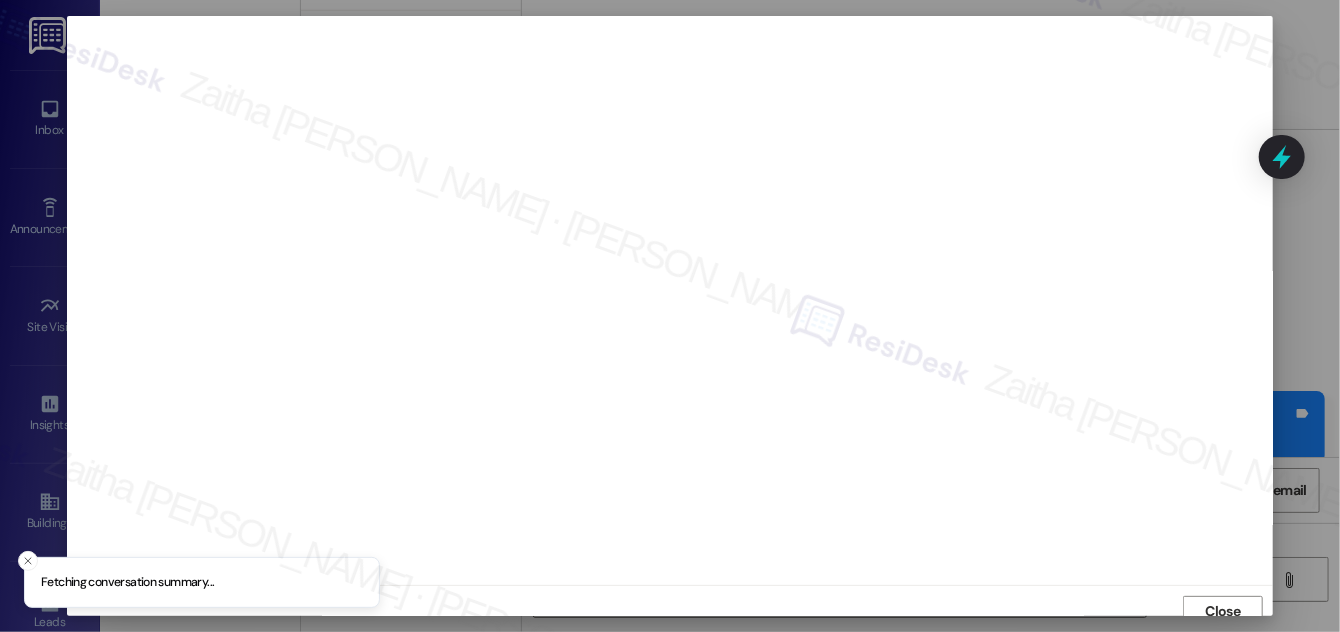 scroll, scrollTop: 11, scrollLeft: 0, axis: vertical 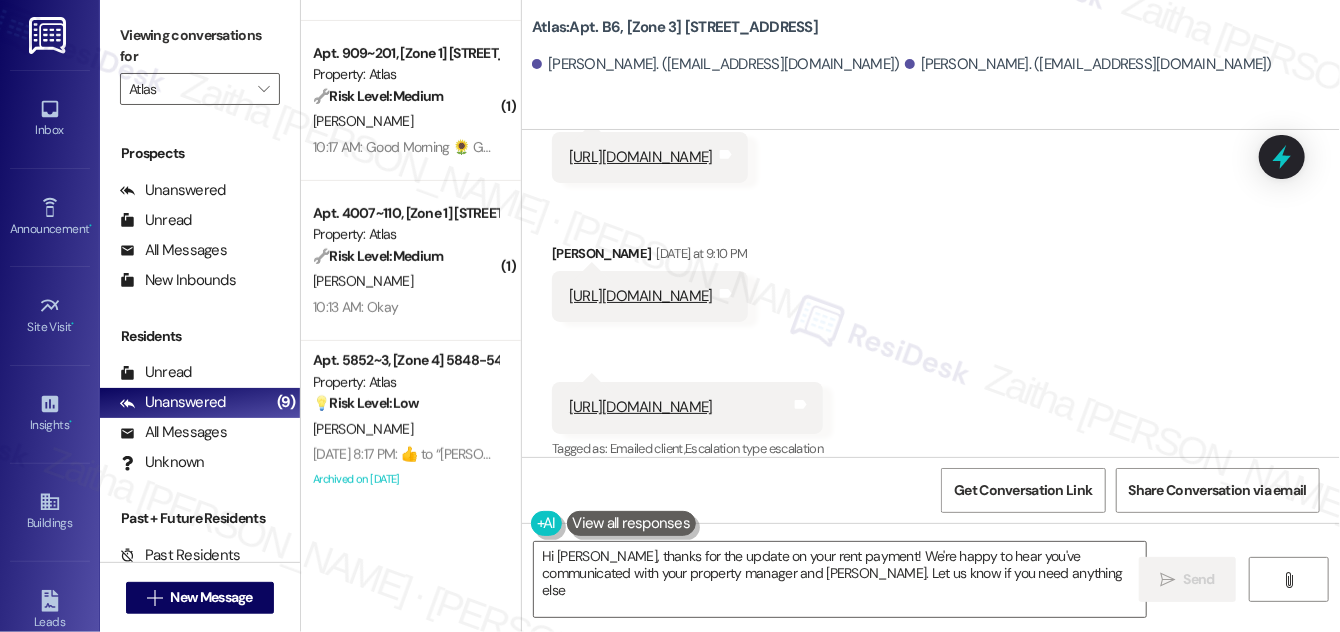 type on "Hi [PERSON_NAME], thanks for the update on your rent payment! We're happy to hear you've communicated with your property manager and [PERSON_NAME]. Let us know if you need anything else!" 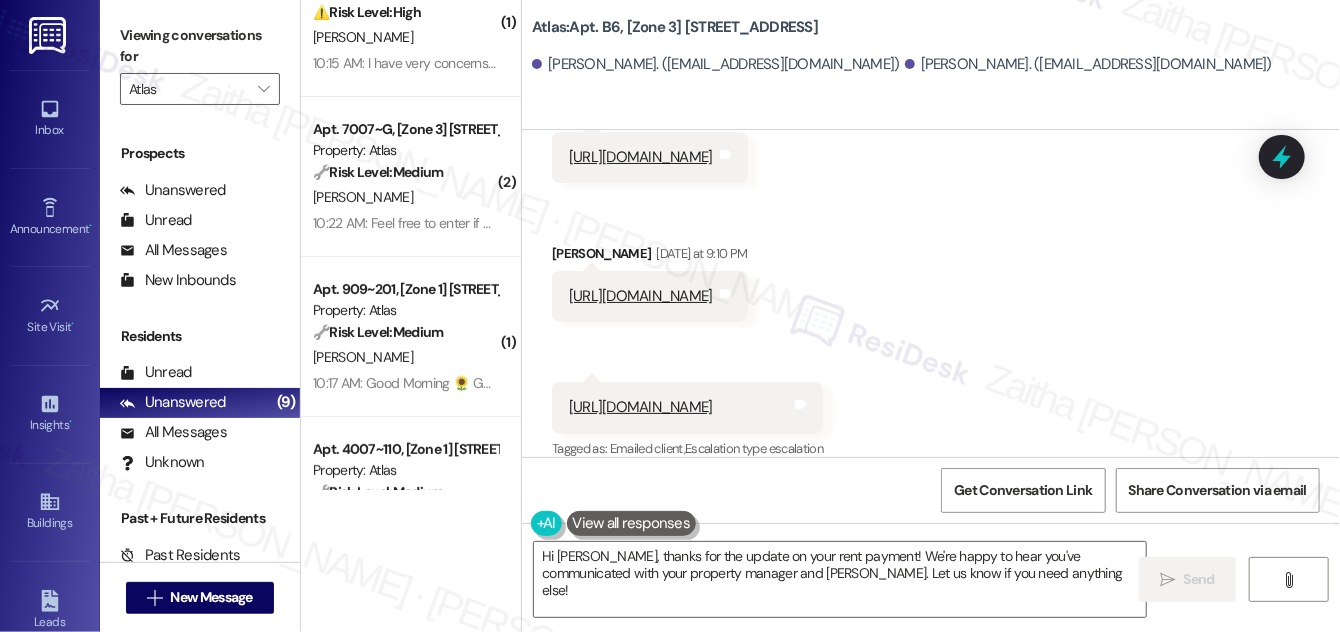 scroll, scrollTop: 0, scrollLeft: 0, axis: both 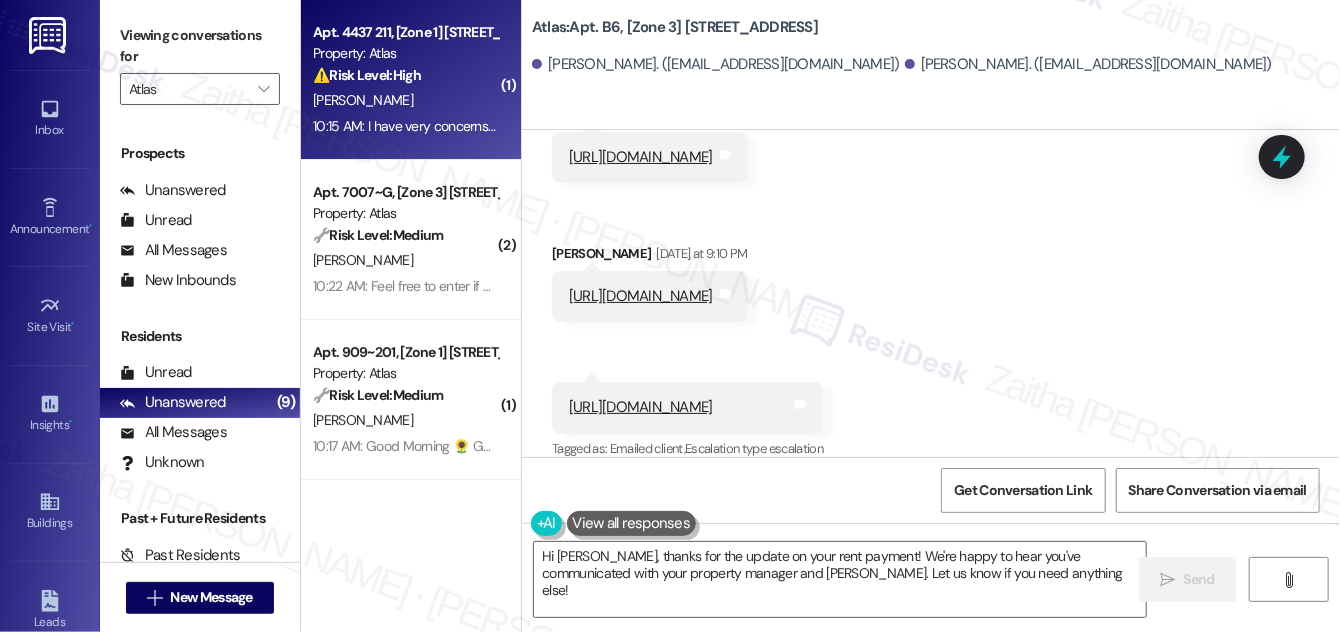 click on "⚠️  Risk Level:  High The resident reports seeing a large rodent, possibly a rat, in their unit after only two weeks of residency. This indicates a potential pest control issue that needs urgent attention to prevent further infestation and address the resident's concerns." at bounding box center (405, 75) 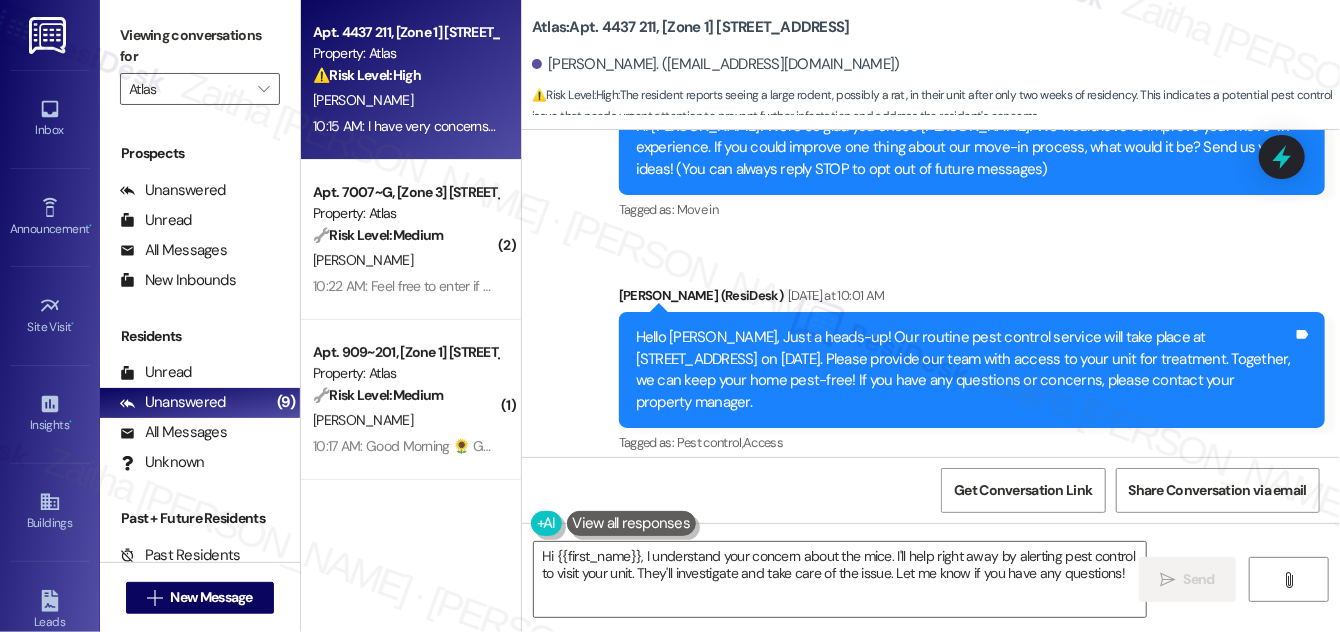 scroll, scrollTop: 442, scrollLeft: 0, axis: vertical 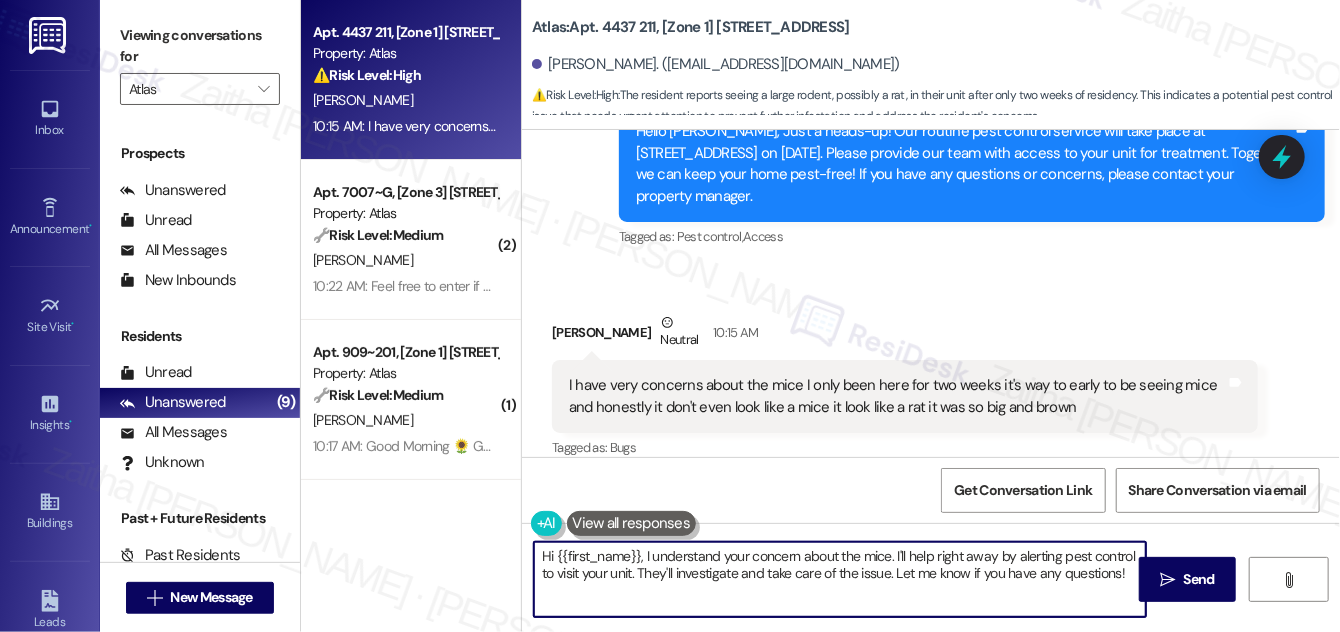 click on "Hi {{first_name}}, I understand your concern about the mice. I'll help right away by alerting pest control to visit your unit. They'll investigate and take care of the issue. Let me know if you have any questions!" at bounding box center (840, 579) 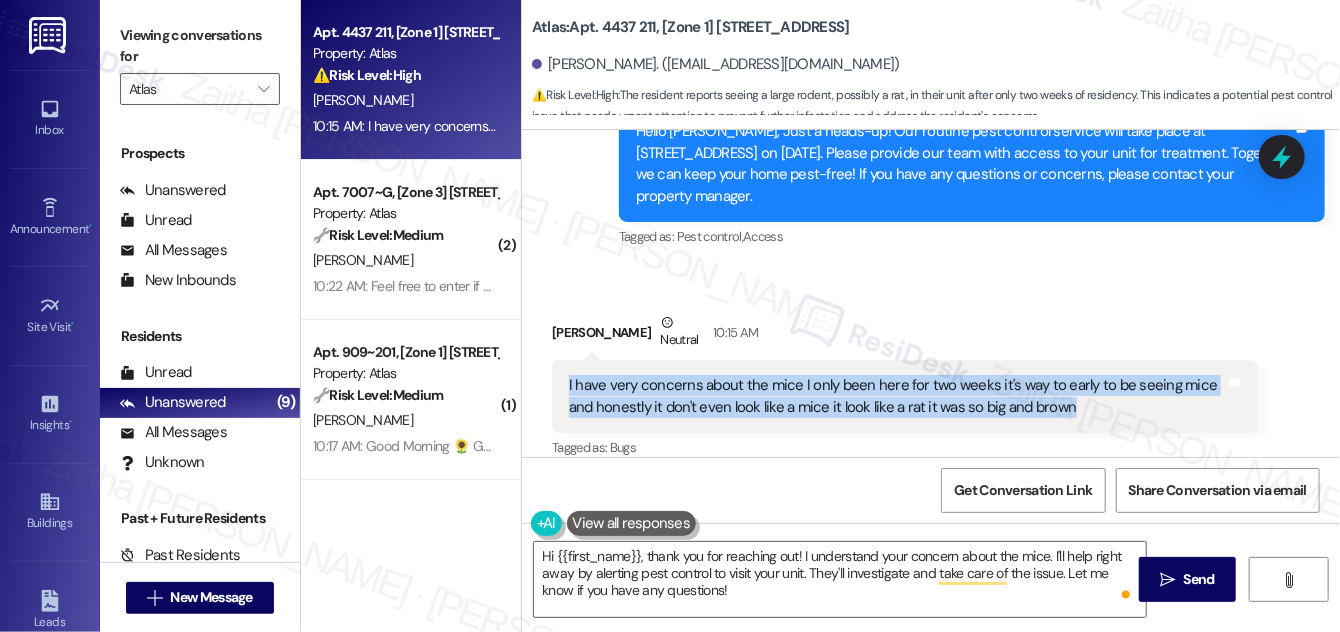drag, startPoint x: 562, startPoint y: 363, endPoint x: 1089, endPoint y: 384, distance: 527.4182 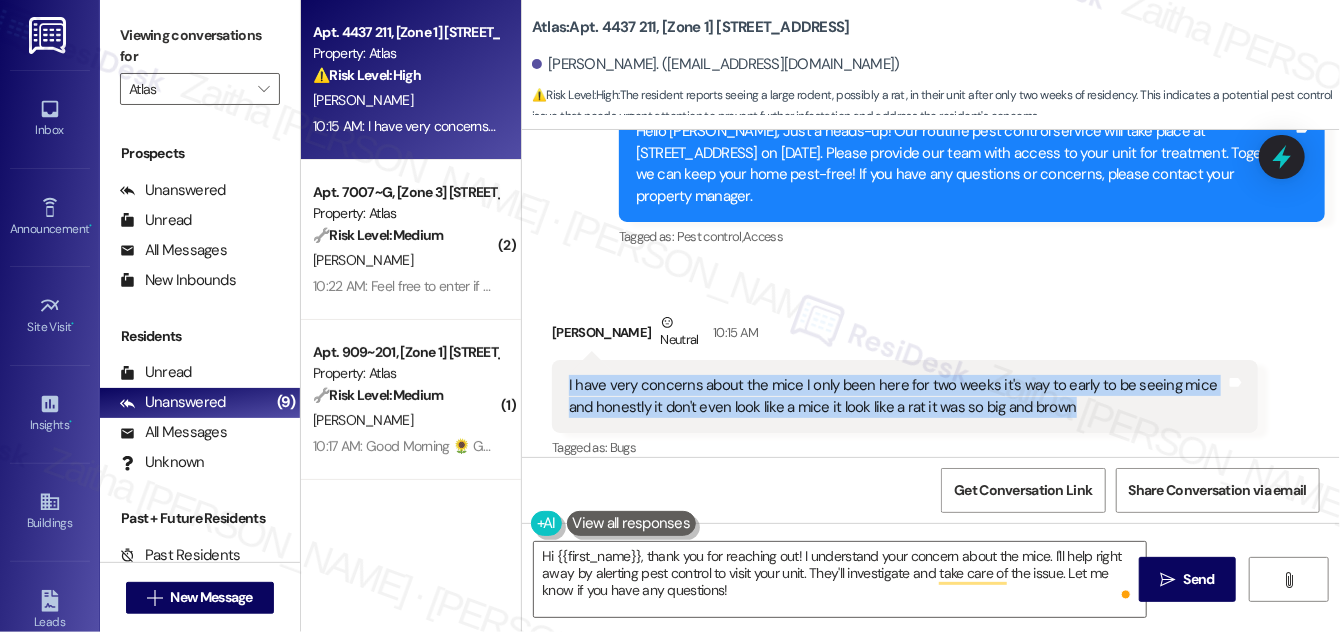 copy on "I have very concerns about the mice I only been here for two weeks it's way to early to be seeing mice and honestly it don't even look like a mice it look like a rat it was so big and brown" 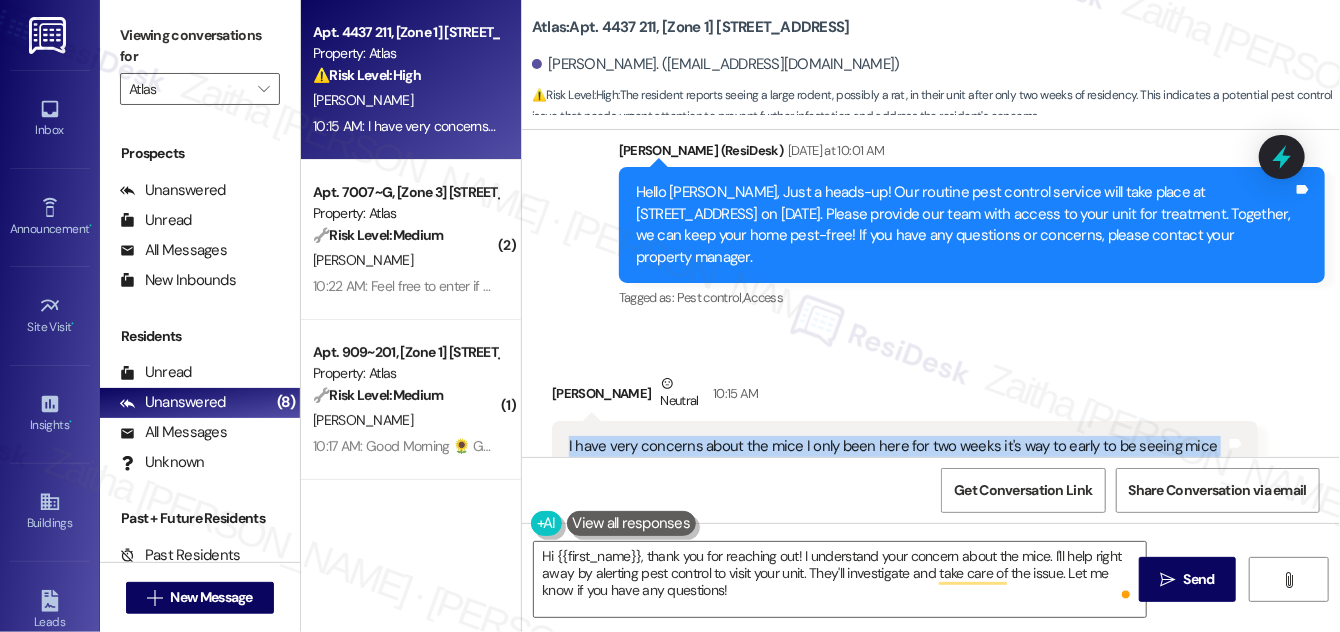 scroll, scrollTop: 352, scrollLeft: 0, axis: vertical 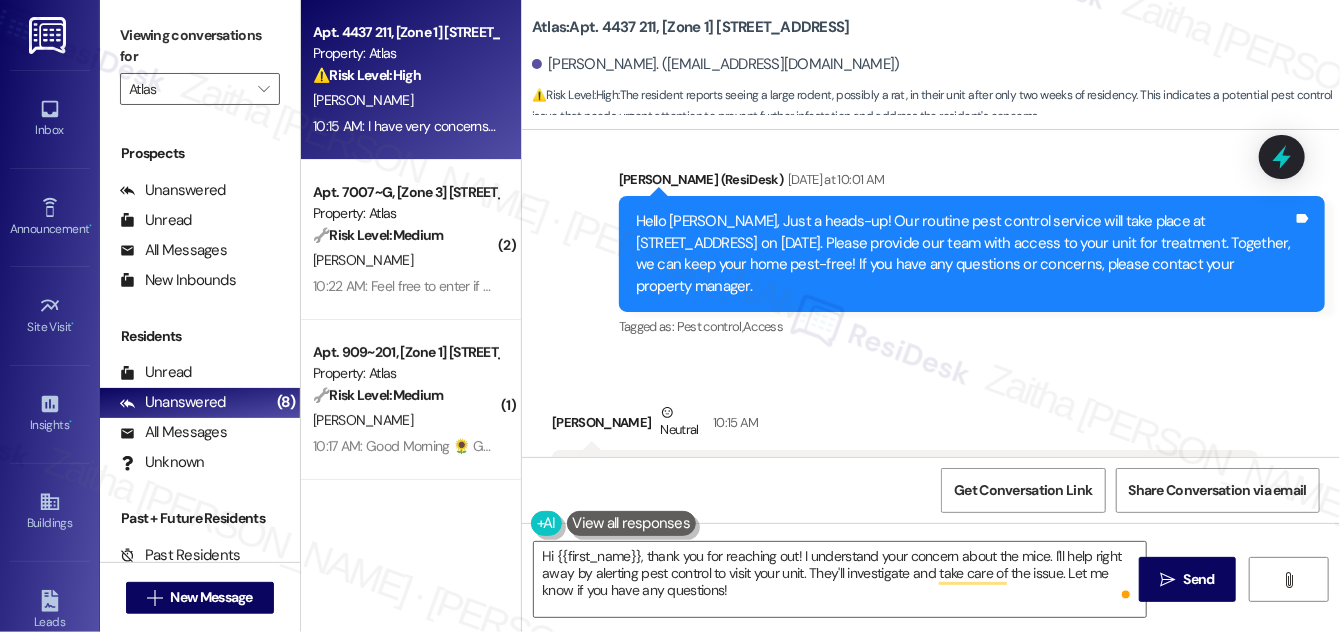 click on "Received via SMS [PERSON_NAME] Cha   Neutral 10:15 AM I have very concerns about the mice I only been here for two weeks it's way to early to be seeing mice and honestly it don't even look like a mice it look like a rat it was so big and brown  Tags and notes Tagged as:   Bugs Click to highlight conversations about Bugs" at bounding box center (931, 462) 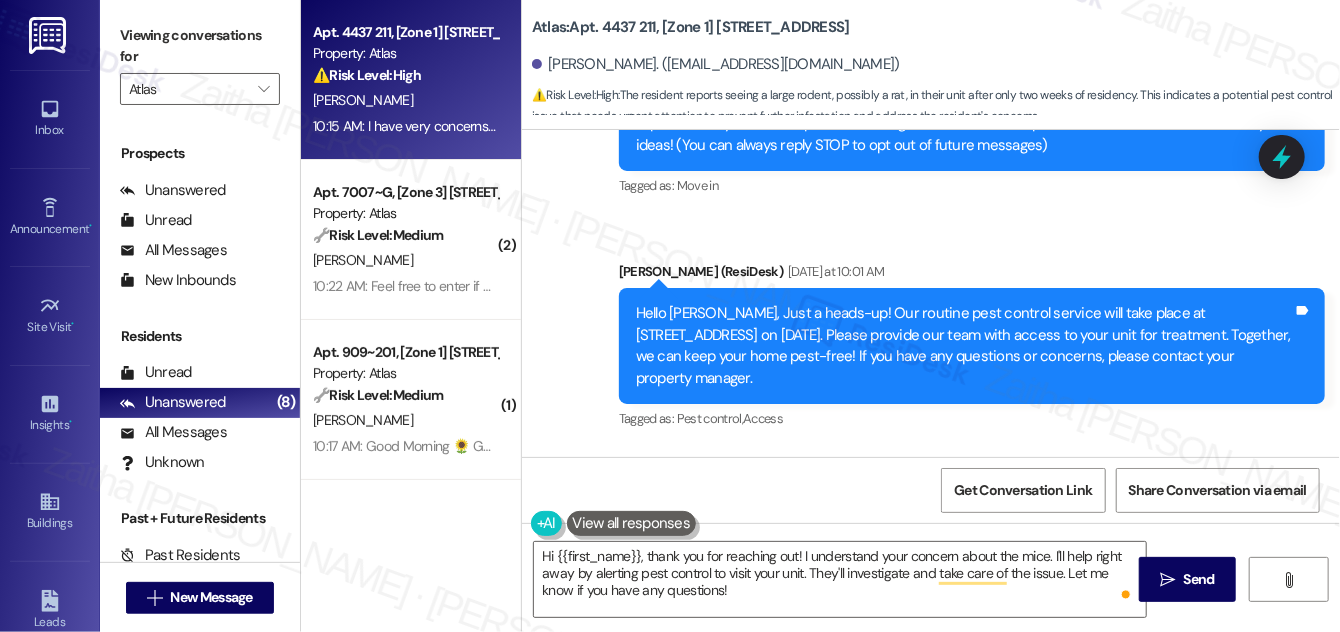 scroll, scrollTop: 442, scrollLeft: 0, axis: vertical 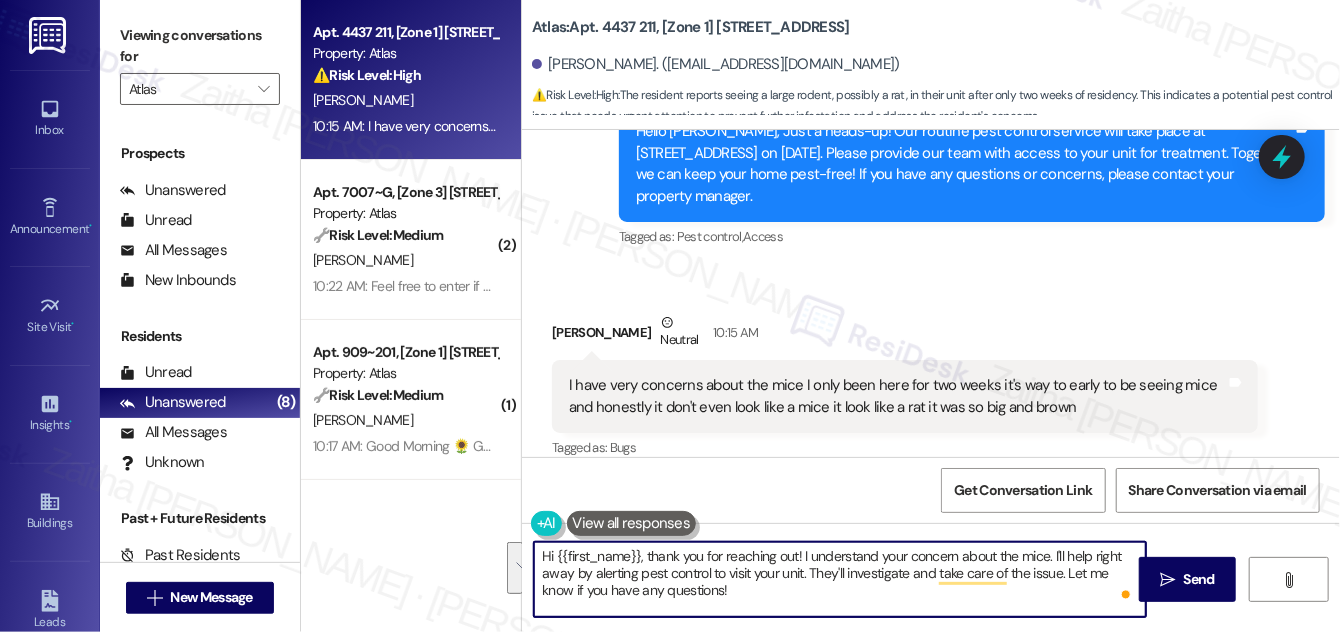 drag, startPoint x: 805, startPoint y: 551, endPoint x: 814, endPoint y: 604, distance: 53.75872 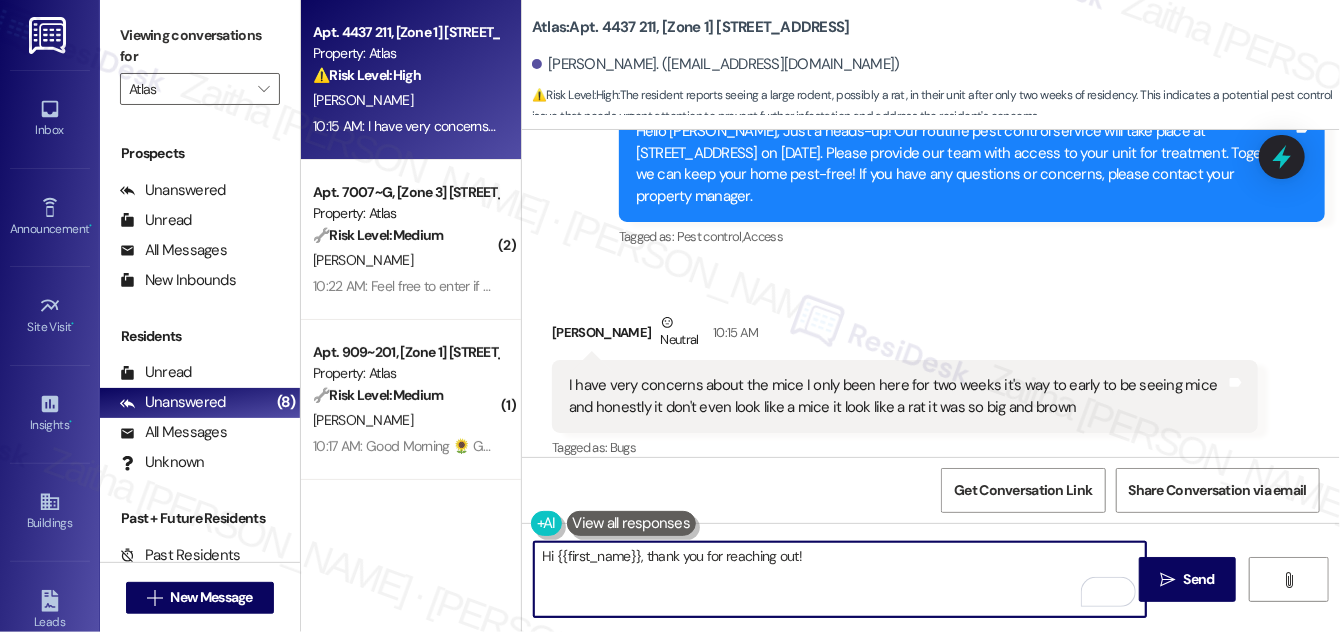paste on "I'm really sorry to hear about this experience, especially so soon after moving in. I completely understand your concern. I’ll relay this to the team and make a note for the next pest control service. You’re also welcome to submit a work order through the resident portal for pest control if you need it sooner." 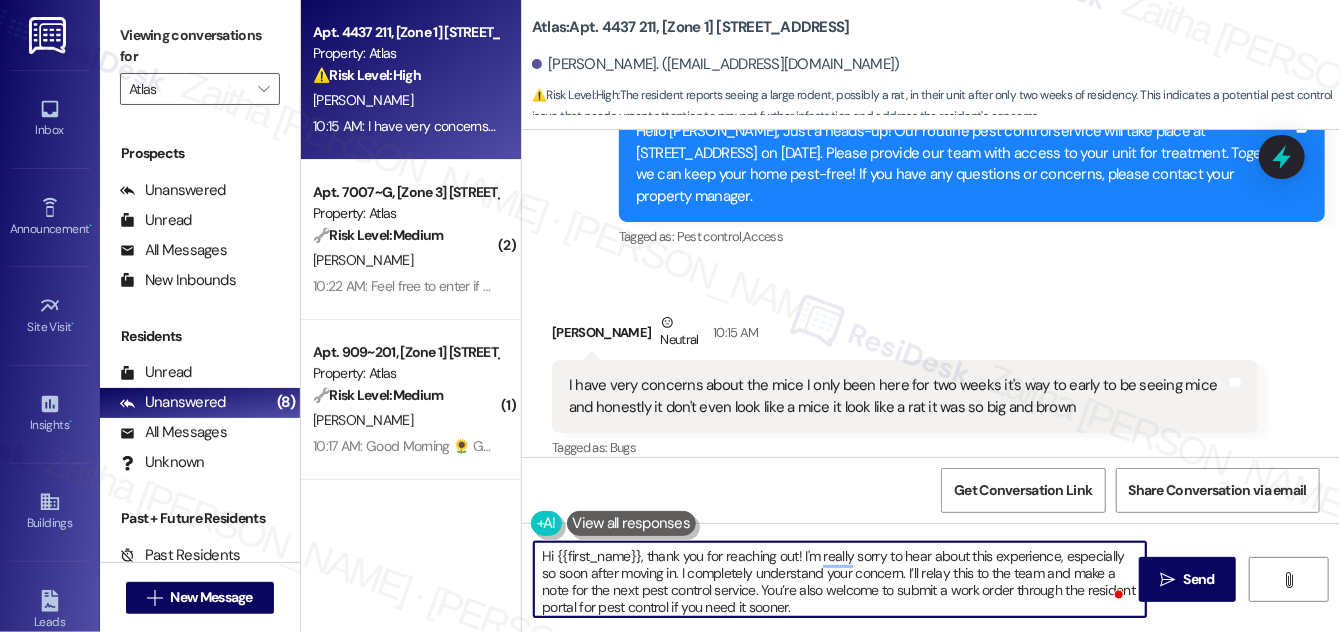 click on "Hi {{first_name}}, thank you for reaching out! I'm really sorry to hear about this experience, especially so soon after moving in. I completely understand your concern. I’ll relay this to the team and make a note for the next pest control service. You’re also welcome to submit a work order through the resident portal for pest control if you need it sooner." at bounding box center (840, 579) 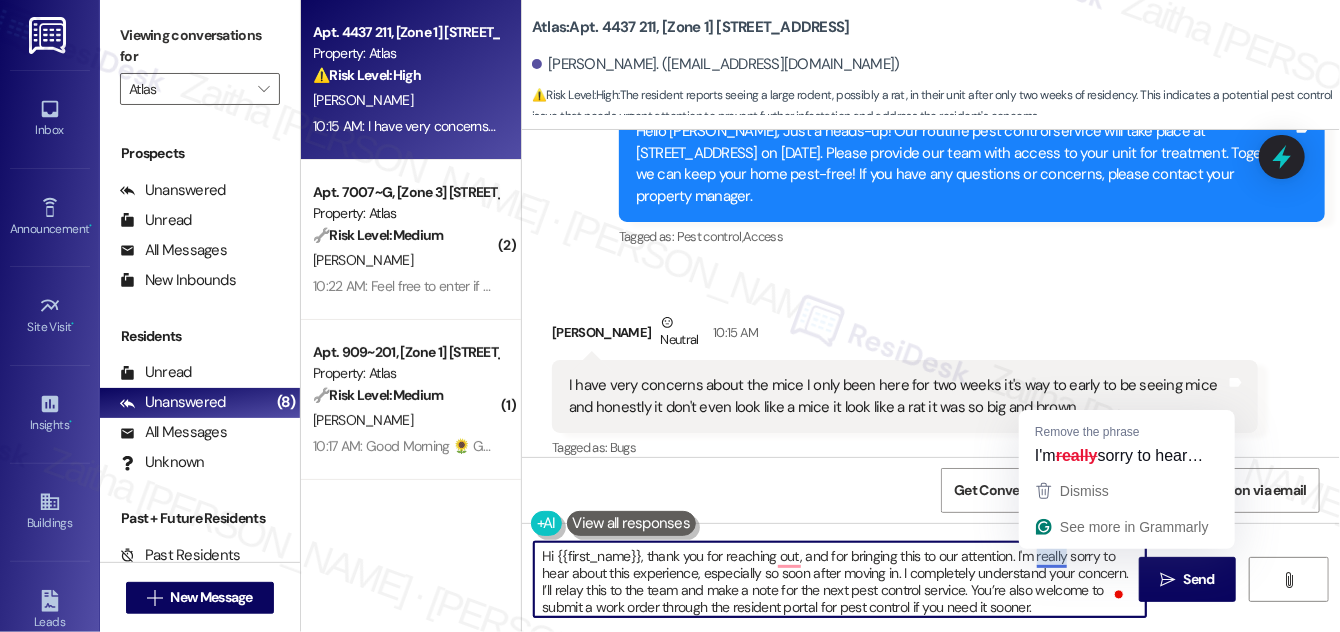 click on "Hi {{first_name}}, thank you for reaching out, and for bringing this to our attention. I'm really sorry to hear about this experience, especially so soon after moving in. I completely understand your concern. I’ll relay this to the team and make a note for the next pest control service. You’re also welcome to submit a work order through the resident portal for pest control if you need it sooner." at bounding box center [840, 579] 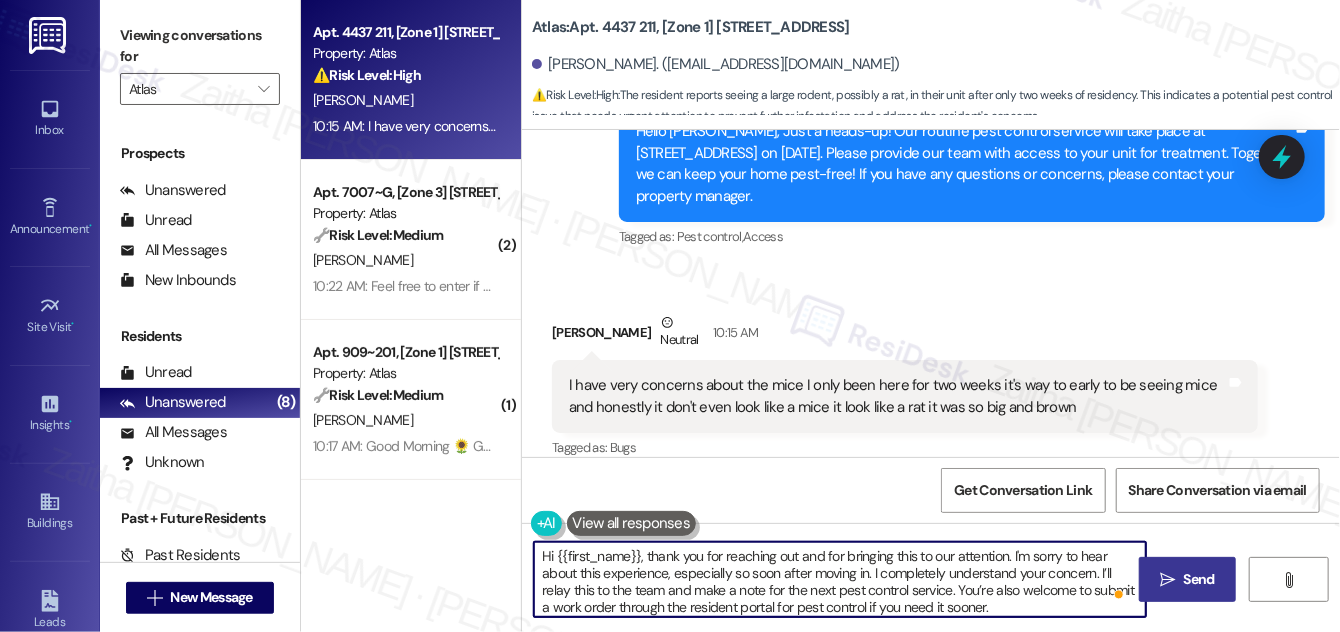type on "Hi {{first_name}}, thank you for reaching out and for bringing this to our attention. I'm sorry to hear about this experience, especially so soon after moving in. I completely understand your concern. I’ll relay this to the team and make a note for the next pest control service. You’re also welcome to submit a work order through the resident portal for pest control if you need it sooner." 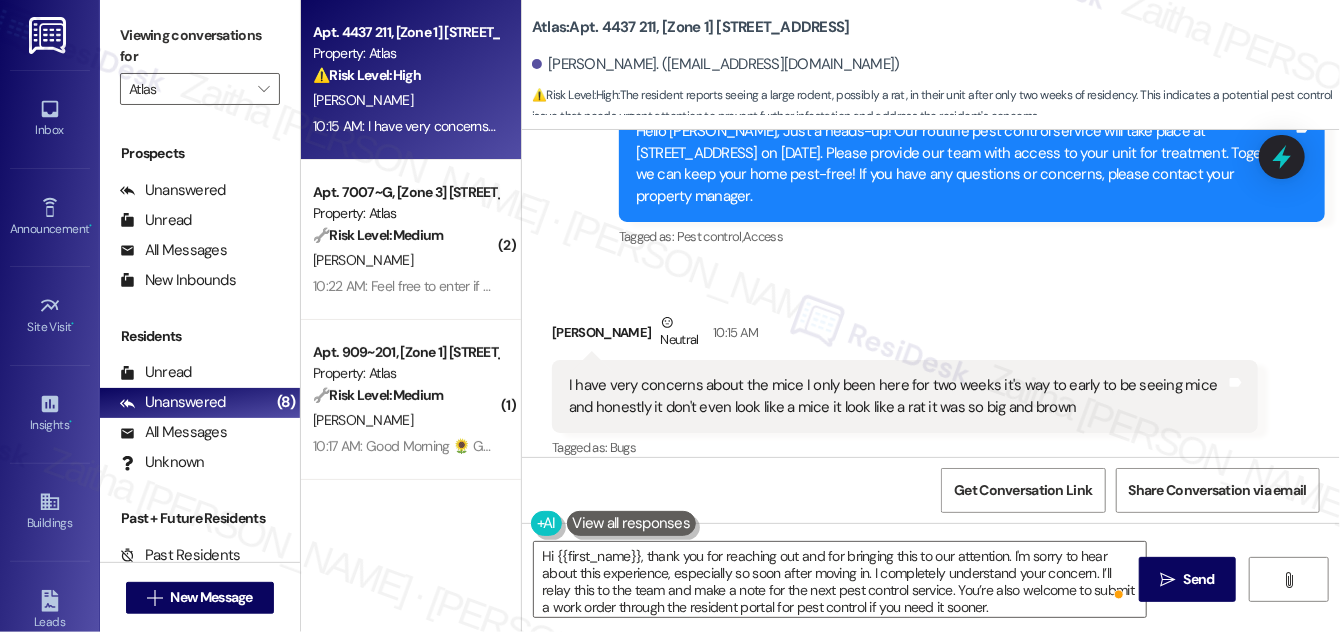 drag, startPoint x: 1191, startPoint y: 578, endPoint x: 1178, endPoint y: 543, distance: 37.336308 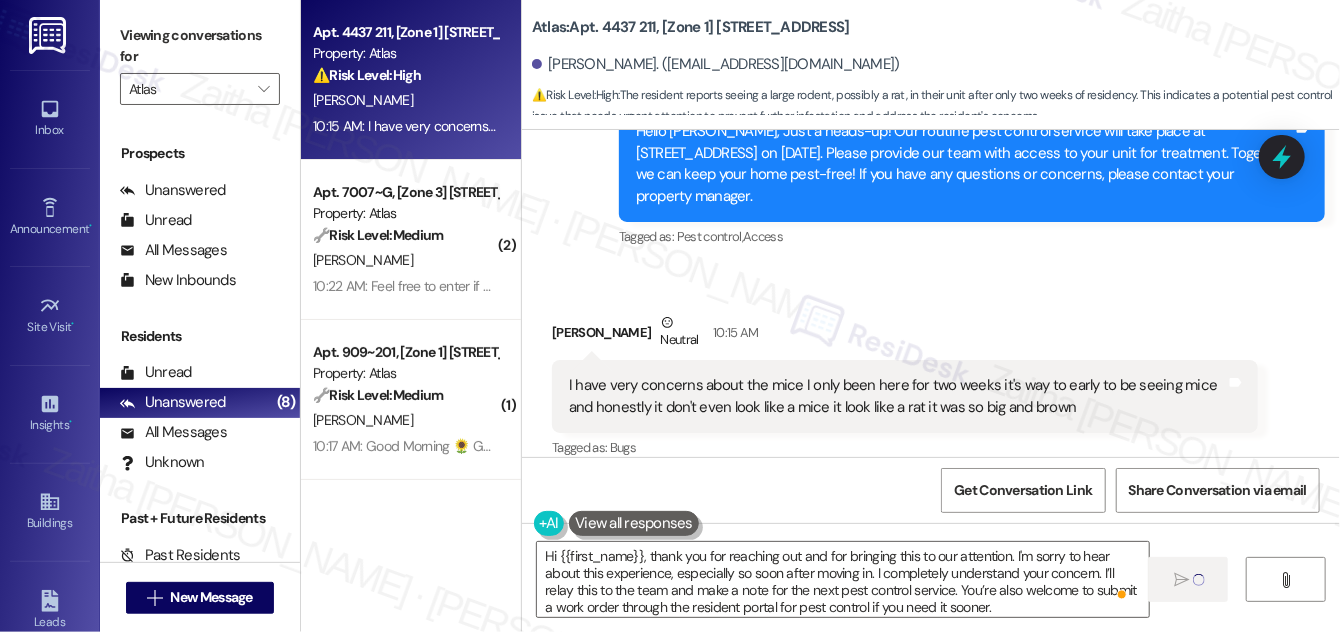 type 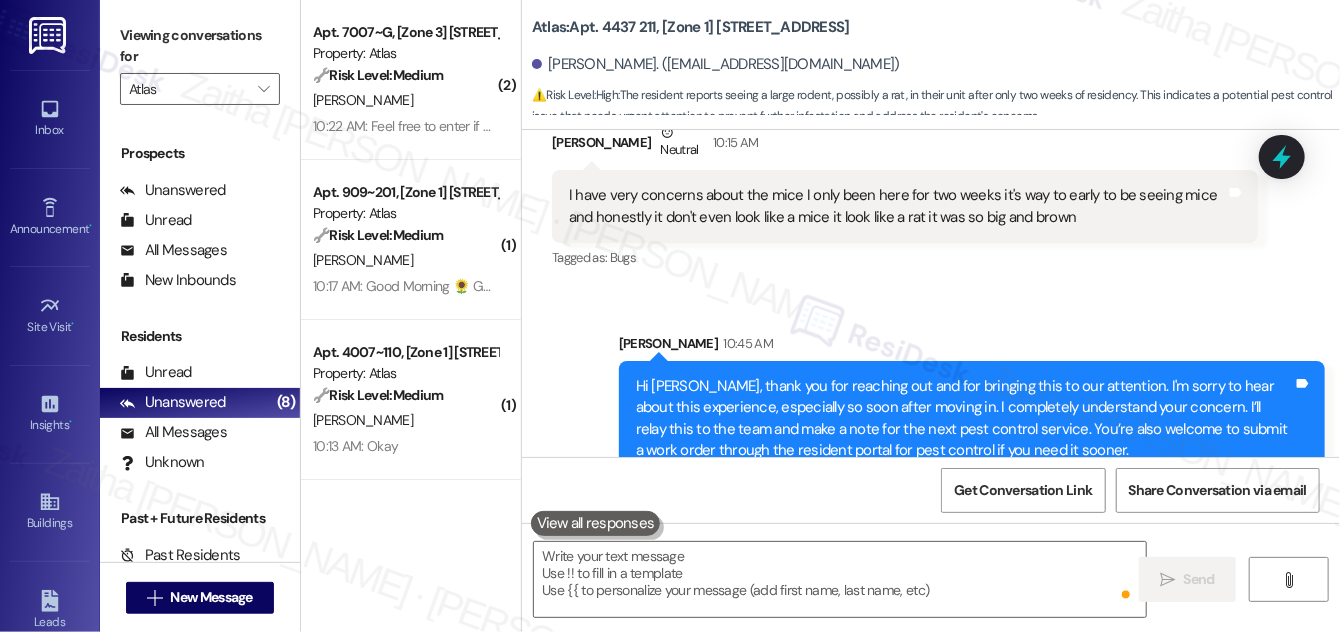 scroll, scrollTop: 645, scrollLeft: 0, axis: vertical 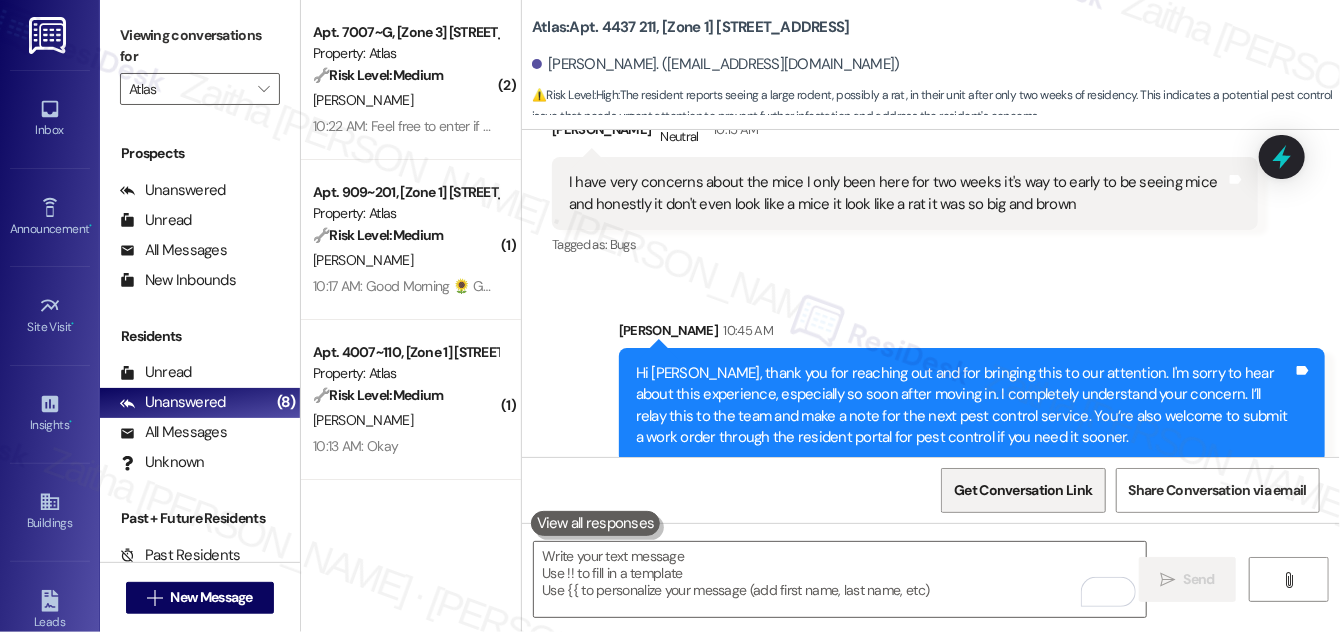 click on "Get Conversation Link" at bounding box center (1023, 490) 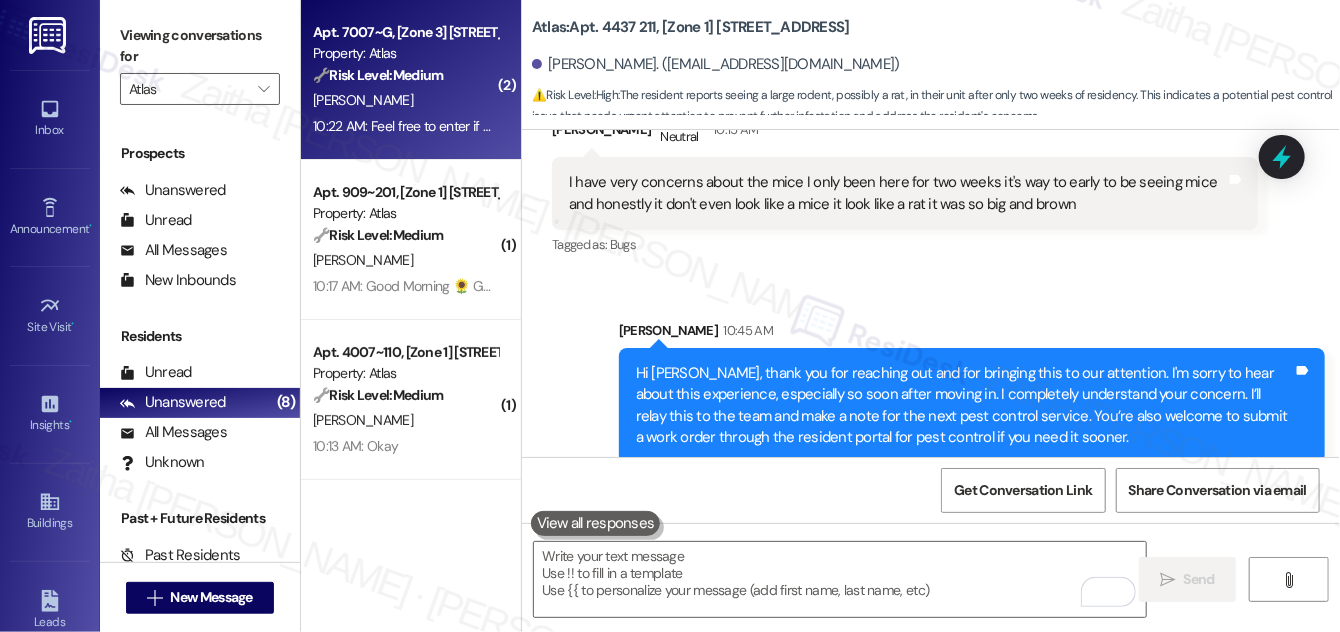 click on "[PERSON_NAME]" at bounding box center (405, 100) 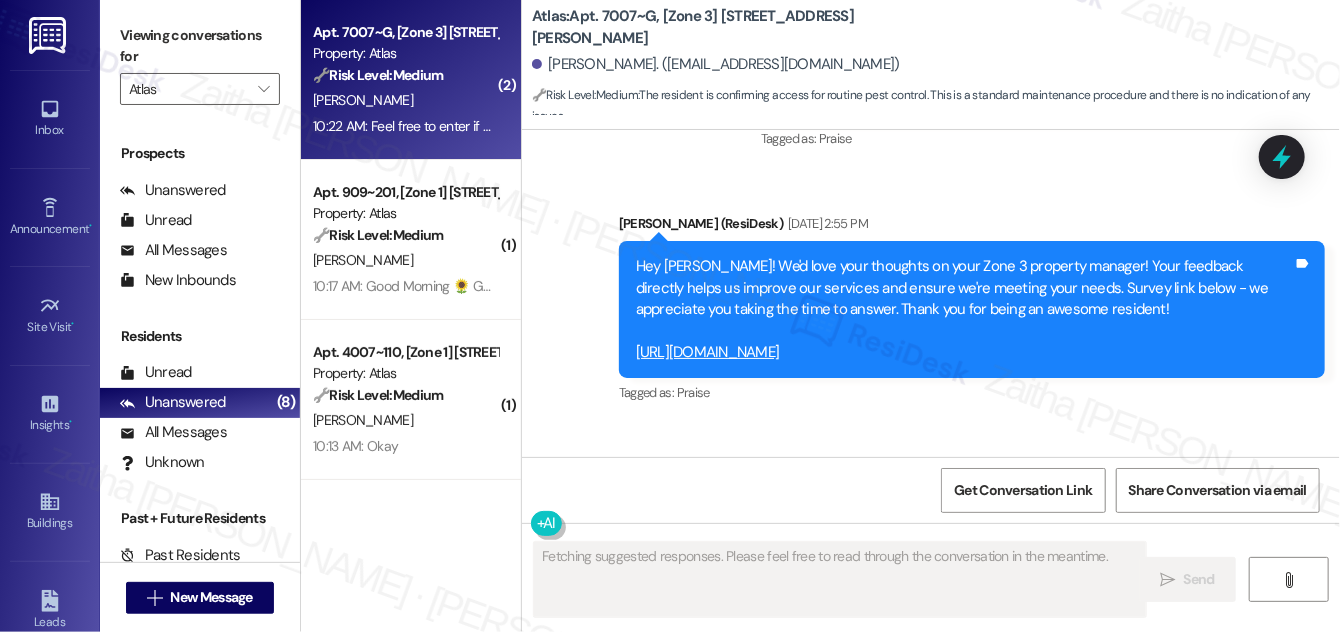 scroll, scrollTop: 2501, scrollLeft: 0, axis: vertical 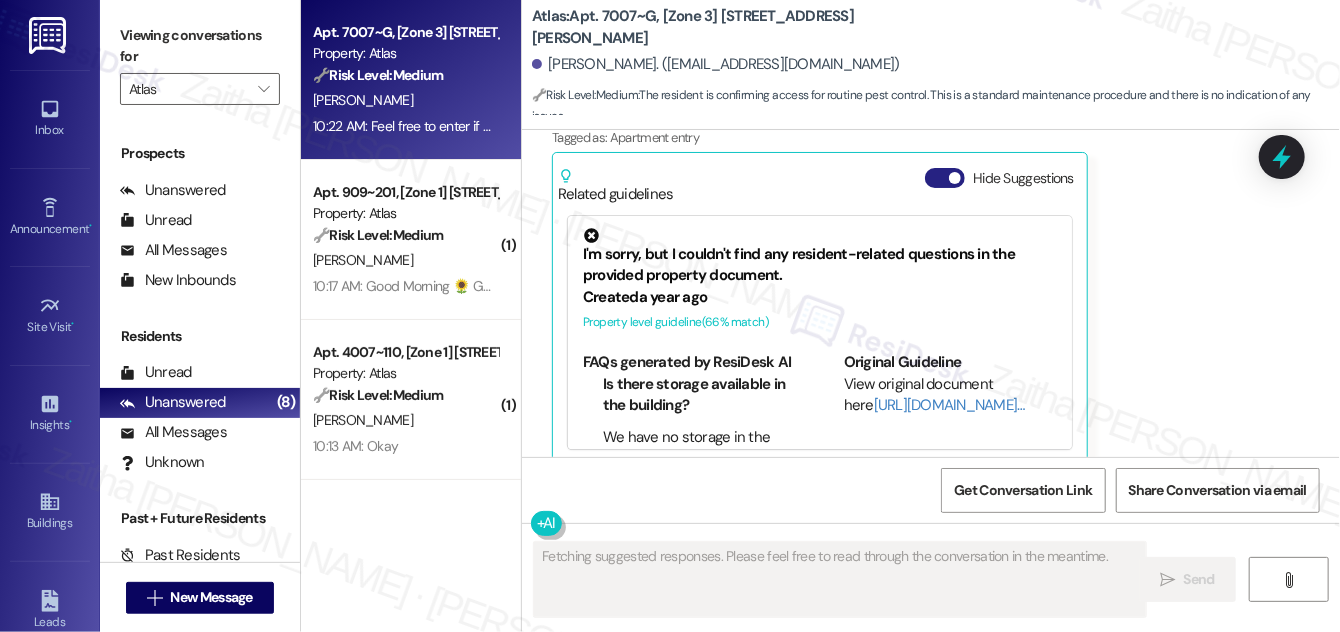 click on "Hide Suggestions" at bounding box center (945, 178) 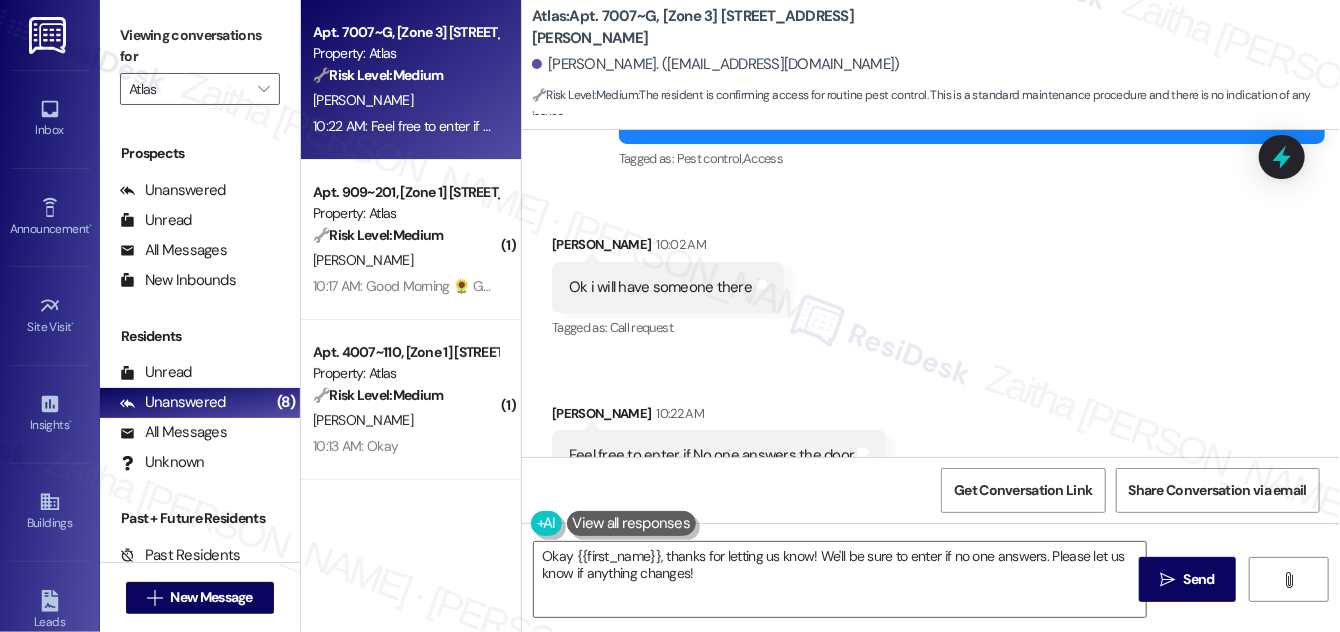 scroll, scrollTop: 2249, scrollLeft: 0, axis: vertical 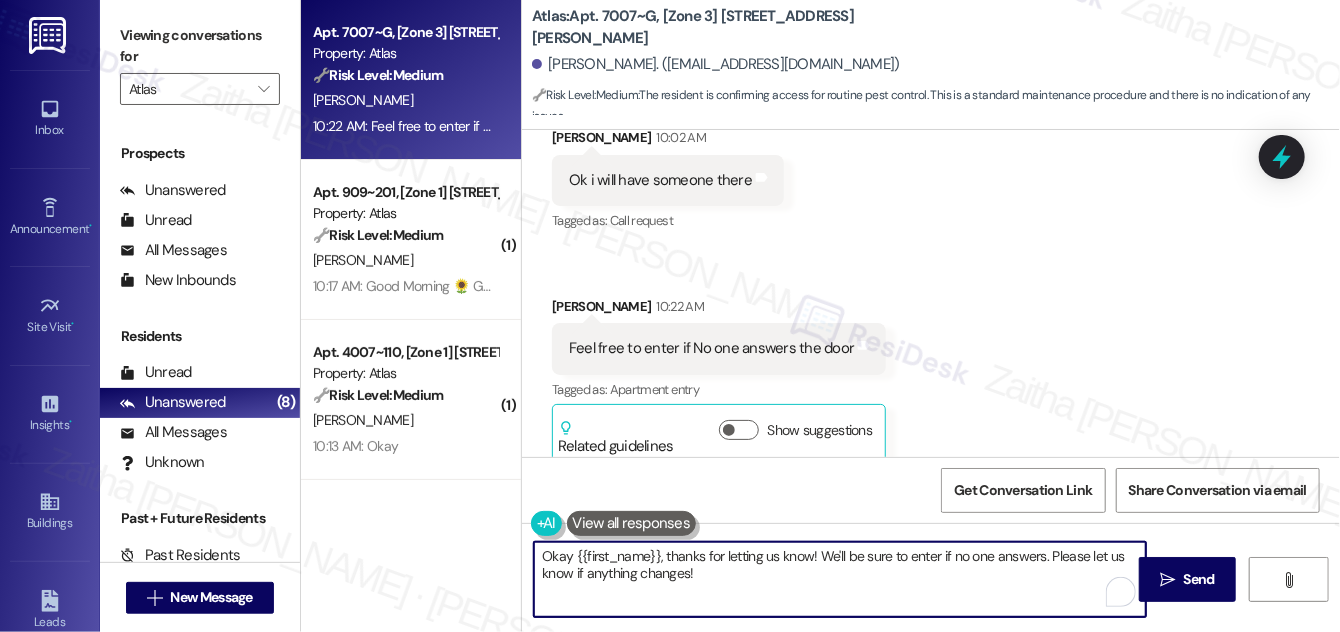 drag, startPoint x: 668, startPoint y: 553, endPoint x: 544, endPoint y: 559, distance: 124.14507 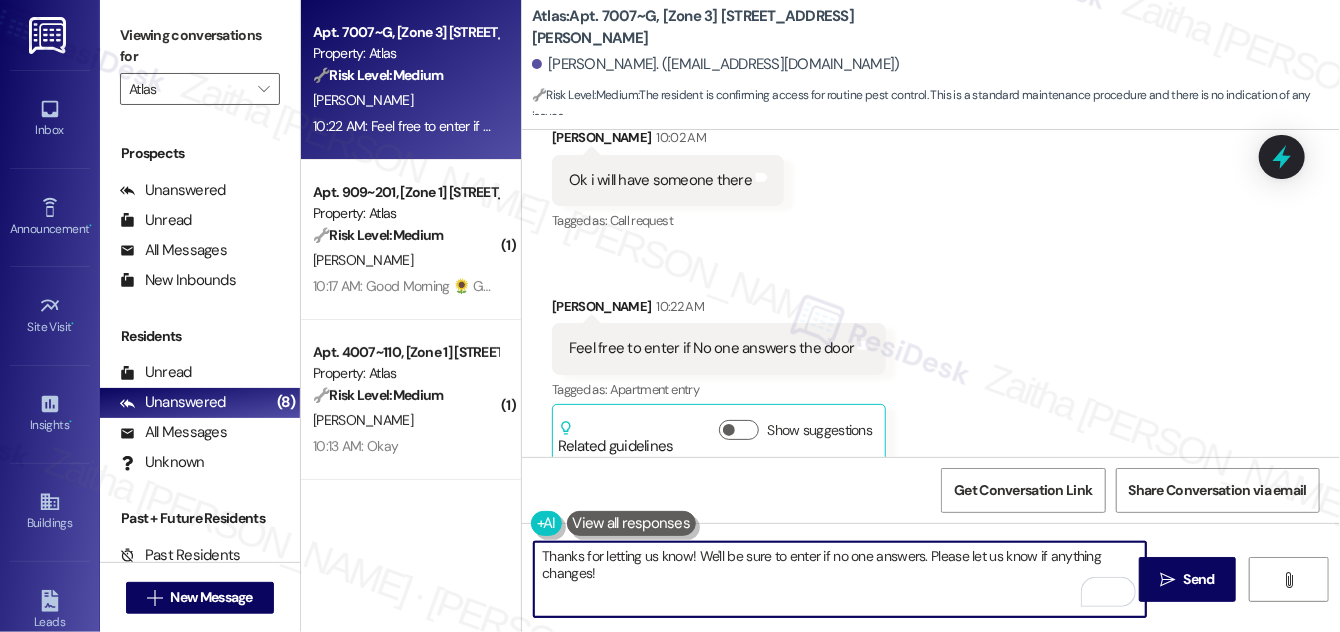 scroll, scrollTop: 2158, scrollLeft: 0, axis: vertical 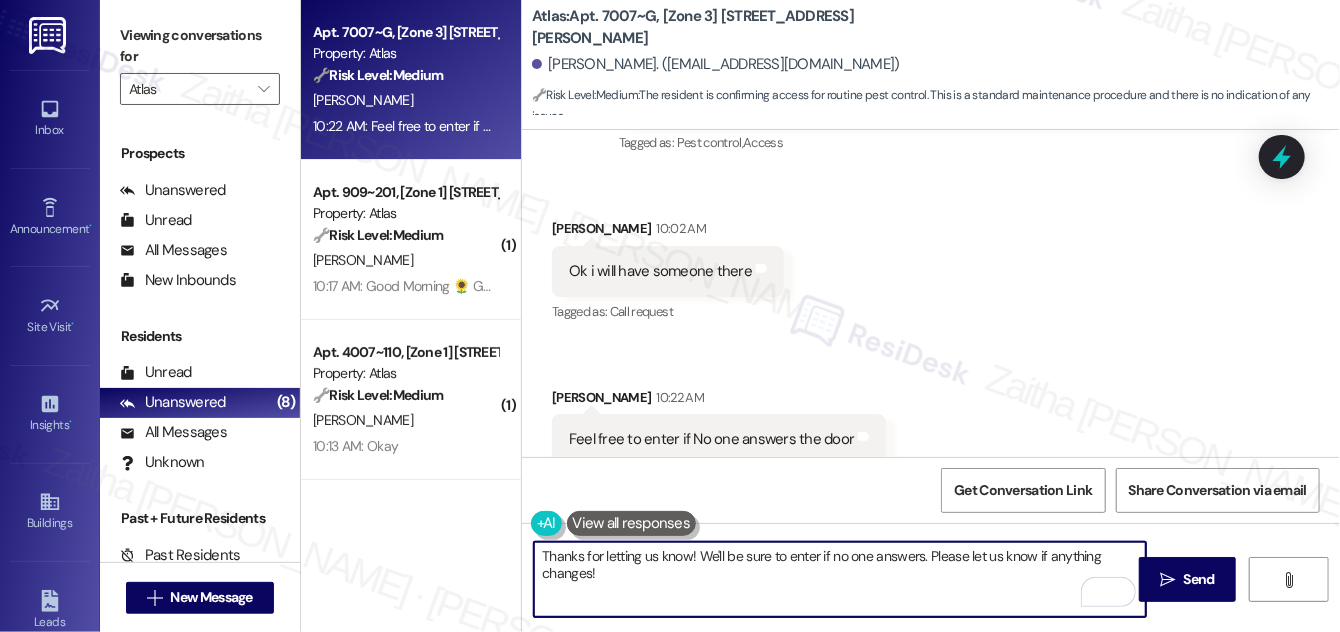 click on "[PERSON_NAME] 10:02 AM" at bounding box center (668, 232) 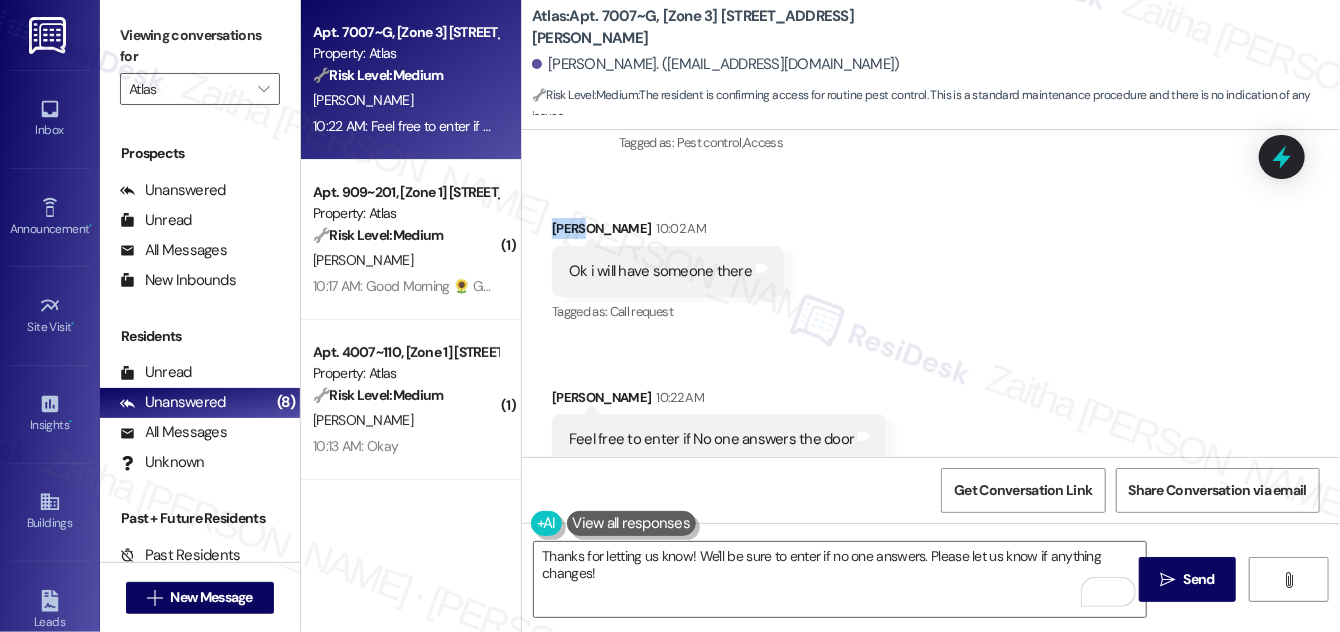 click on "[PERSON_NAME] 10:02 AM" at bounding box center [668, 232] 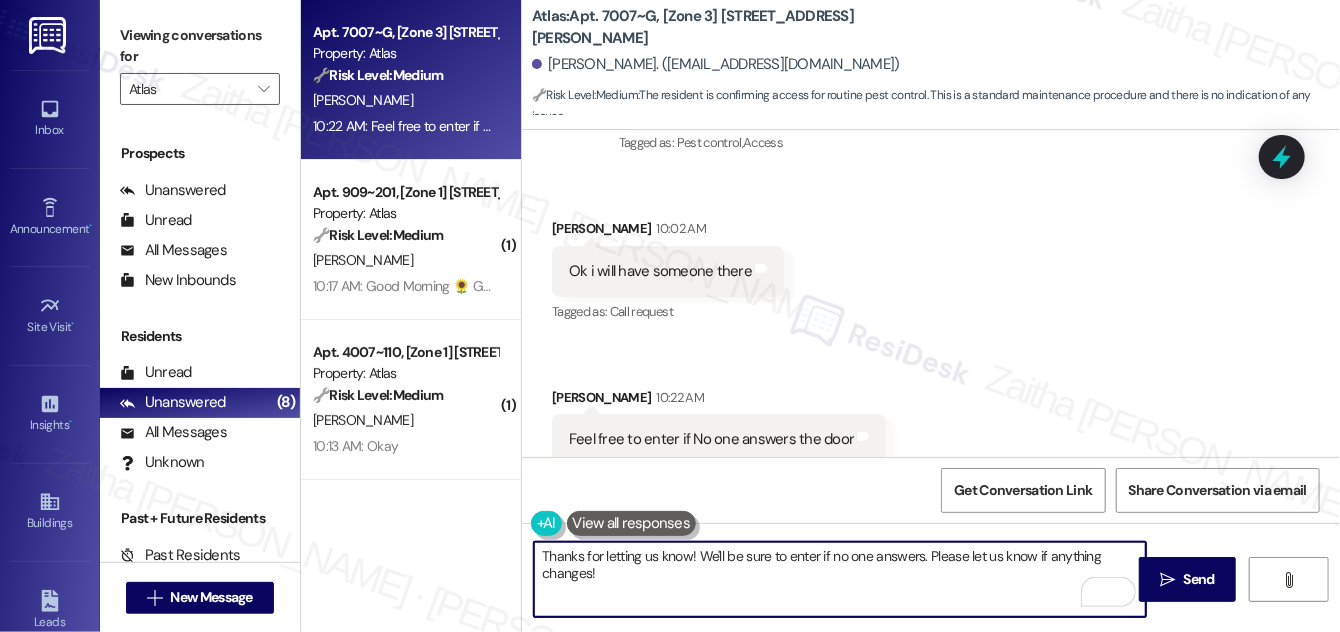 click on "Thanks for letting us know! We'll be sure to enter if no one answers. Please let us know if anything changes!" at bounding box center (840, 579) 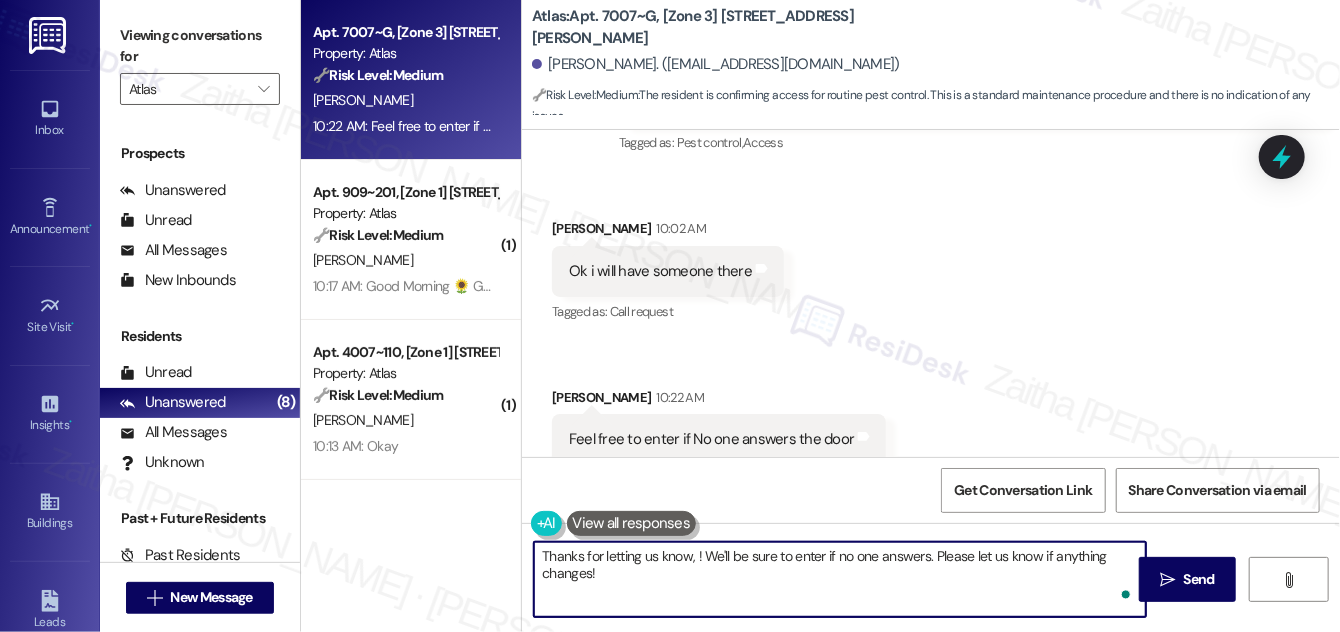 paste on "[PERSON_NAME]" 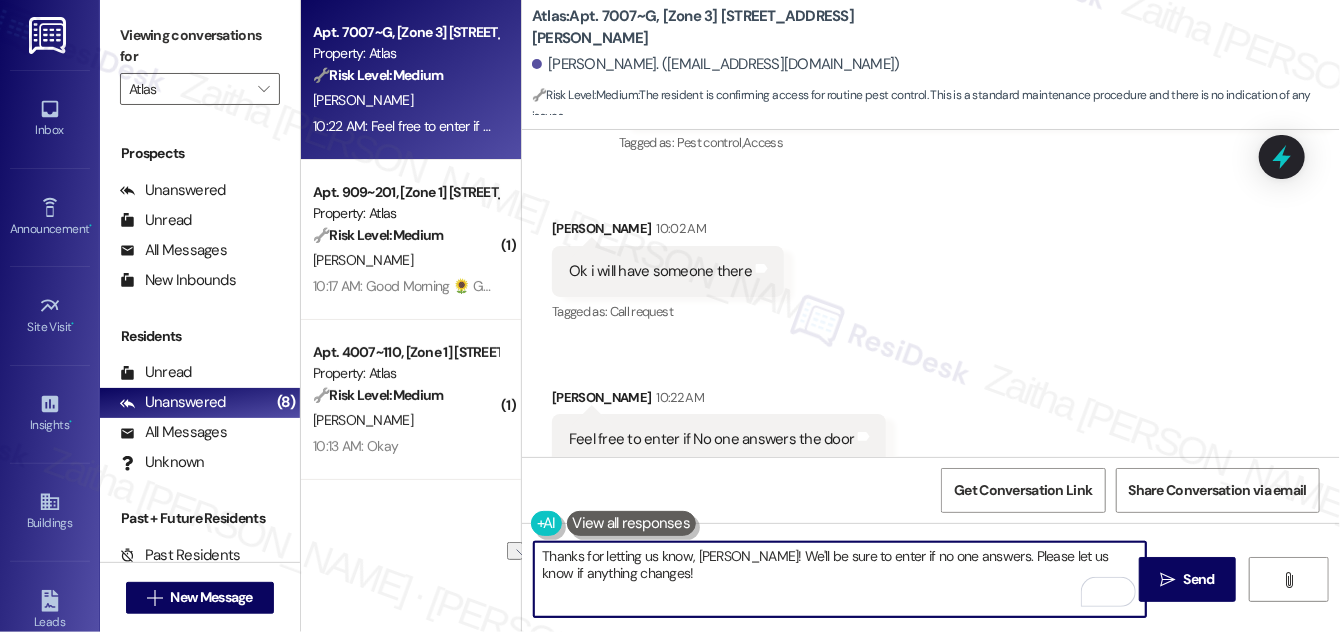 drag, startPoint x: 738, startPoint y: 555, endPoint x: 887, endPoint y: 556, distance: 149.00336 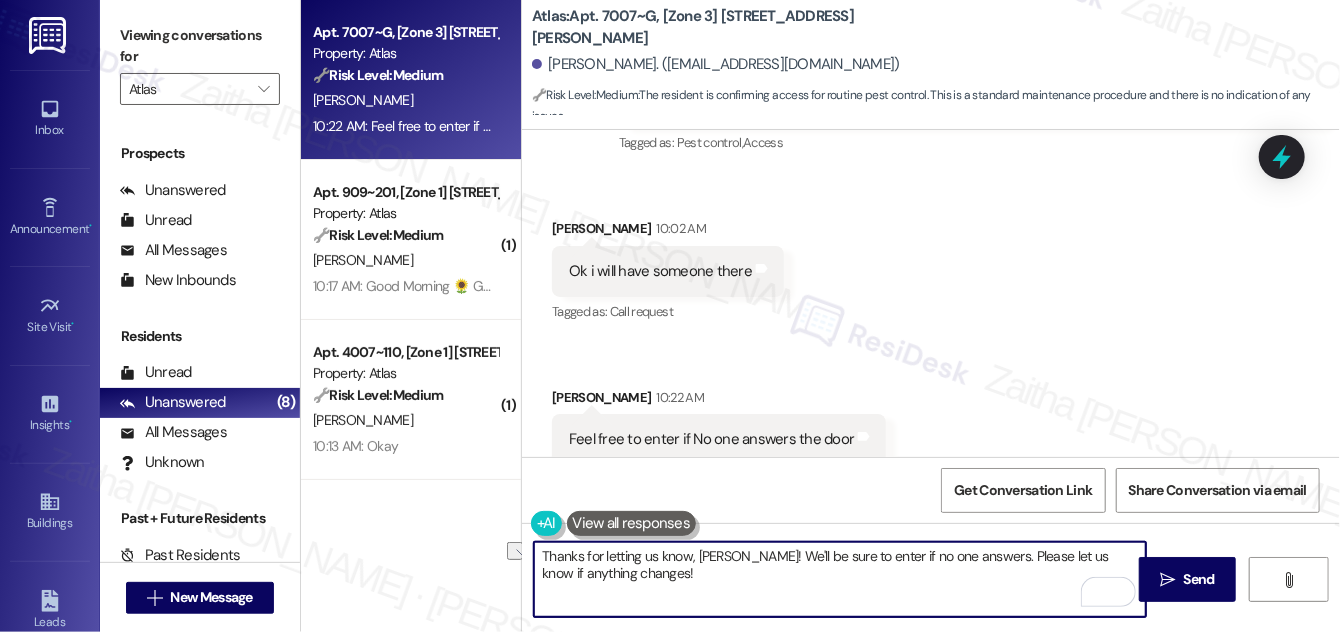 drag, startPoint x: 742, startPoint y: 553, endPoint x: 960, endPoint y: 557, distance: 218.0367 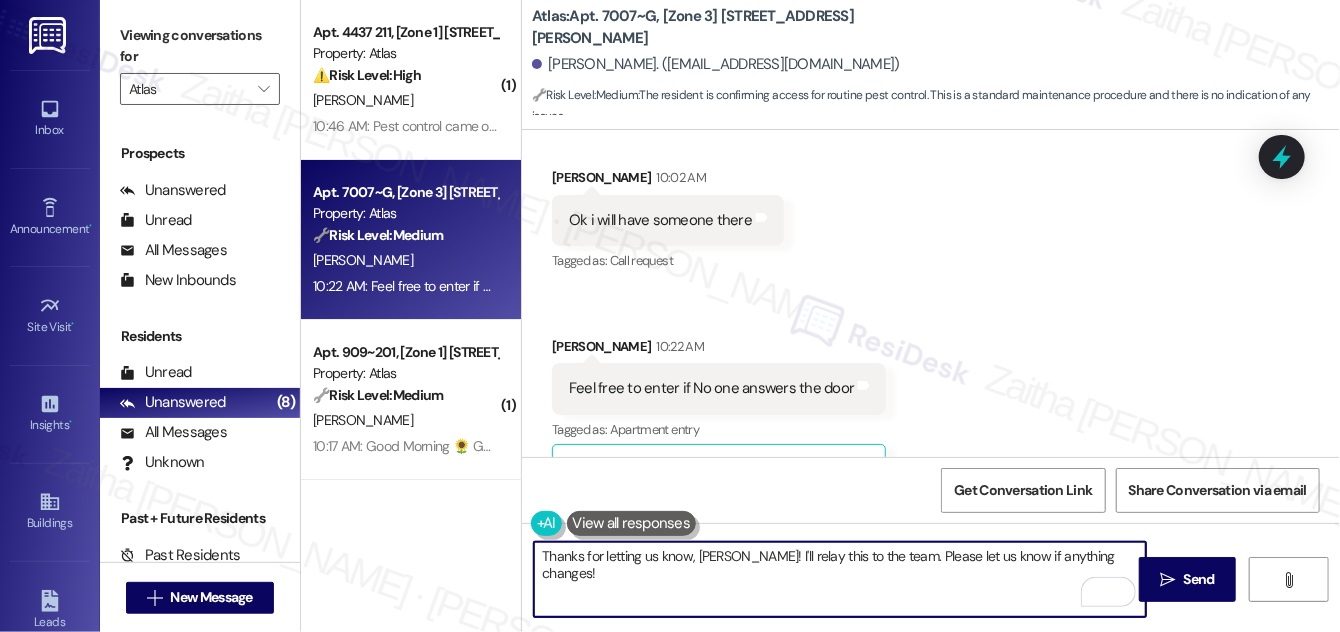 scroll, scrollTop: 2249, scrollLeft: 0, axis: vertical 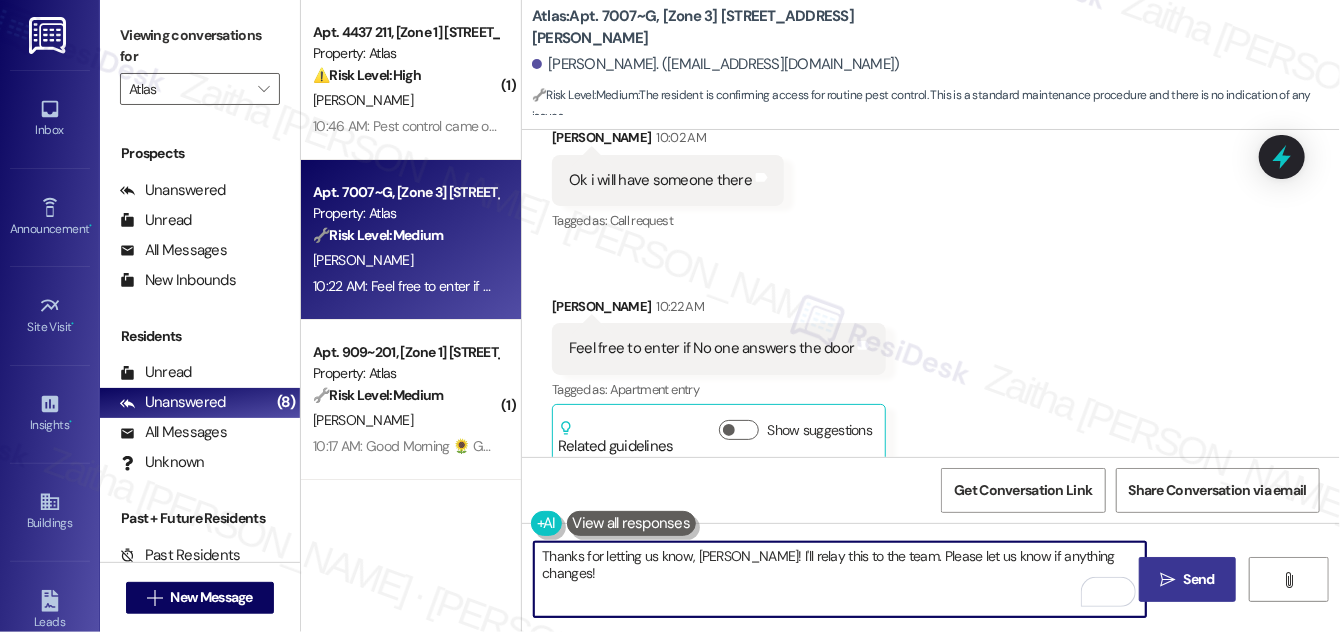type on "Thanks for letting us know, [PERSON_NAME]! I'll relay this to the team. Please let us know if anything changes!" 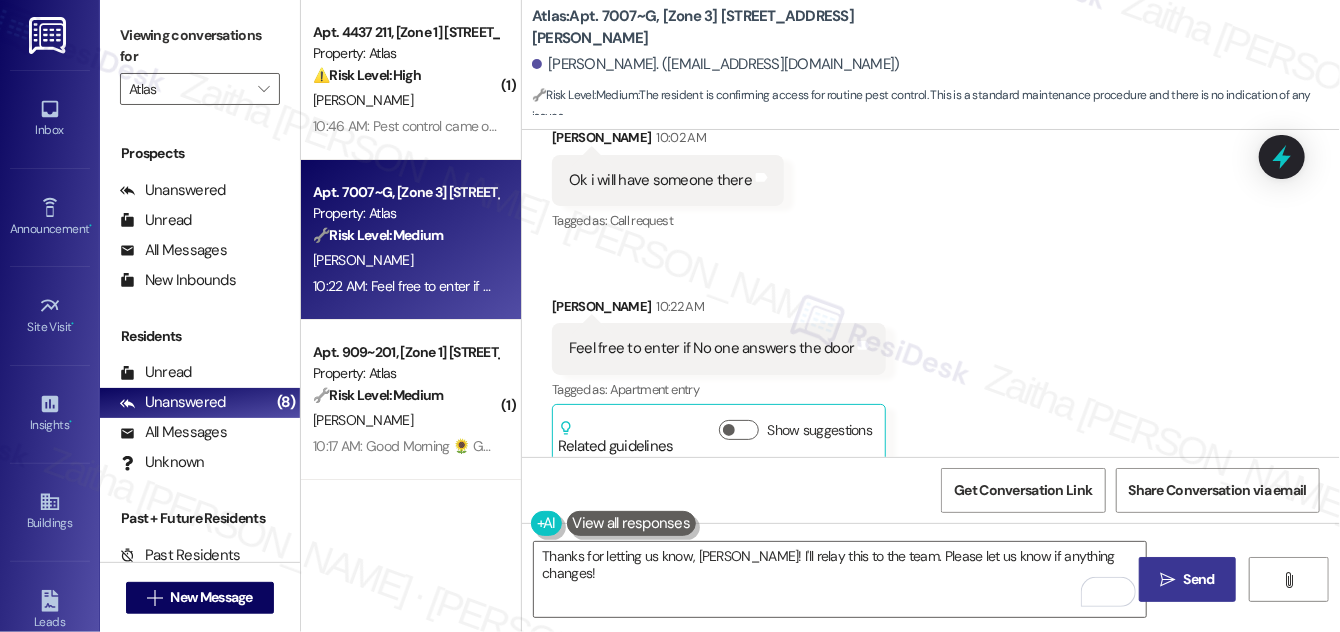 click on "Send" at bounding box center (1199, 579) 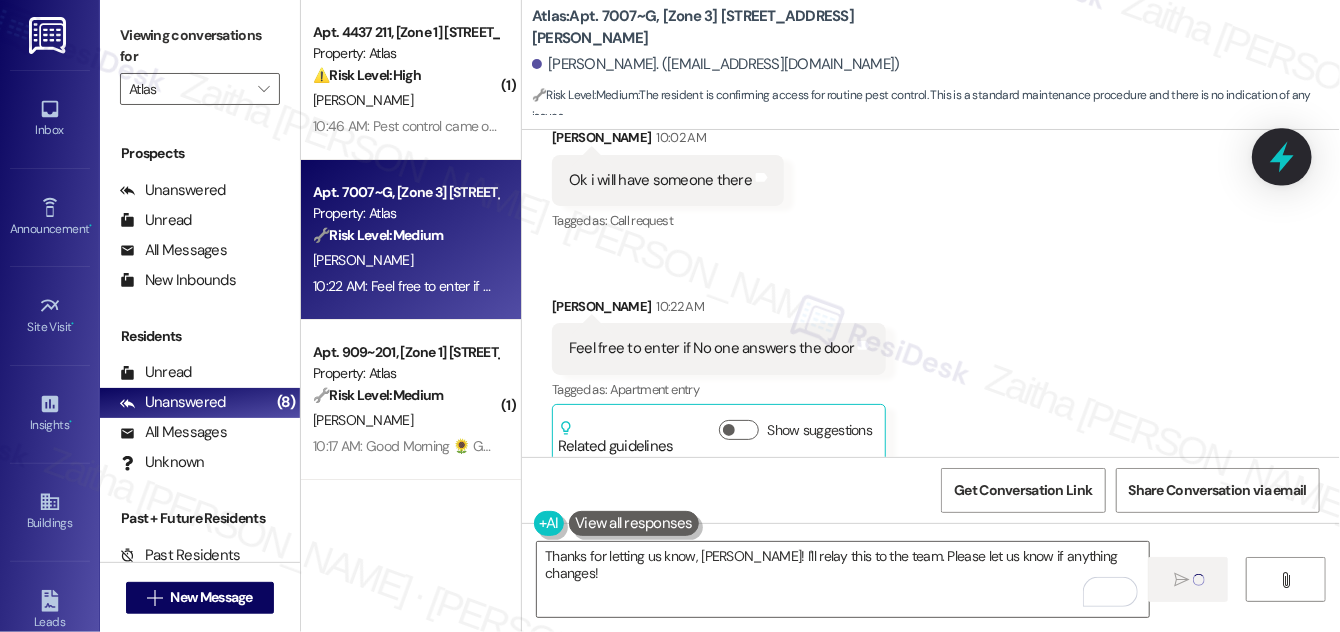 type 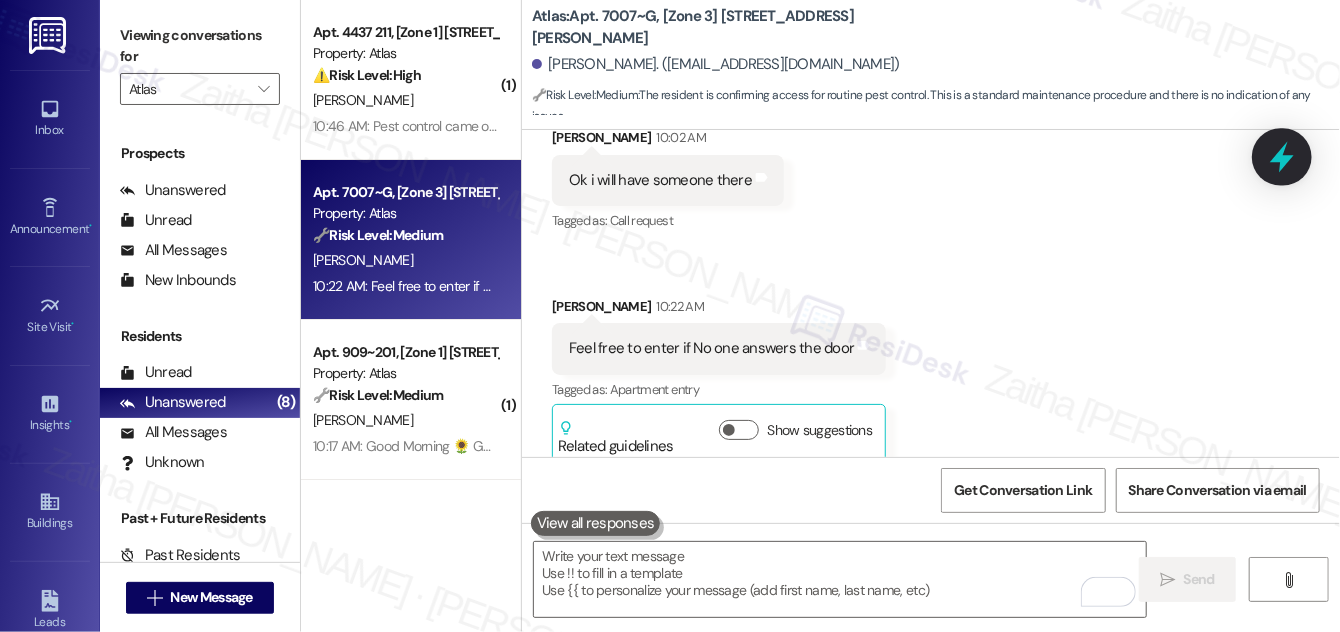 scroll, scrollTop: 2248, scrollLeft: 0, axis: vertical 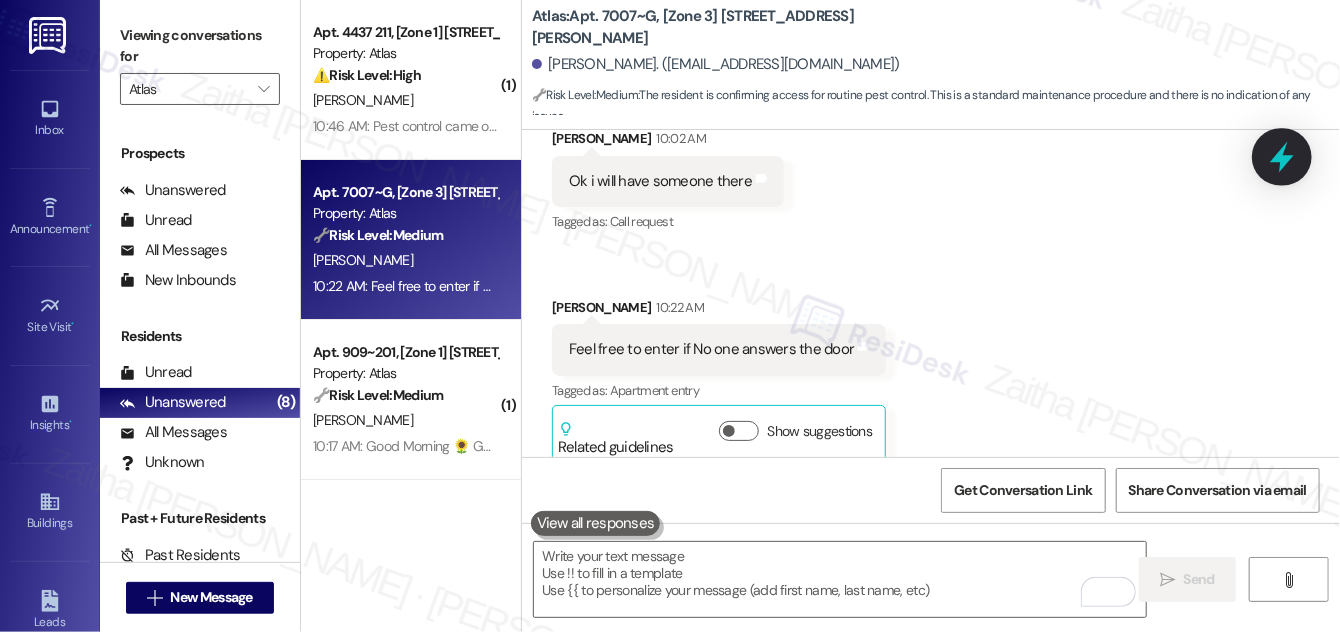 click 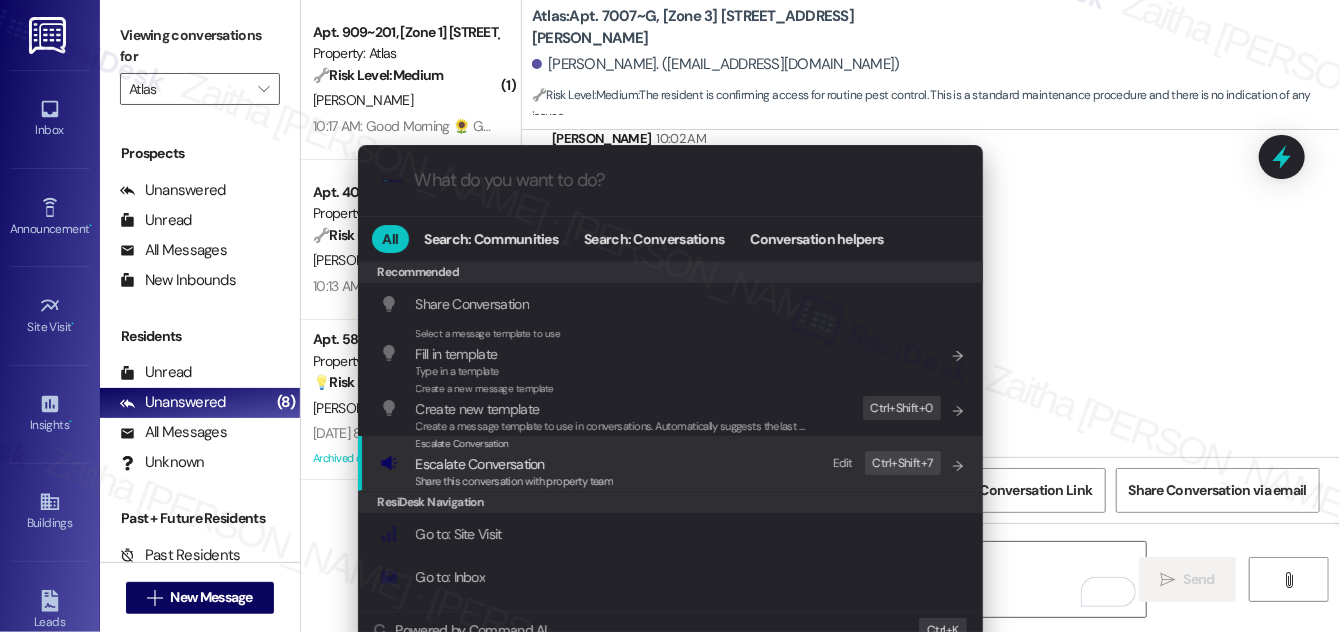 click on "Escalate Conversation" at bounding box center (480, 464) 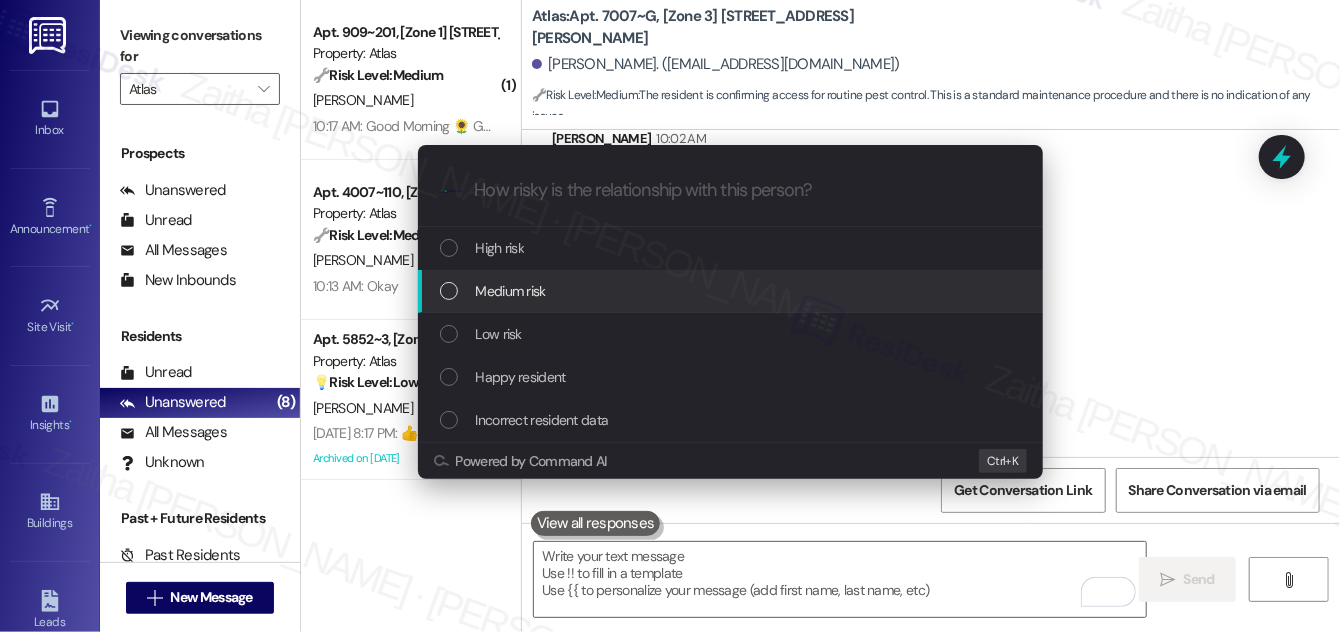 click on "Medium risk" at bounding box center (732, 291) 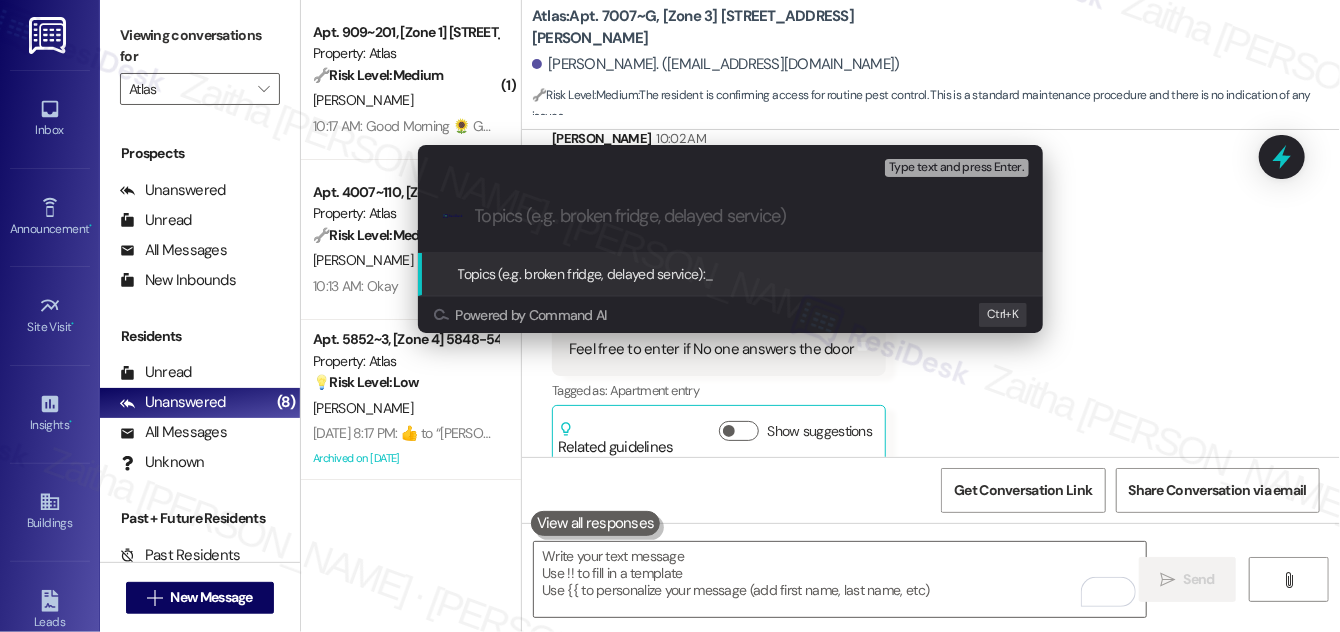 paste on "Pest Control Routine Service- Permission" 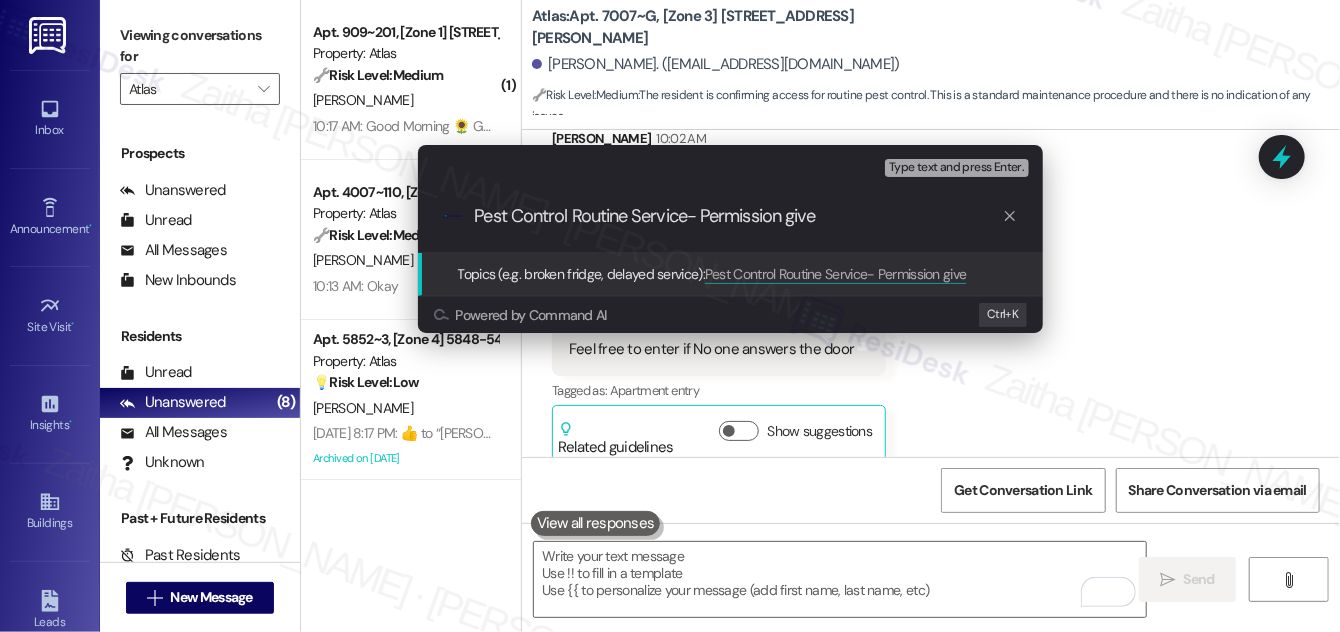 type on "Pest Control Routine Service- Permission given" 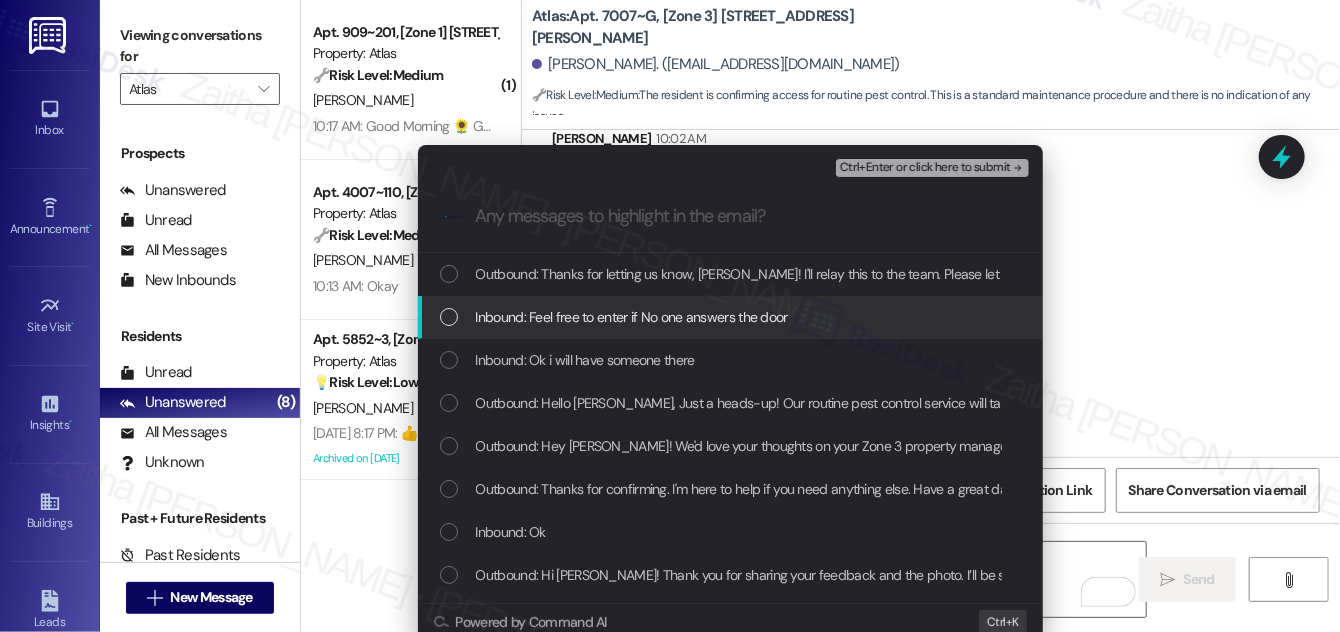 click at bounding box center (449, 317) 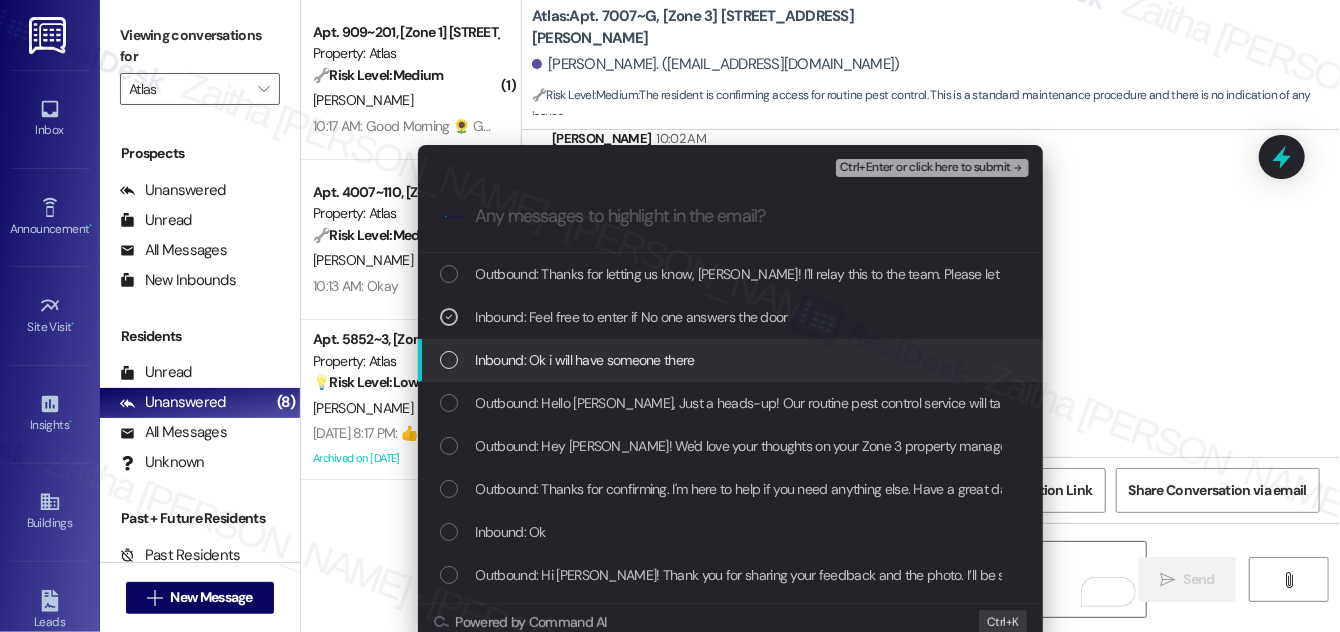 click at bounding box center [449, 360] 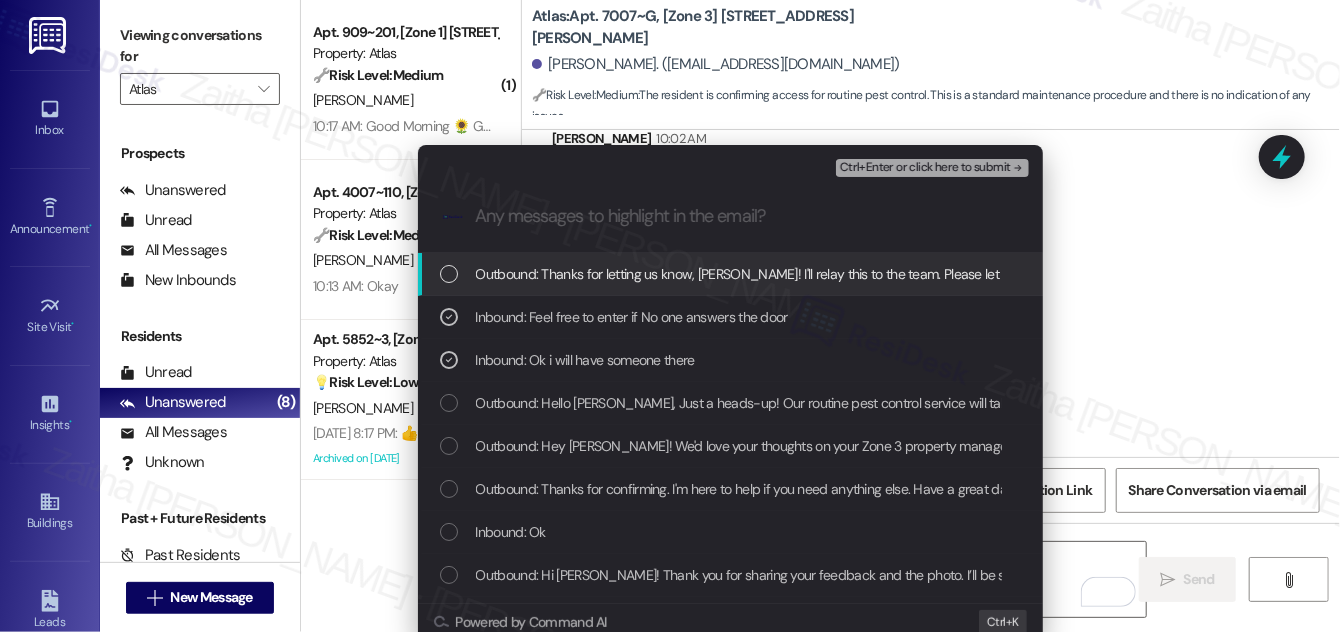 click on "Ctrl+Enter or click here to submit" at bounding box center [925, 168] 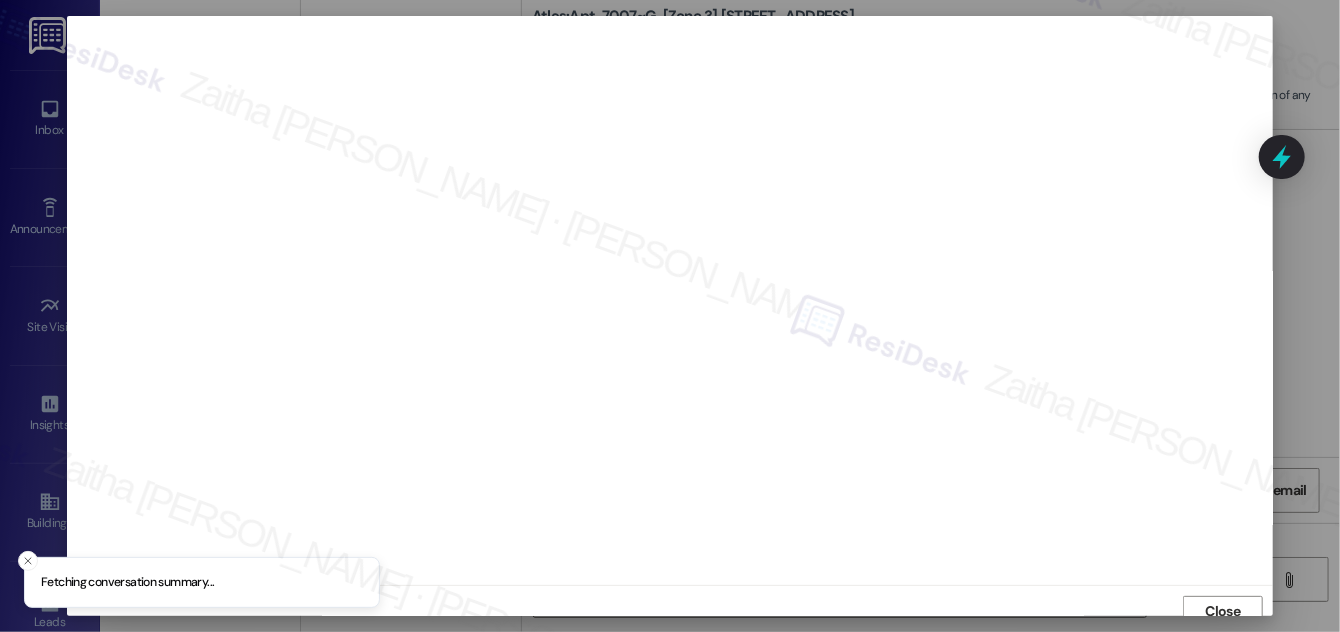 scroll, scrollTop: 11, scrollLeft: 0, axis: vertical 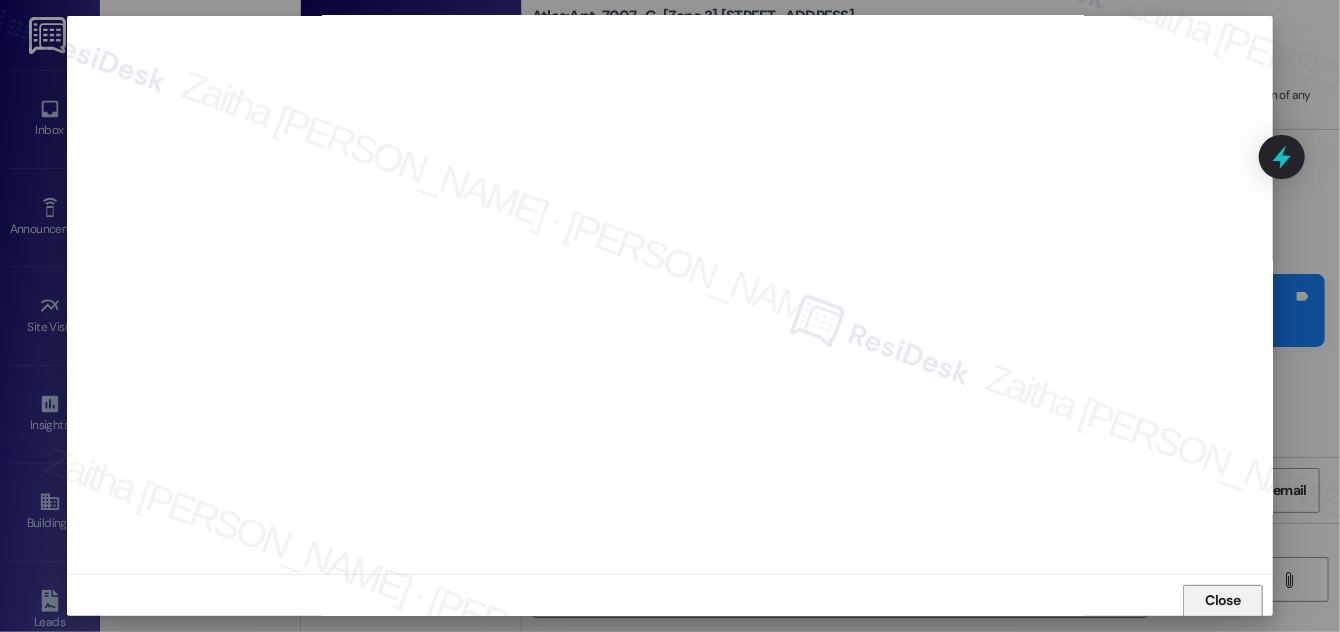 click on "Close" at bounding box center [1223, 600] 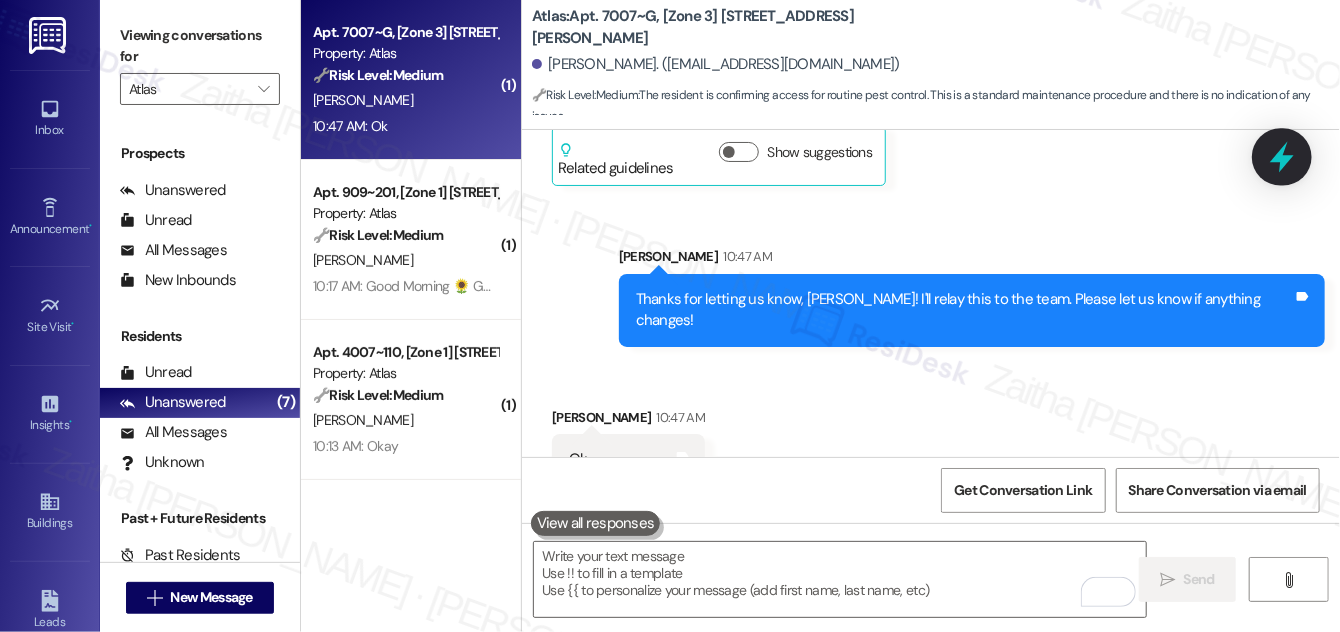 click 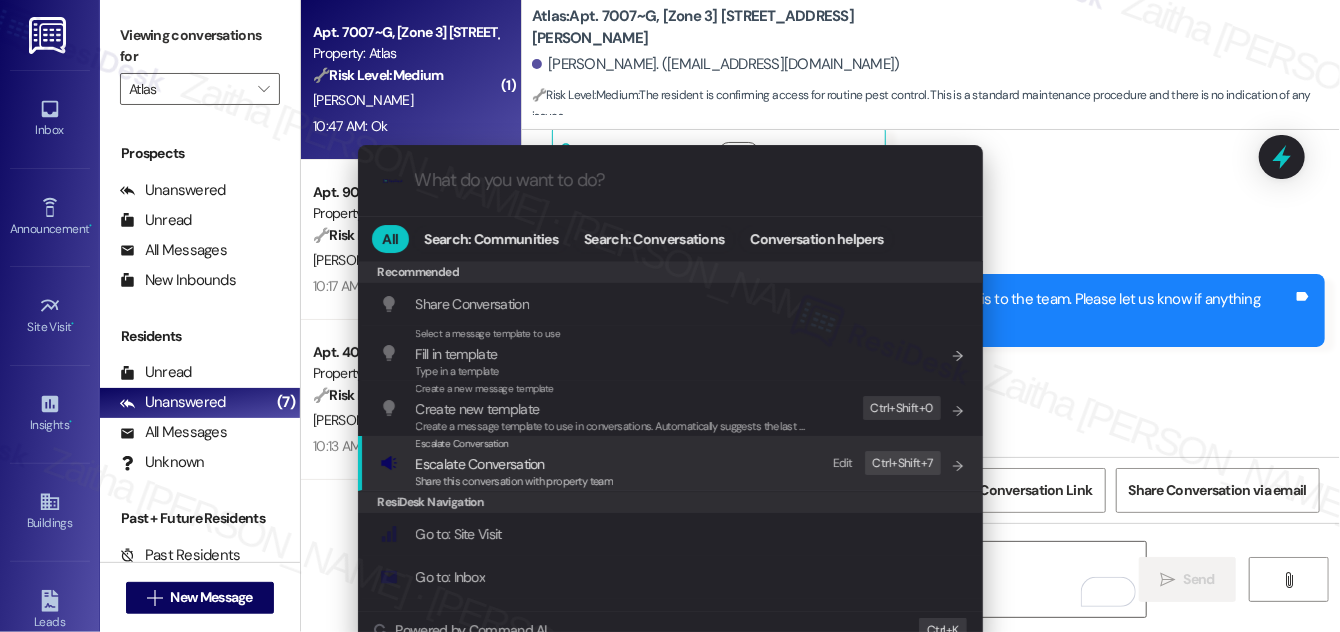 click on "Escalate Conversation" at bounding box center (480, 464) 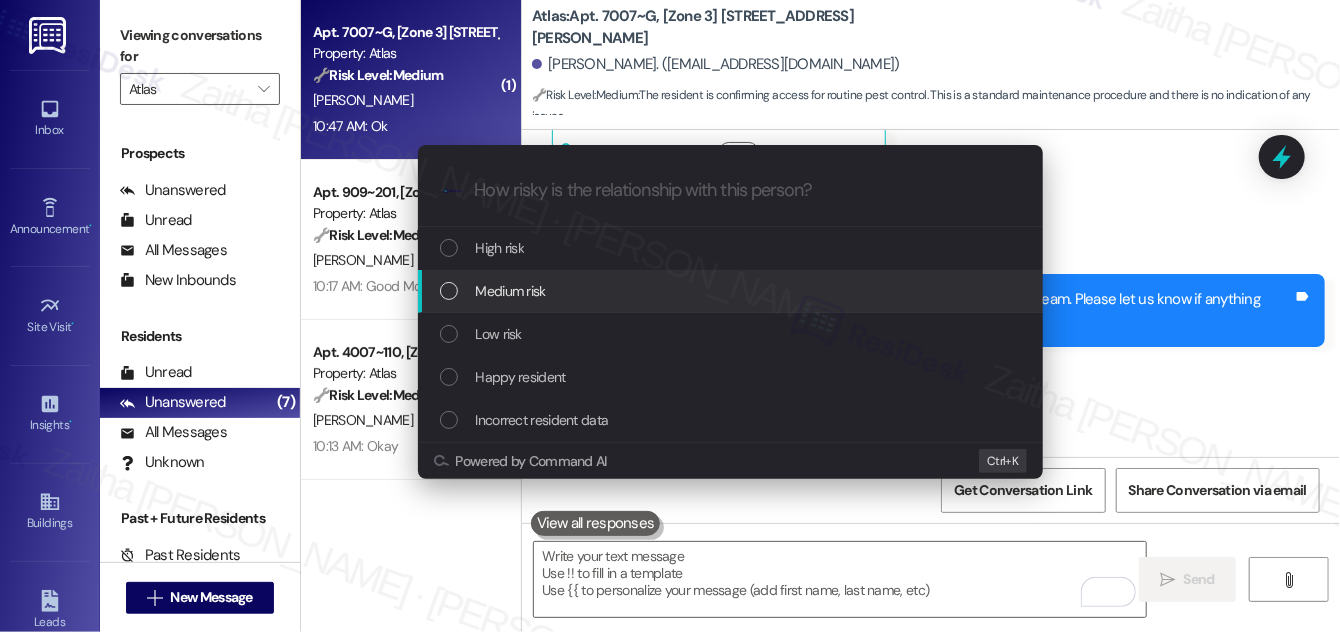 click on "Medium risk" at bounding box center [511, 291] 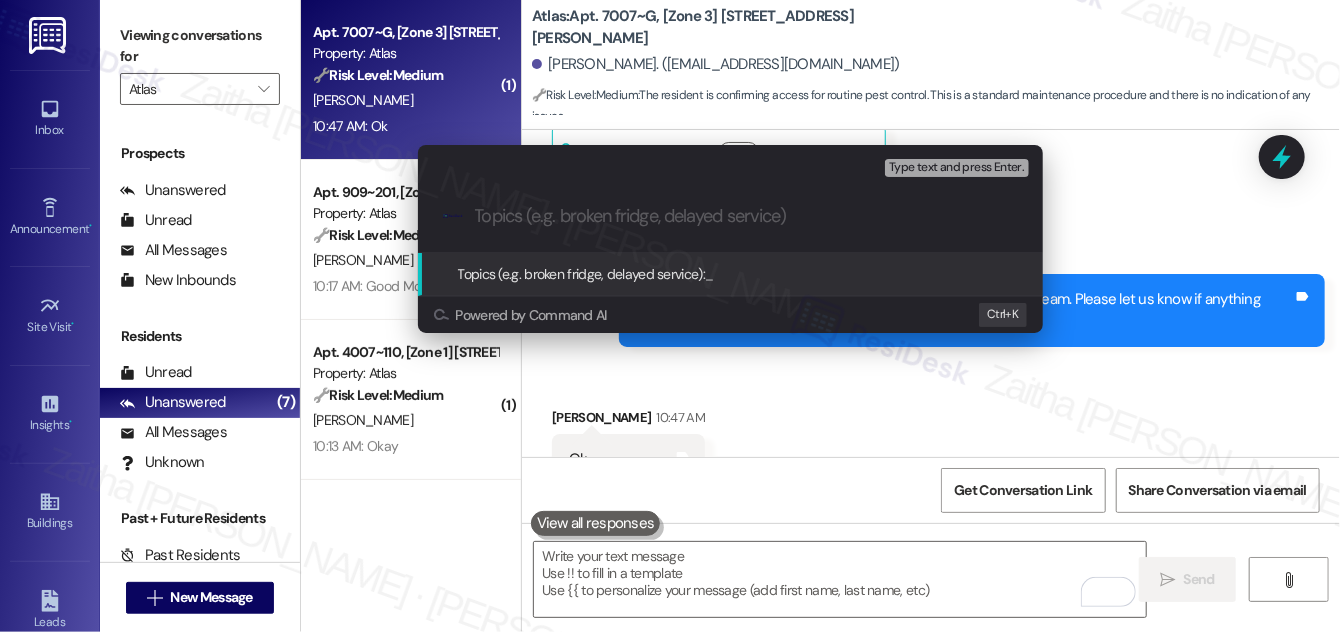 paste on "Pest Control Routine Service- Permission given" 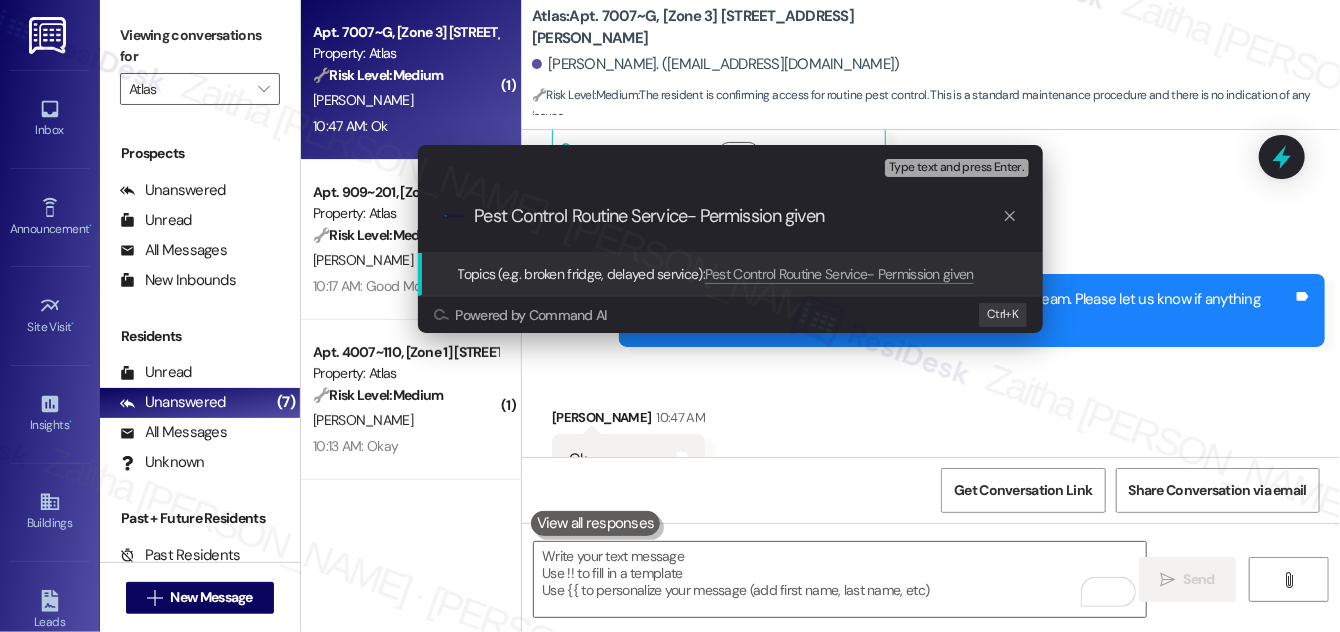 type 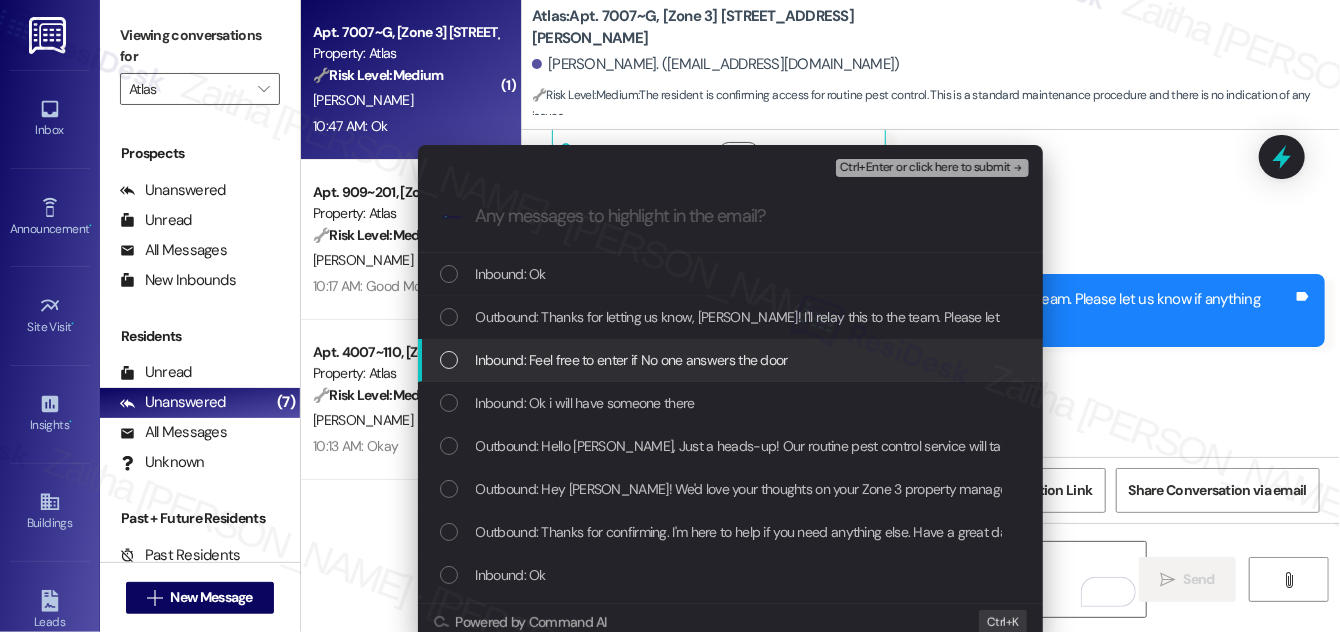 click at bounding box center [449, 360] 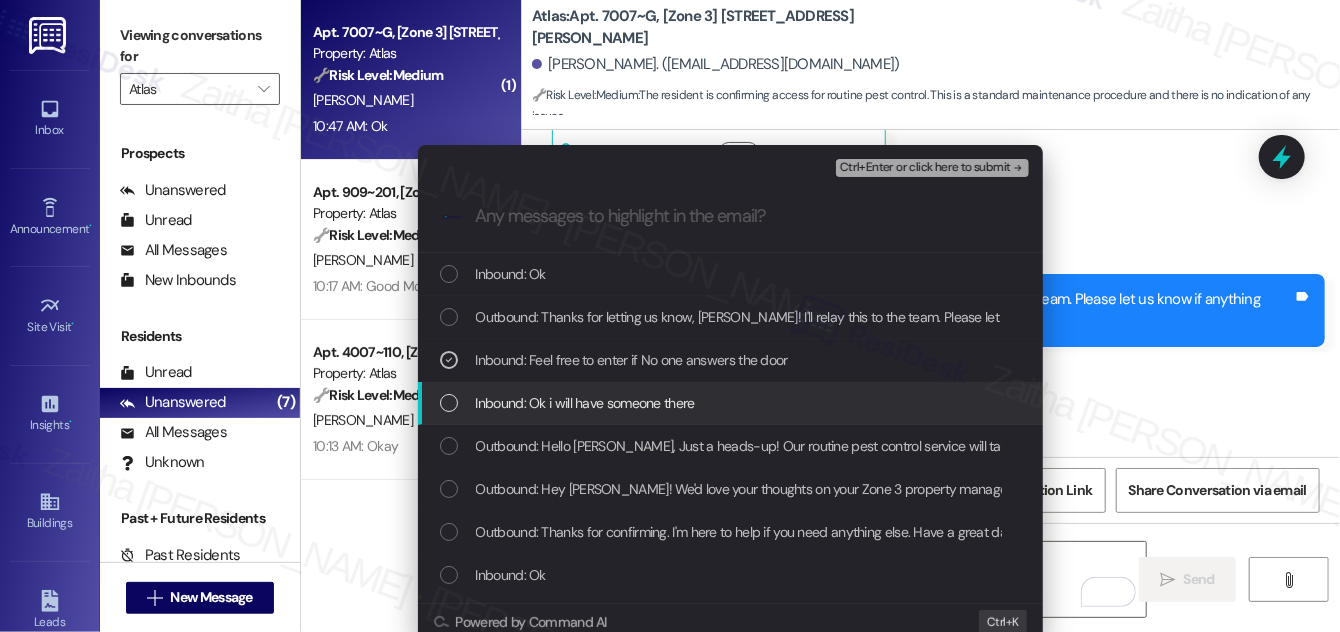 click at bounding box center [449, 403] 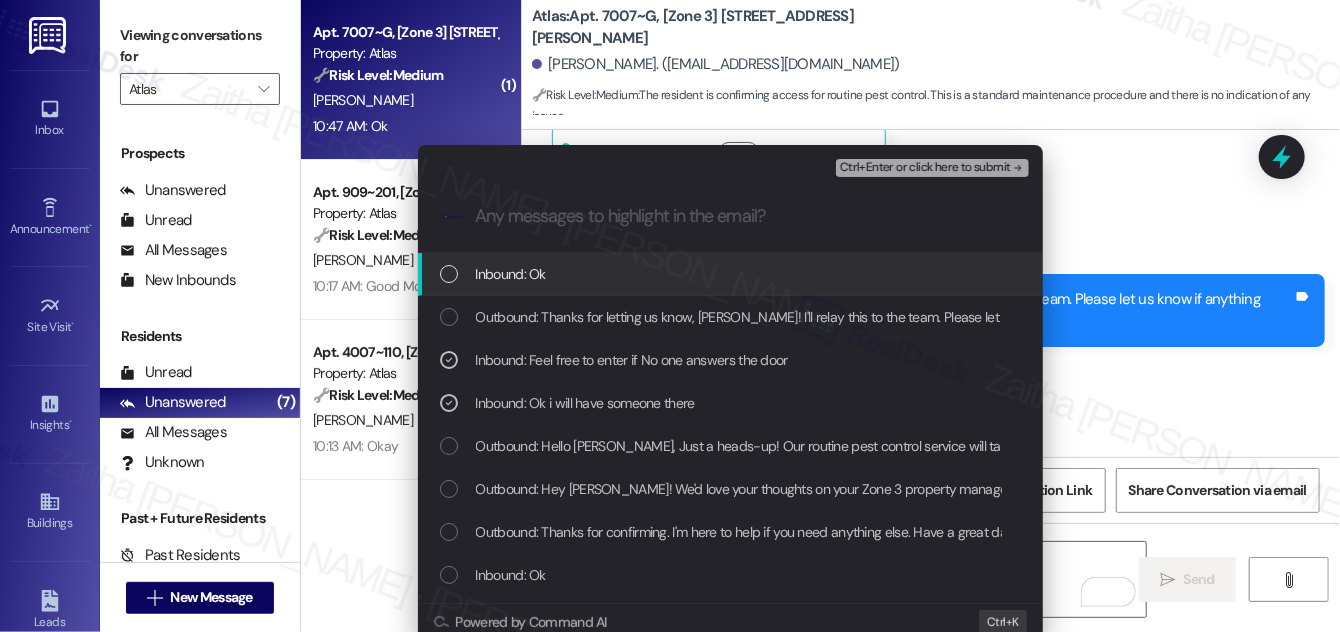 click on "Ctrl+Enter or click here to submit" at bounding box center (925, 168) 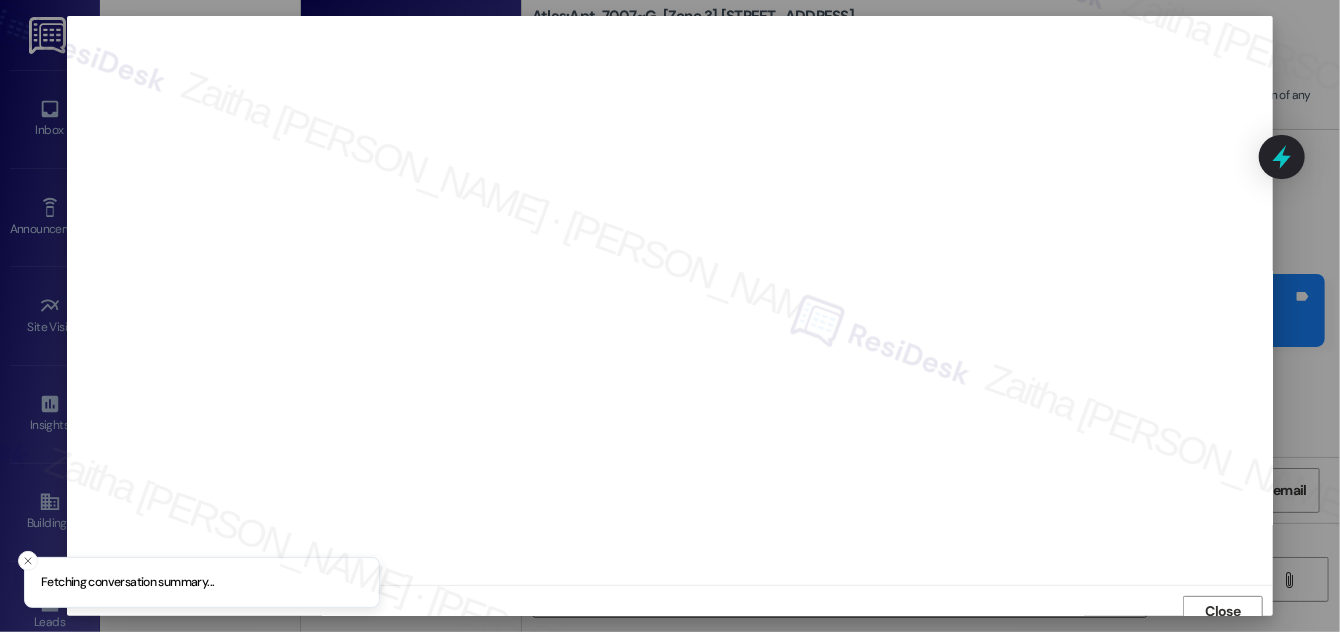 scroll, scrollTop: 11, scrollLeft: 0, axis: vertical 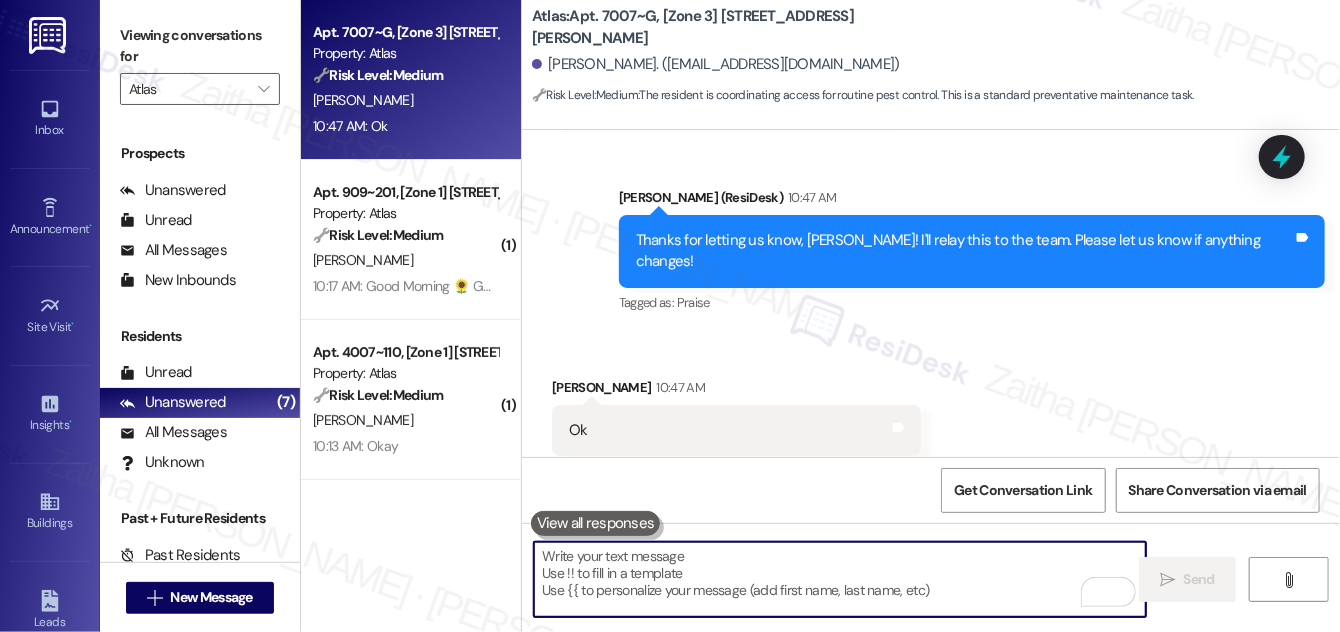 click at bounding box center [840, 579] 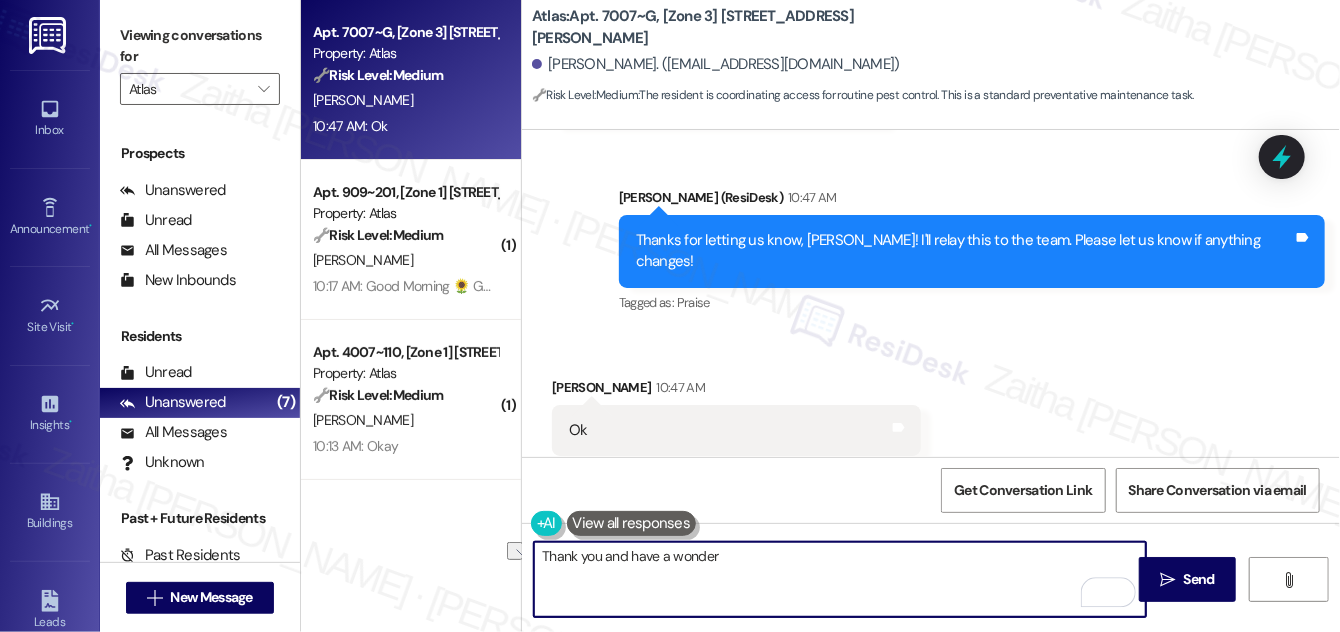 drag, startPoint x: 605, startPoint y: 554, endPoint x: 737, endPoint y: 565, distance: 132.45753 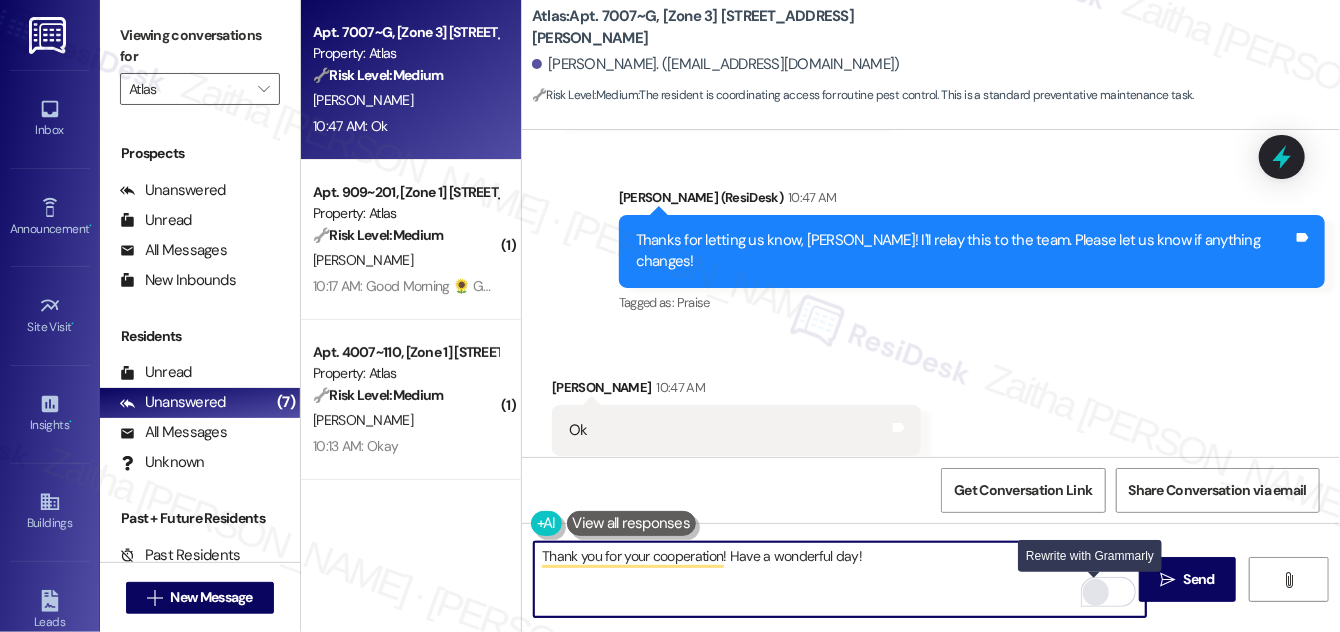 type on "Thank you for your cooperation! Have a wonderful day!" 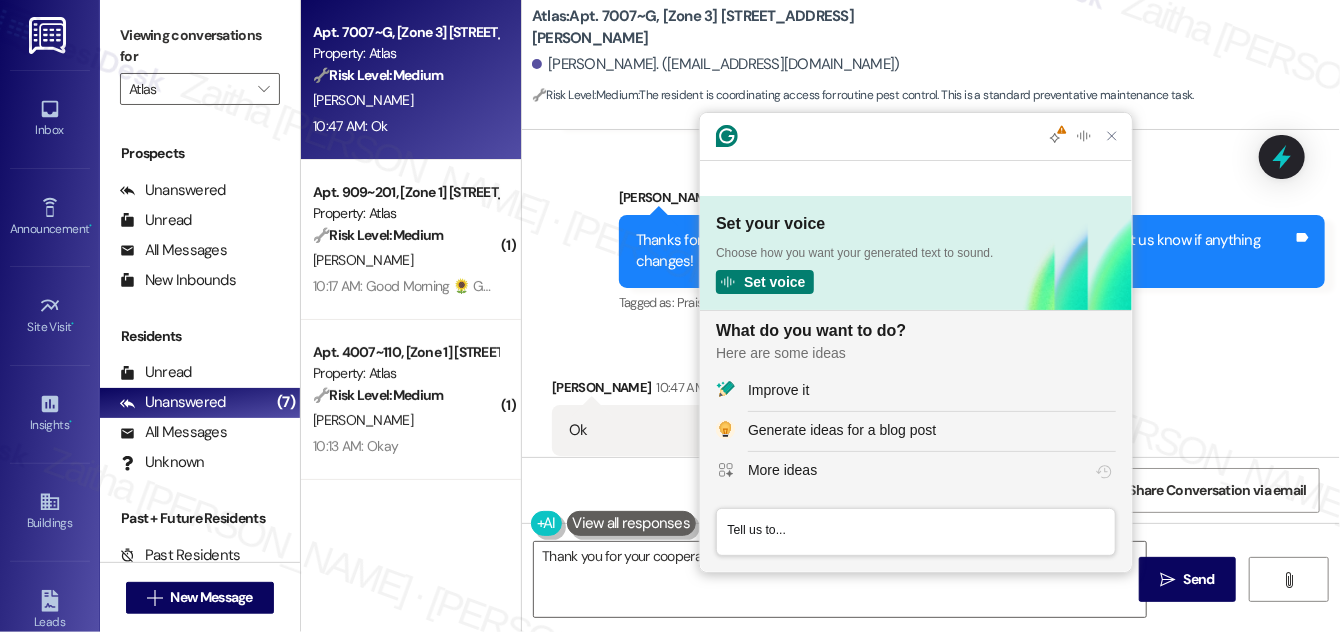 scroll, scrollTop: 0, scrollLeft: 0, axis: both 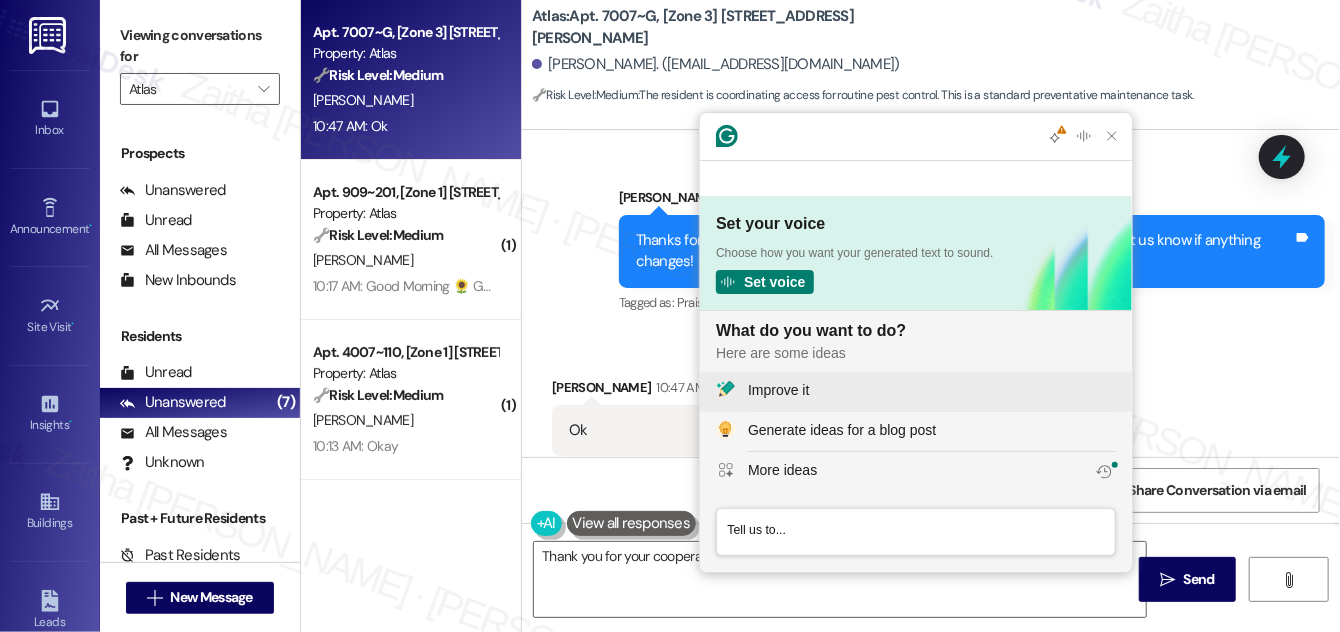 click on "Improve it" 